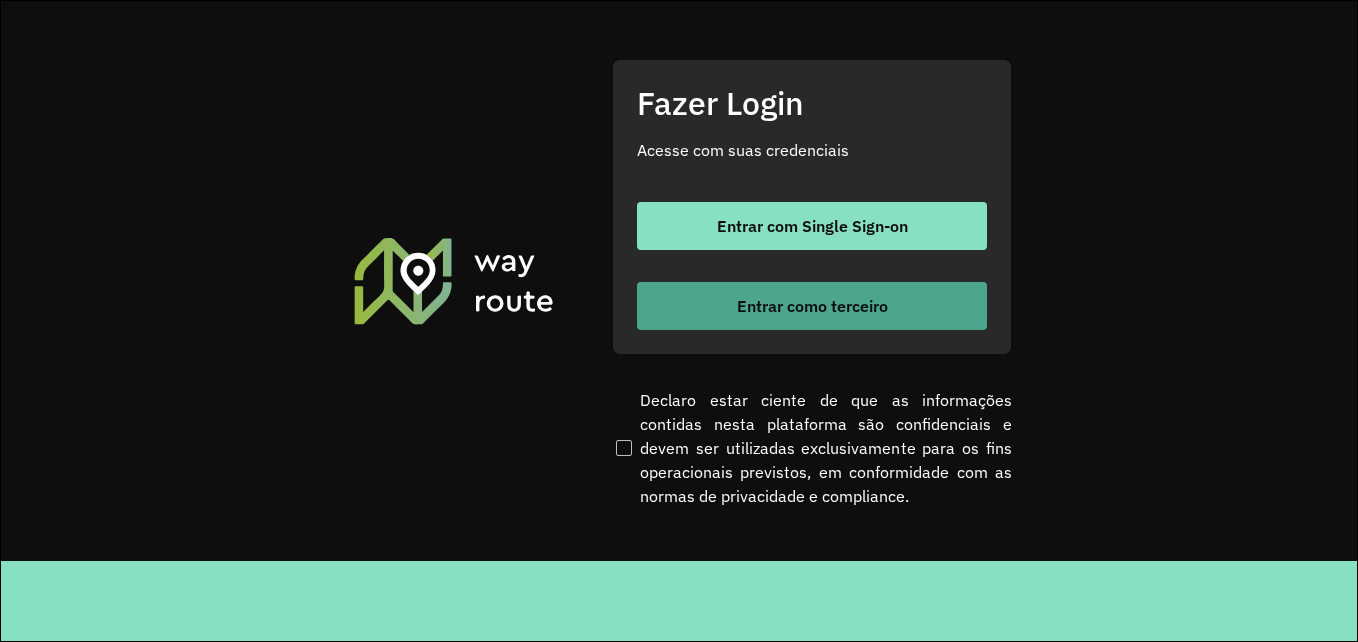 scroll, scrollTop: 0, scrollLeft: 0, axis: both 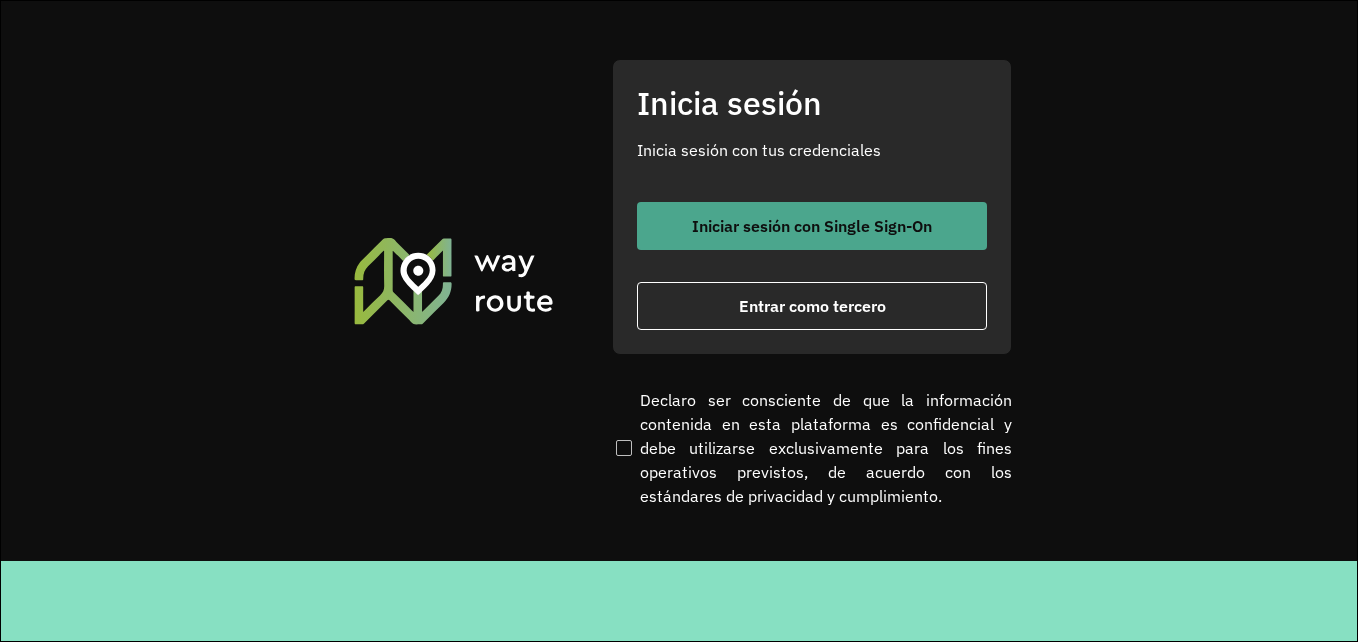 click on "Iniciar sesión con Single Sign-On" at bounding box center (812, 226) 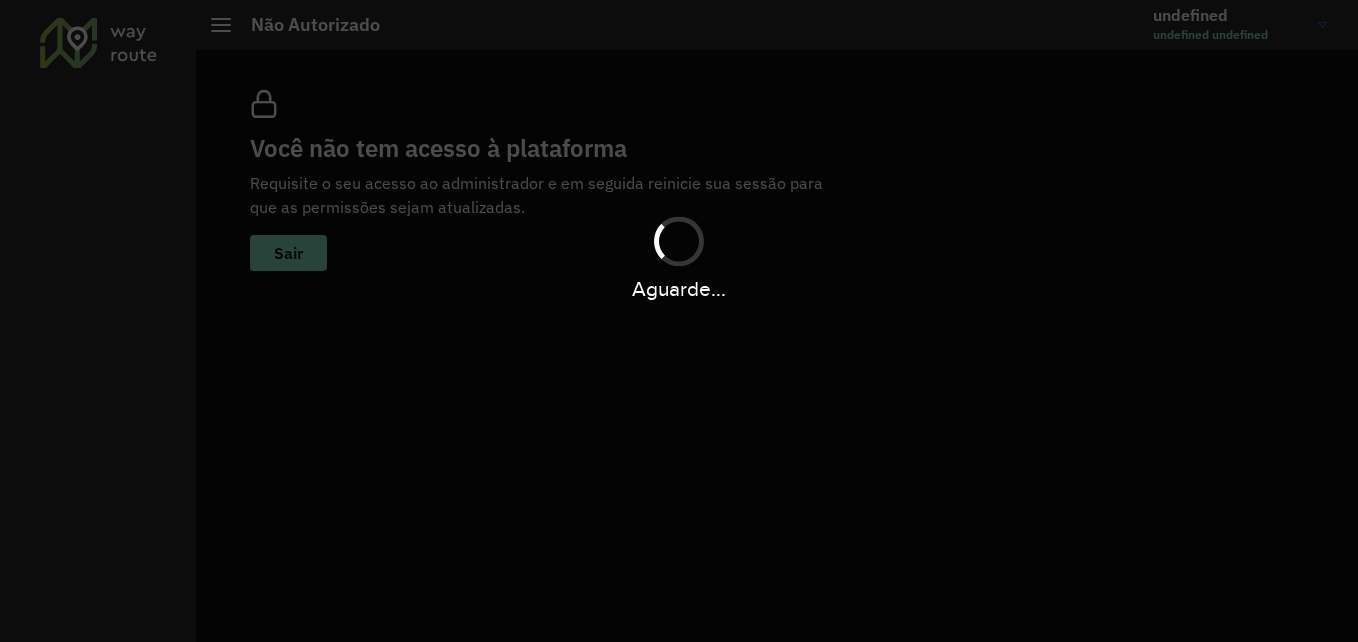 scroll, scrollTop: 0, scrollLeft: 0, axis: both 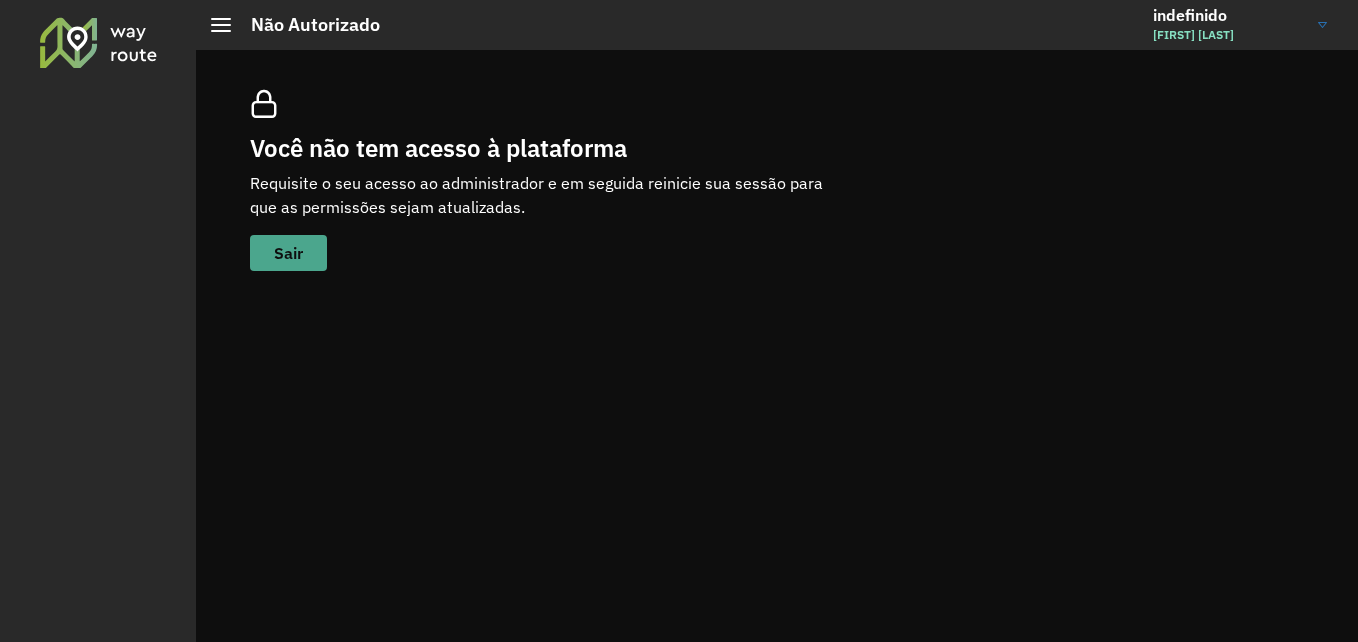 click on "Sair" at bounding box center (288, 253) 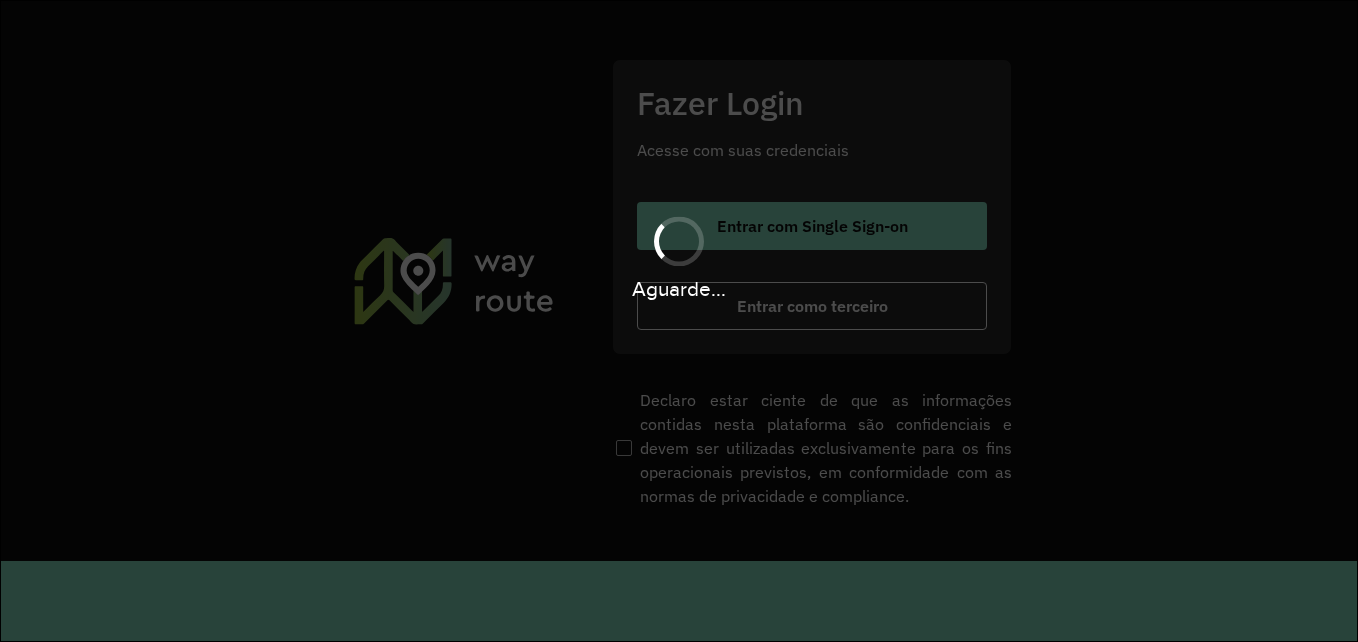 scroll, scrollTop: 0, scrollLeft: 0, axis: both 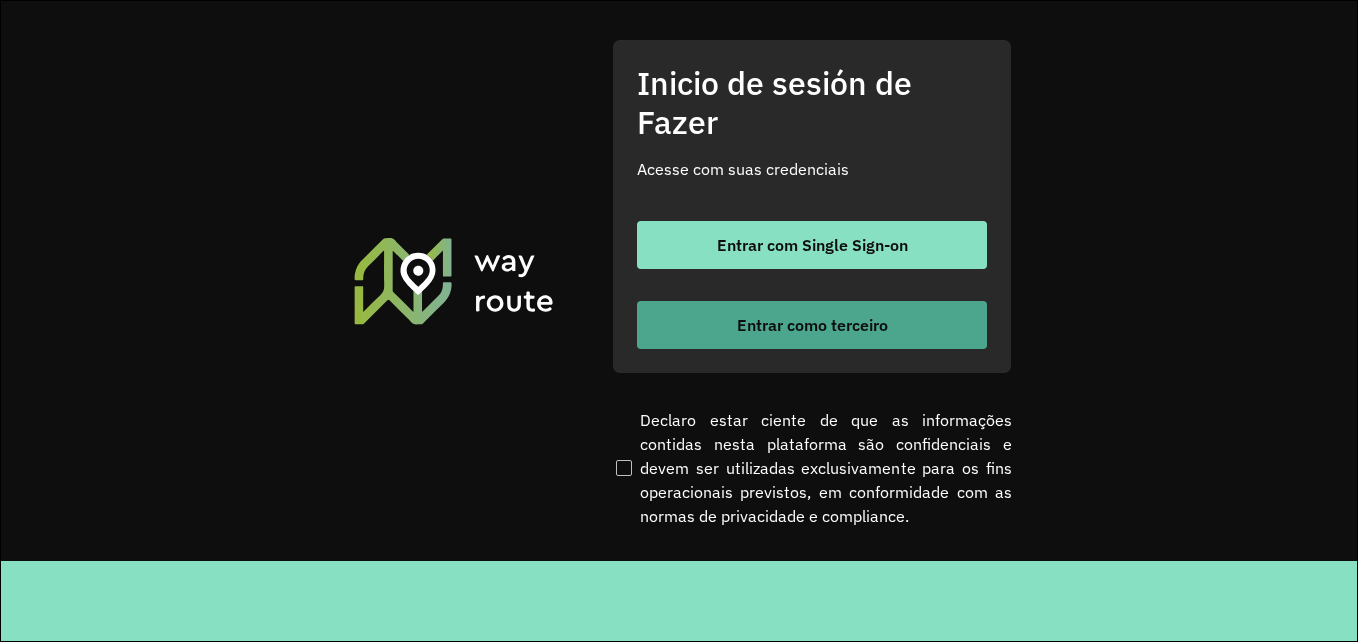 click on "Entrar como terceiro" at bounding box center (812, 325) 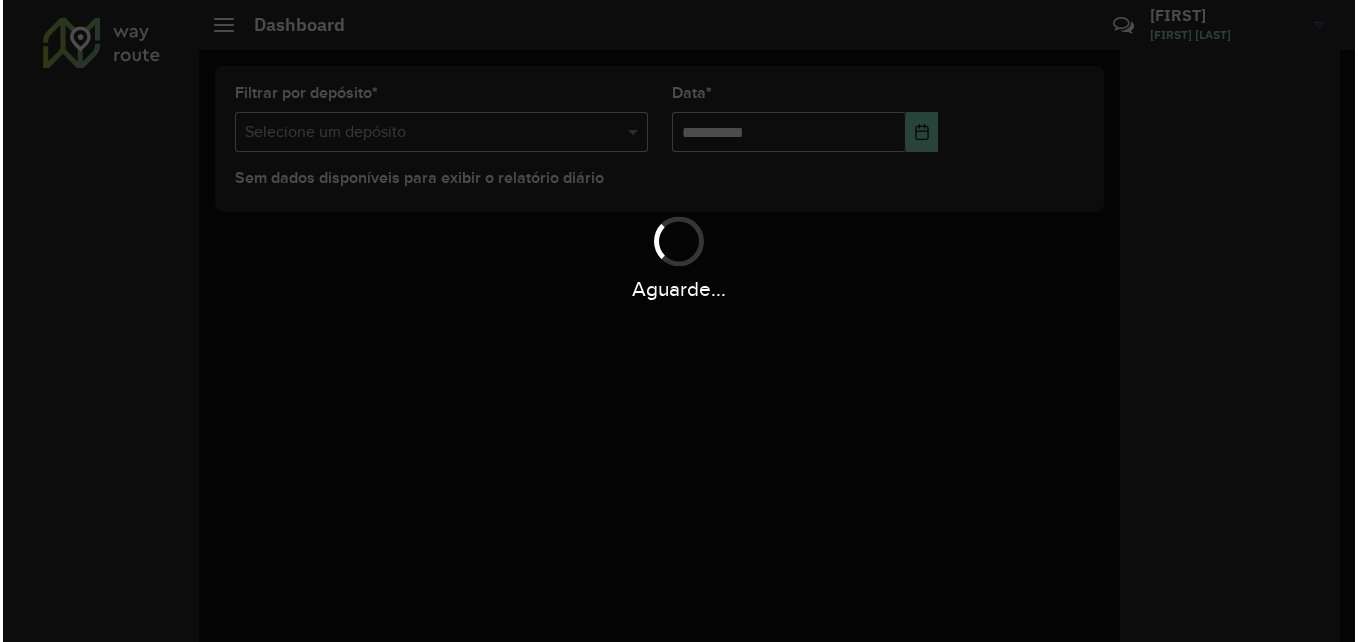 scroll, scrollTop: 0, scrollLeft: 0, axis: both 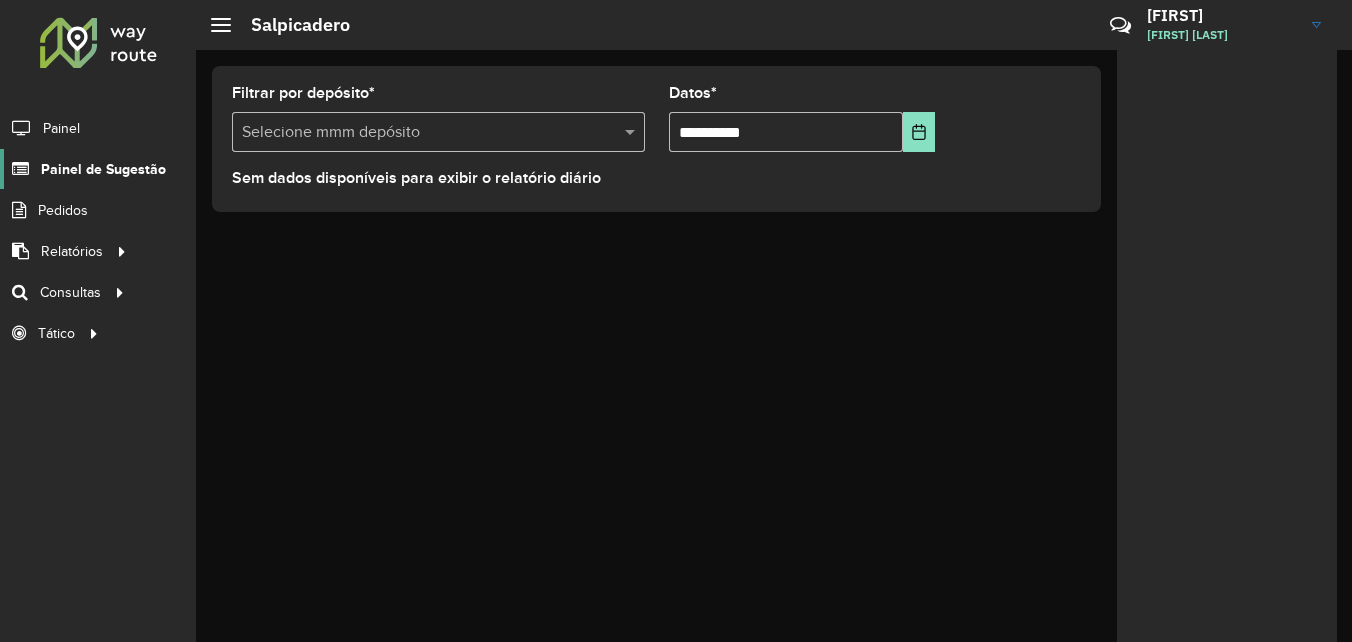 click on "Painel de Sugestão" 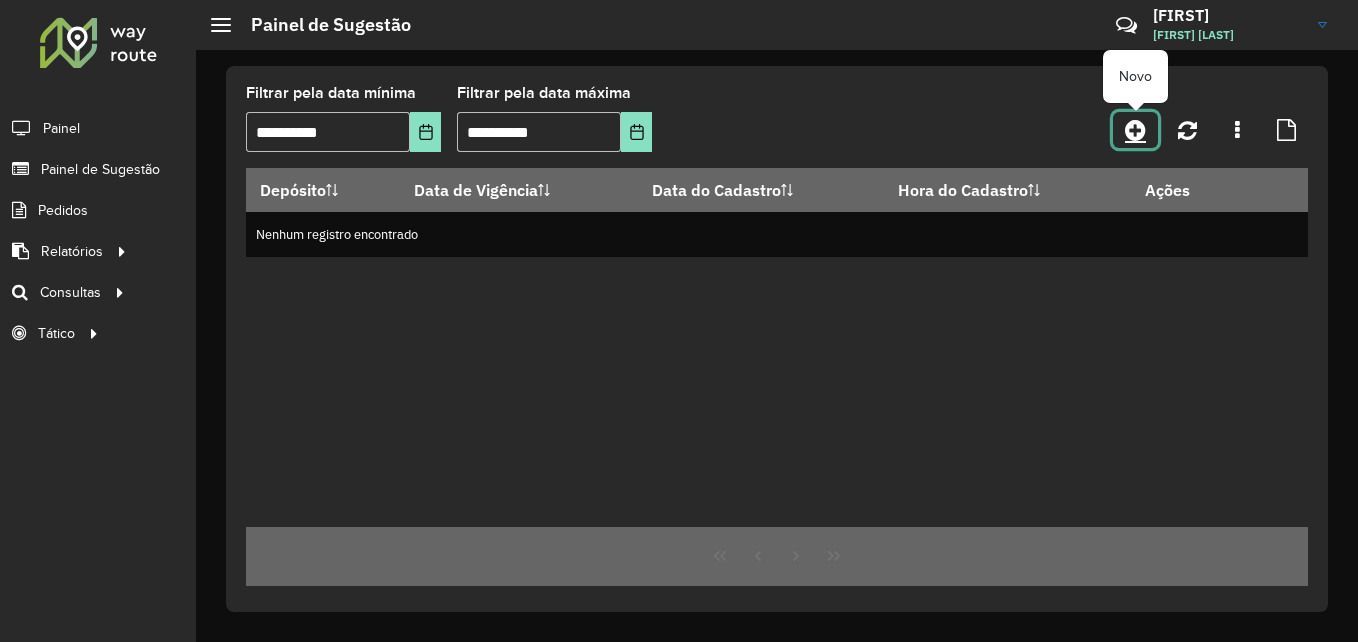 click 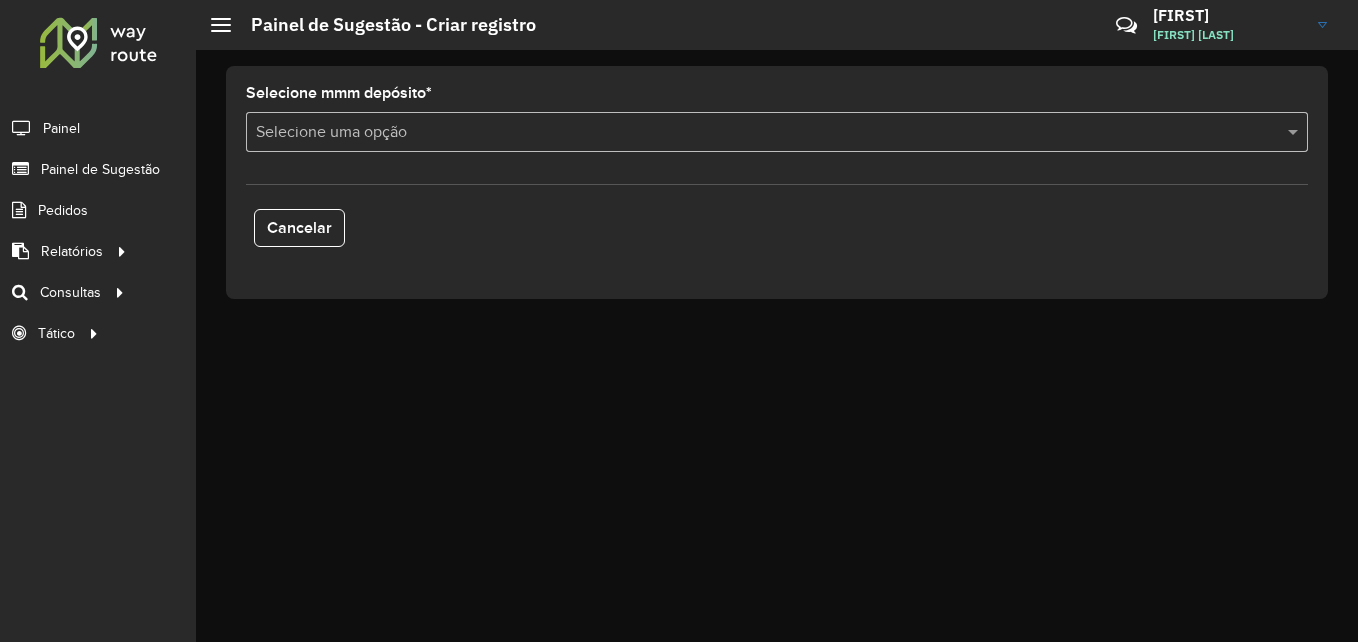 click at bounding box center [757, 133] 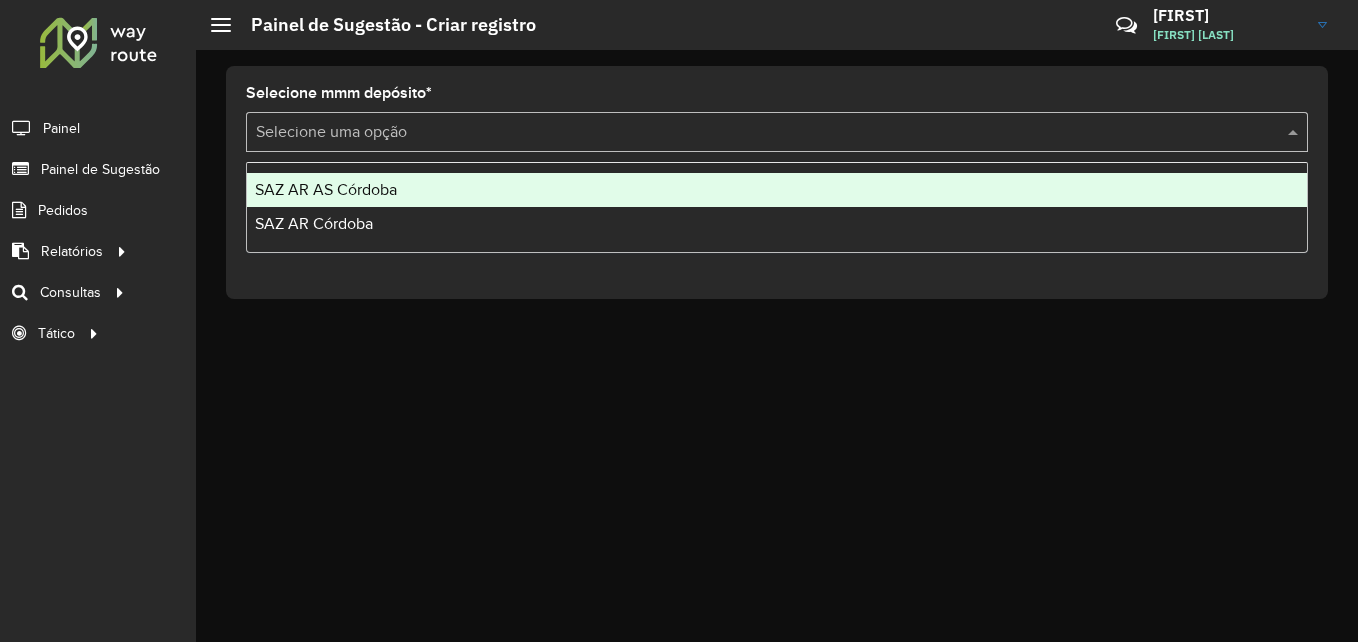 click on "SAZ AR AS Córdoba" at bounding box center [326, 189] 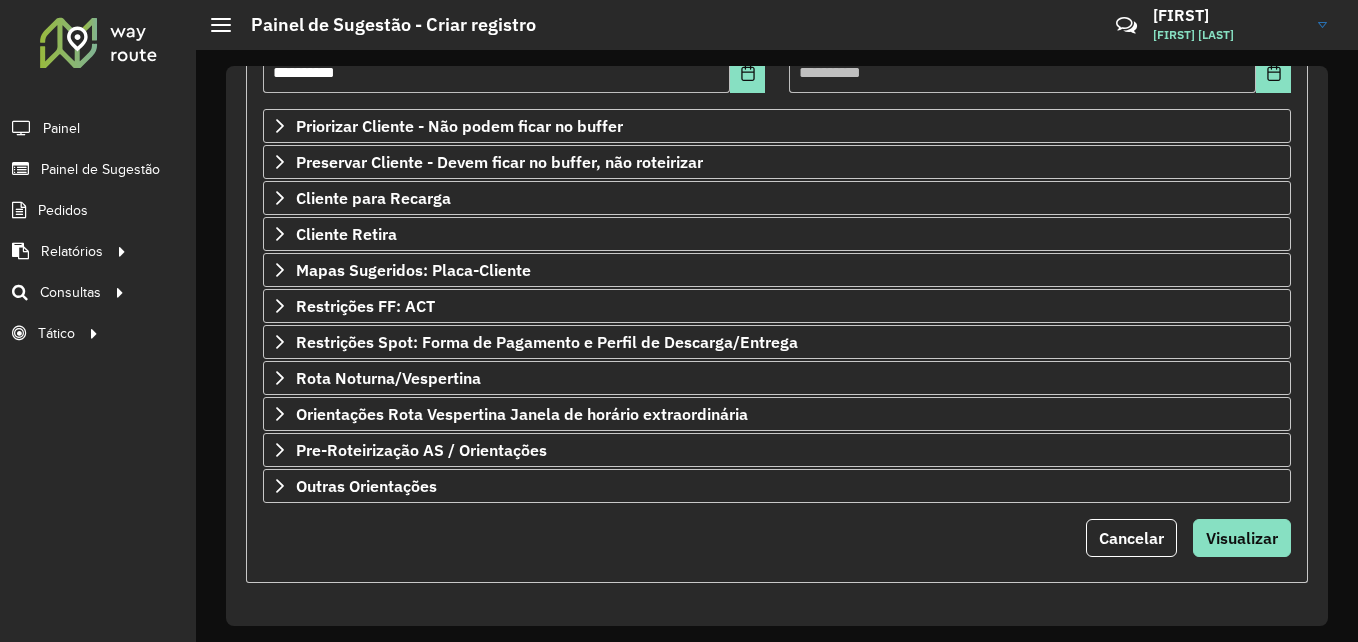 scroll, scrollTop: 319, scrollLeft: 0, axis: vertical 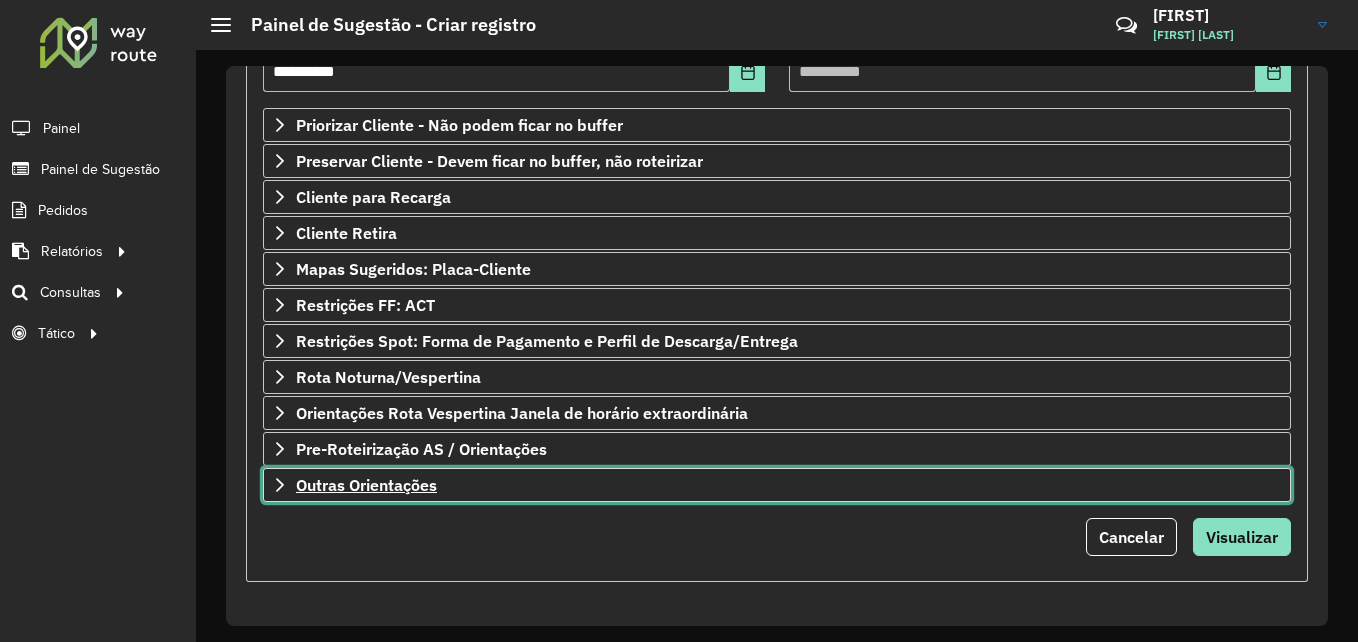 click on "Outras Orientações" at bounding box center (366, 485) 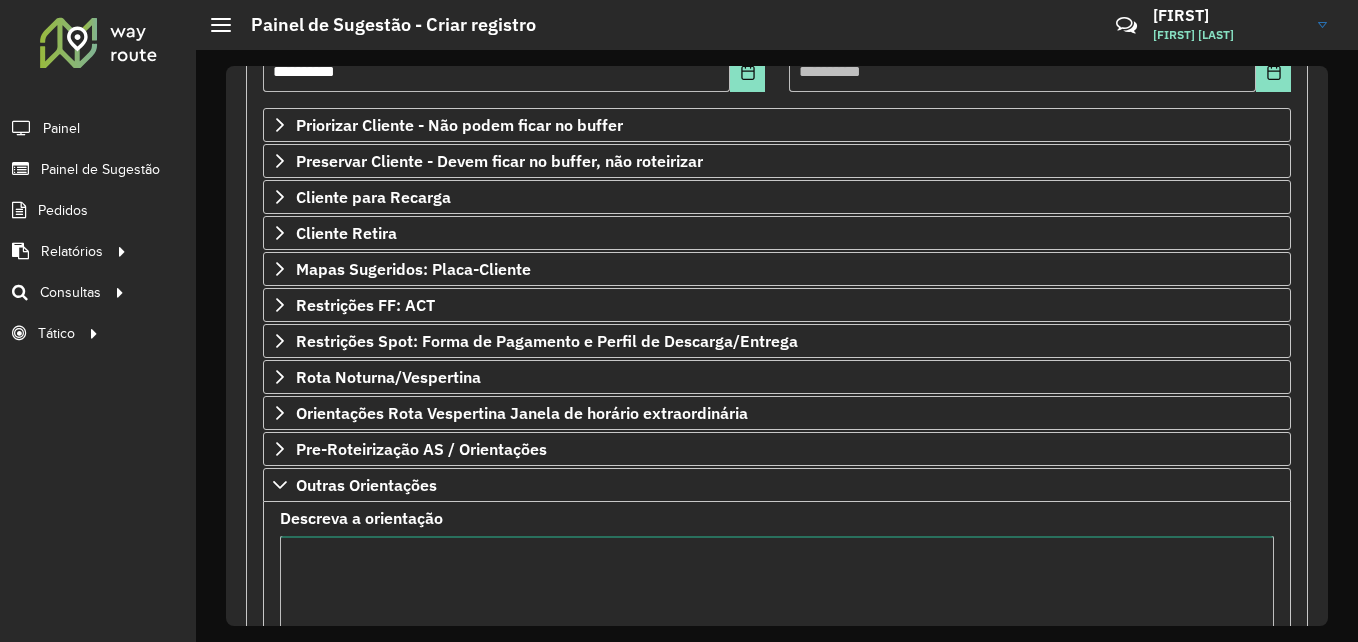 click on "Descreva a orientação" at bounding box center [777, 620] 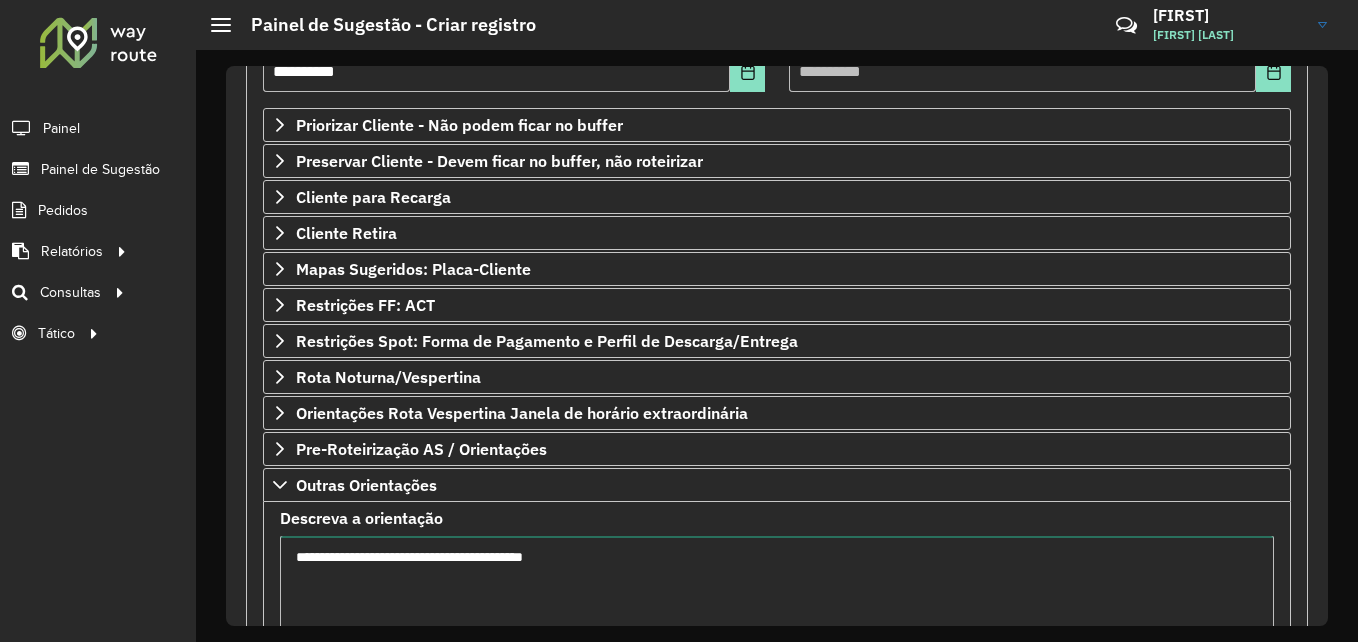 drag, startPoint x: 635, startPoint y: 551, endPoint x: 222, endPoint y: 551, distance: 413 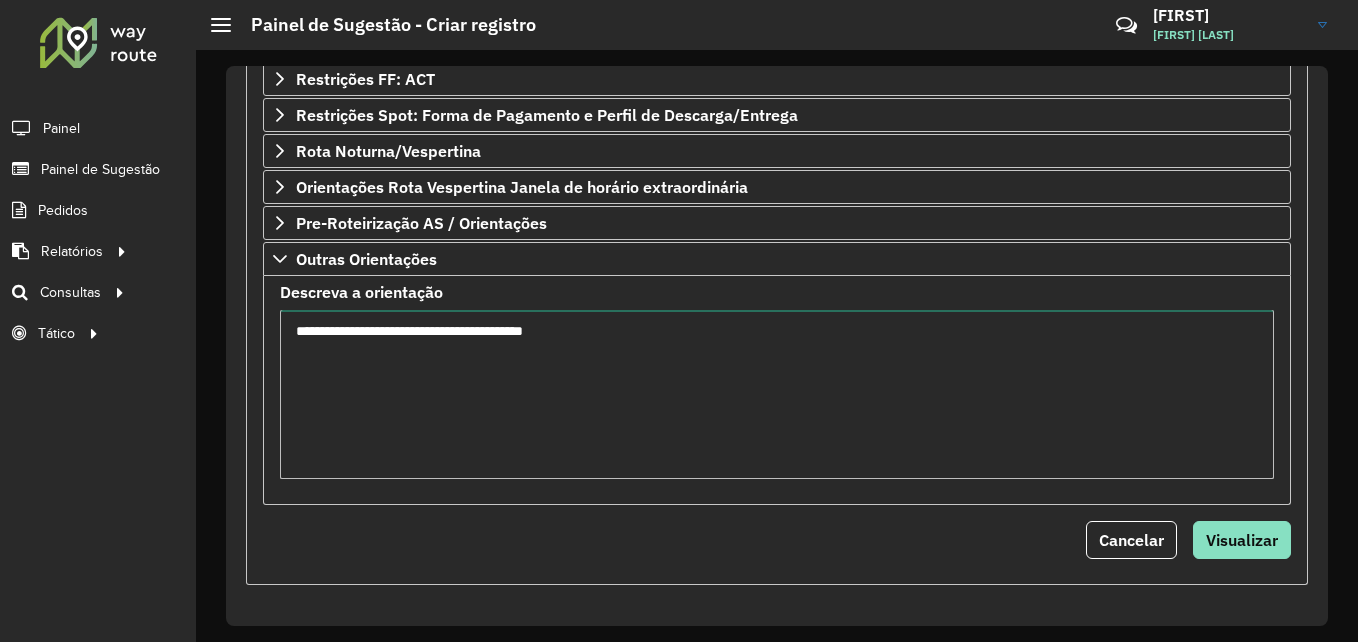 scroll, scrollTop: 548, scrollLeft: 0, axis: vertical 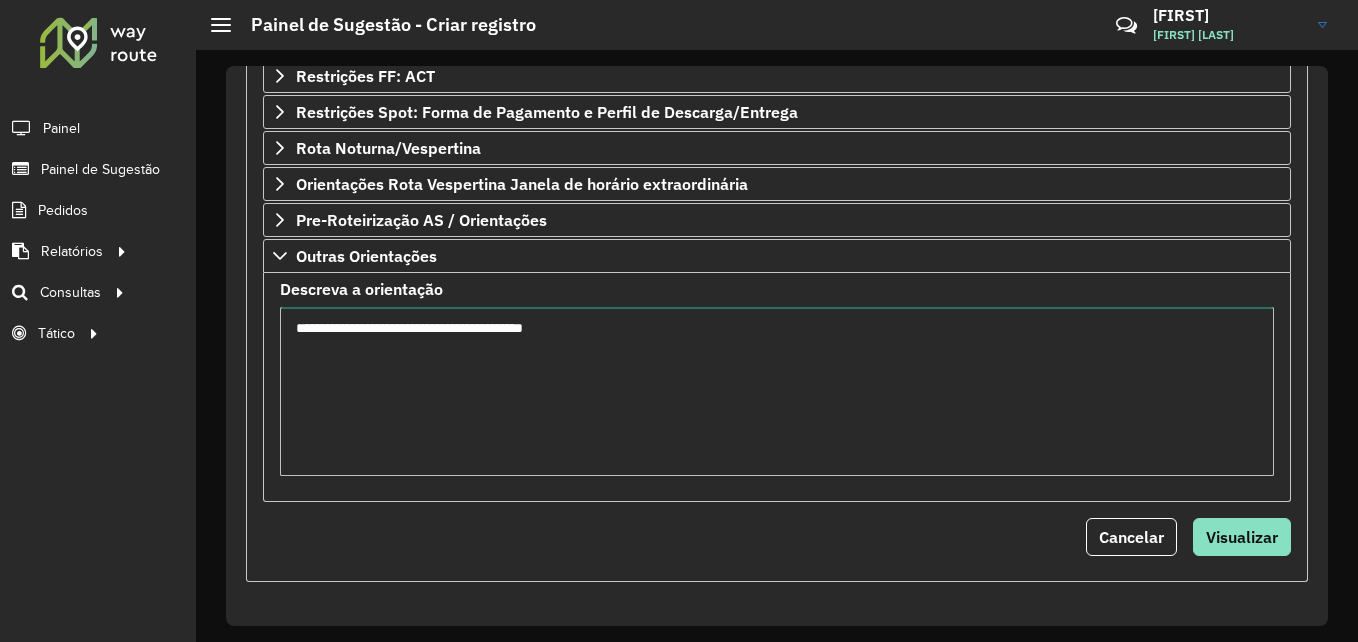 click on "**********" at bounding box center (777, 391) 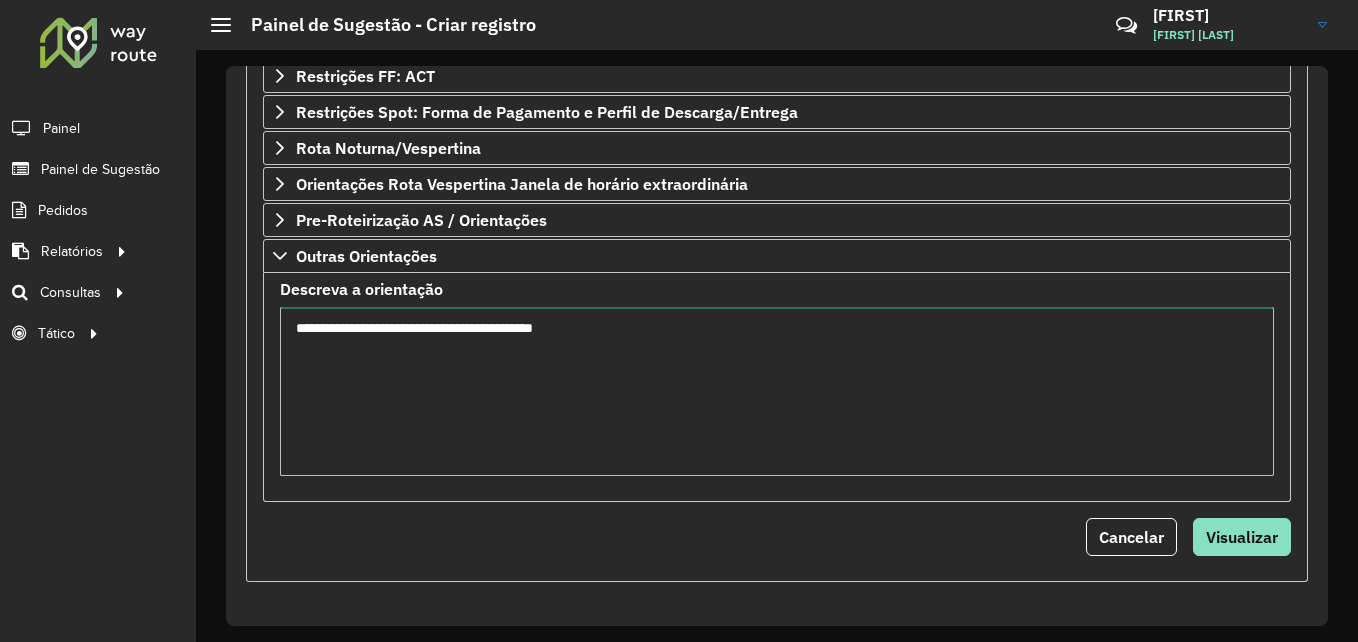 paste on "**********" 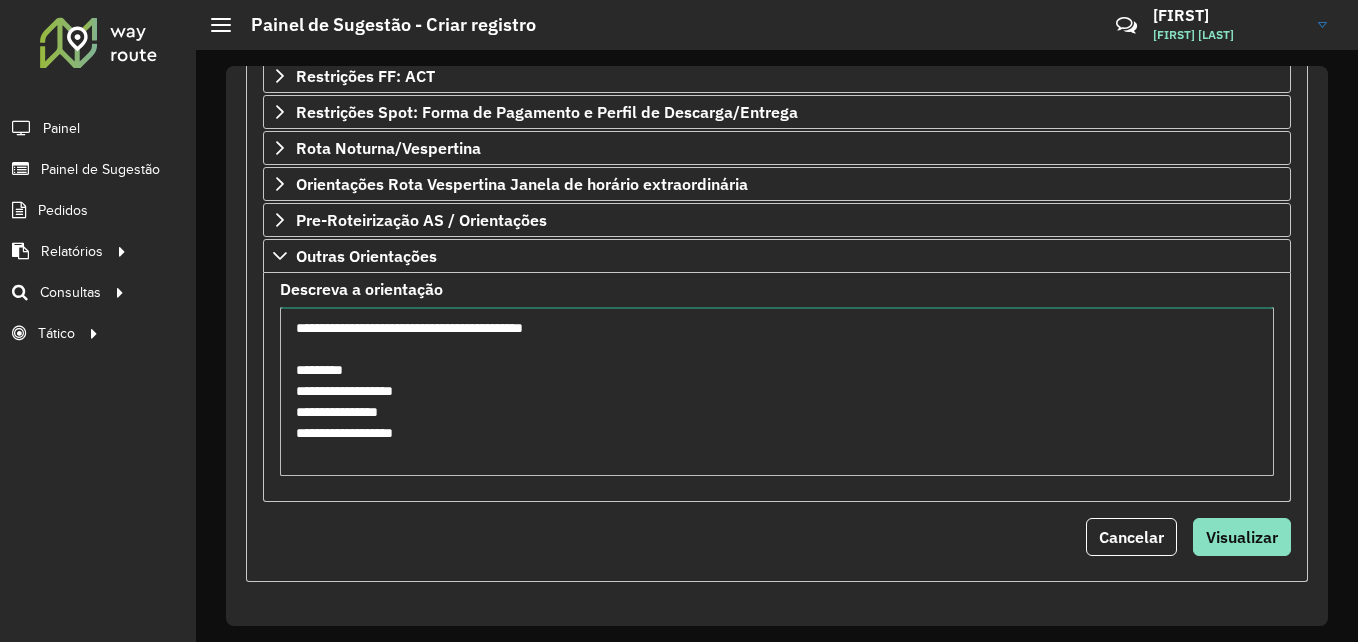 scroll, scrollTop: 8, scrollLeft: 0, axis: vertical 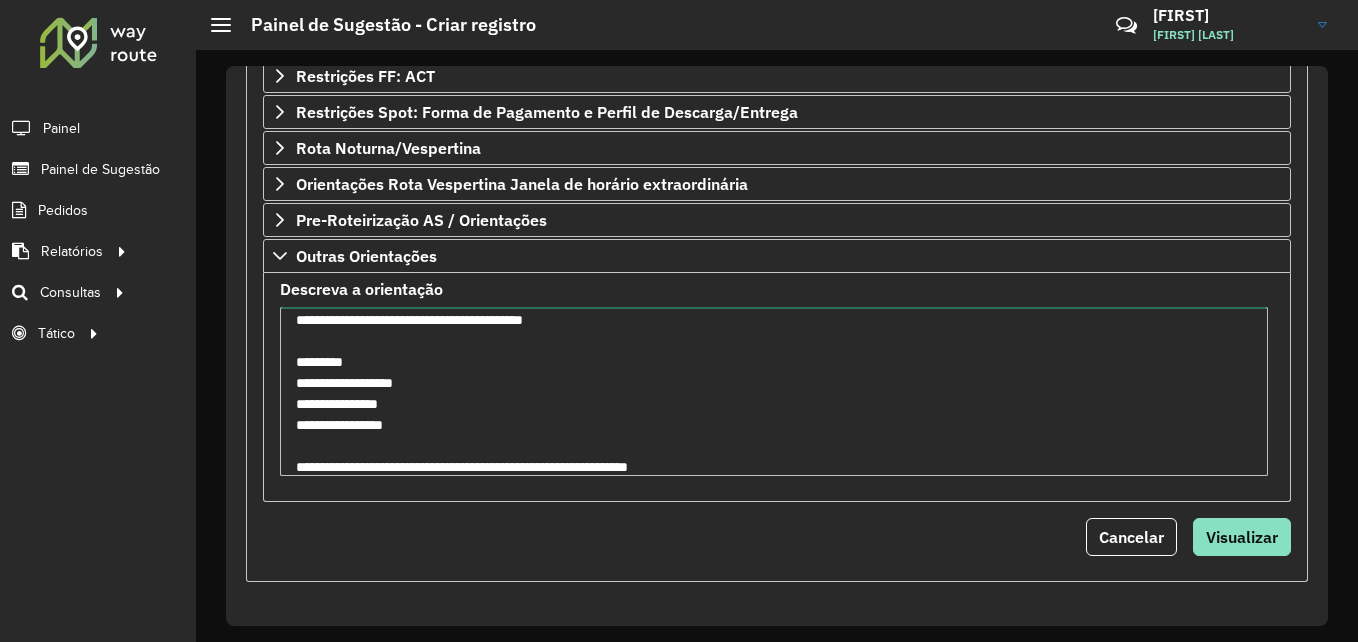 click on "**********" at bounding box center [774, 391] 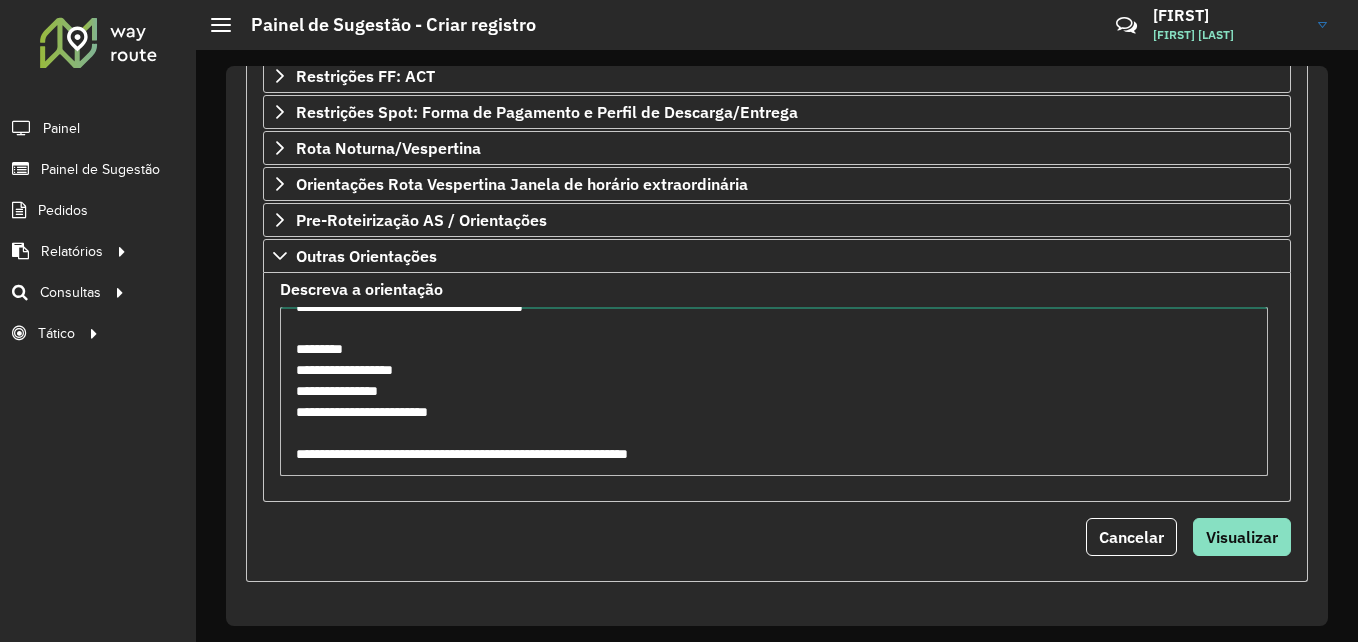 scroll, scrollTop: 0, scrollLeft: 0, axis: both 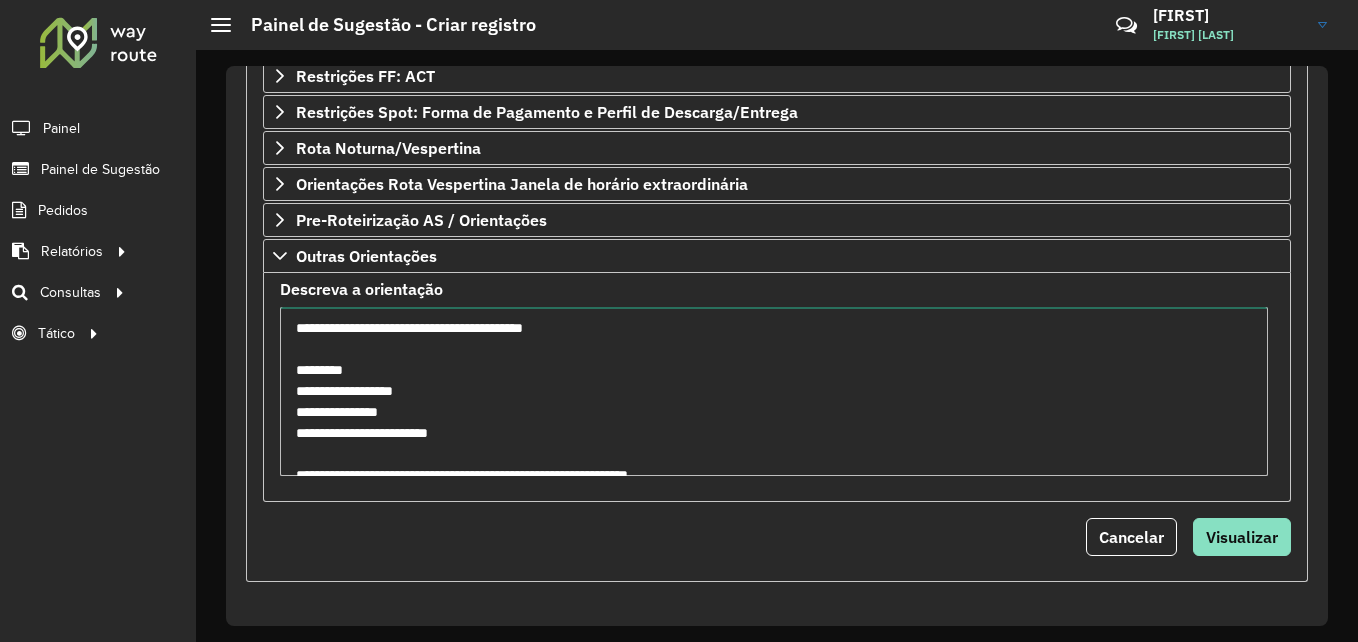 drag, startPoint x: 734, startPoint y: 464, endPoint x: 251, endPoint y: 299, distance: 510.40573 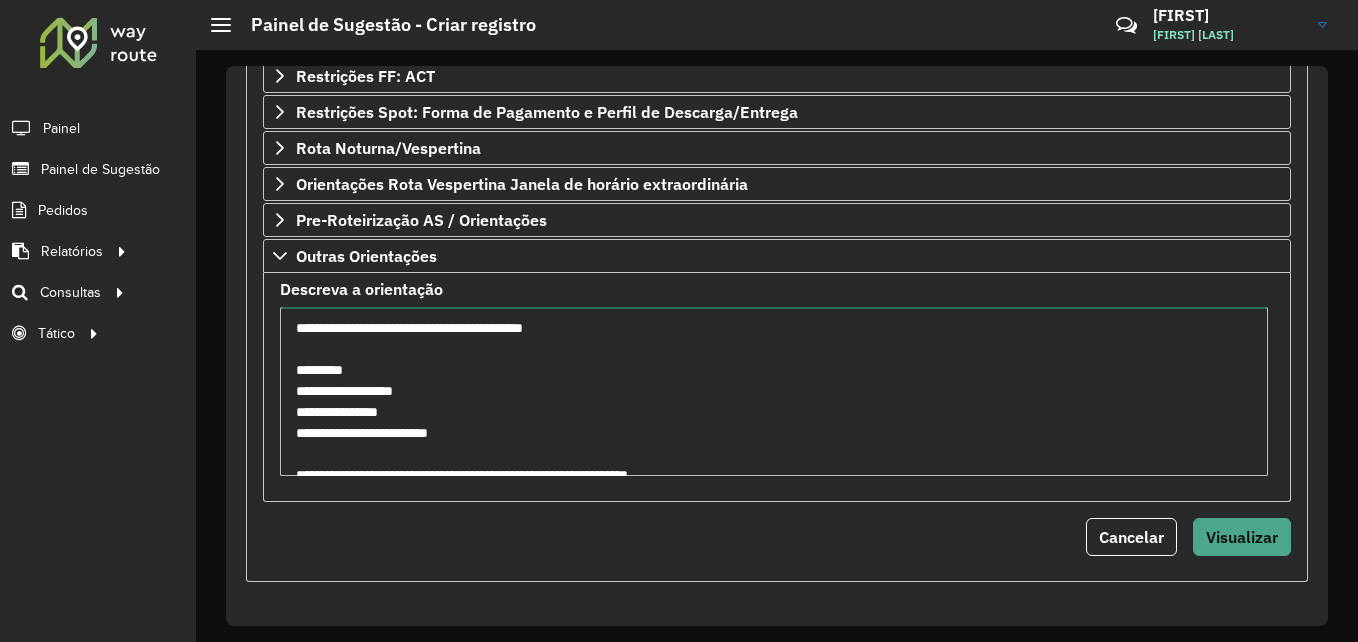 type on "**********" 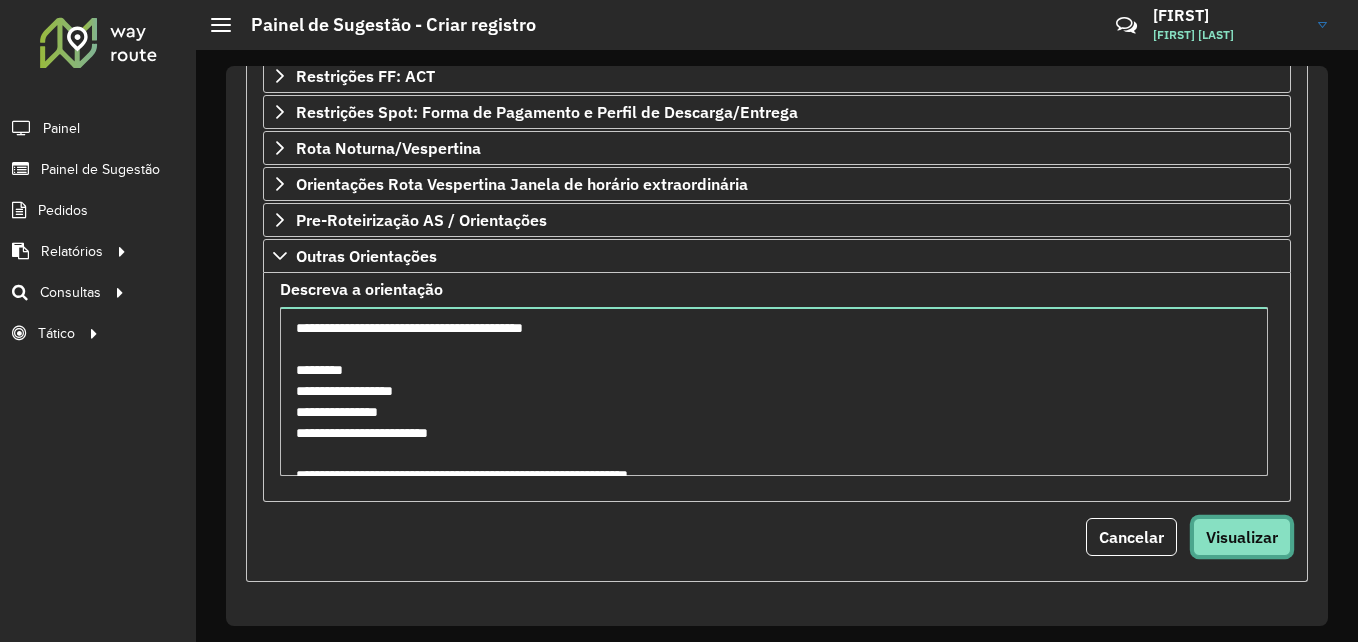 click on "Visualizar" at bounding box center [1242, 537] 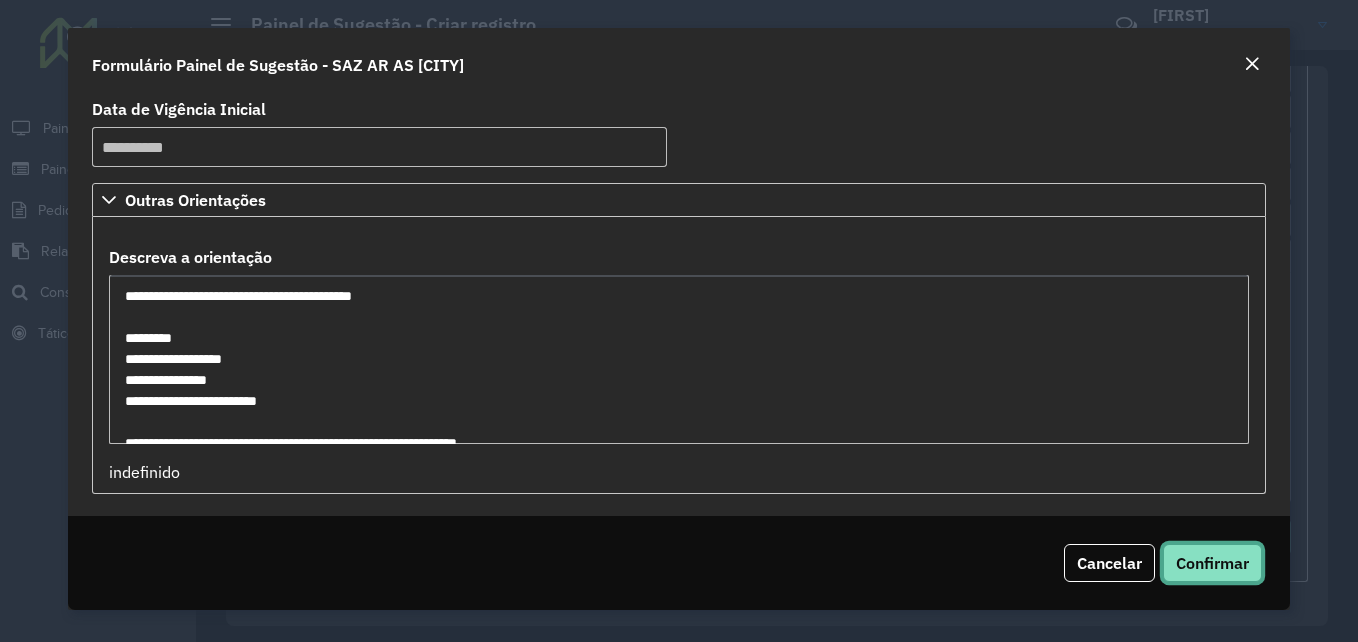 click on "Confirmar" 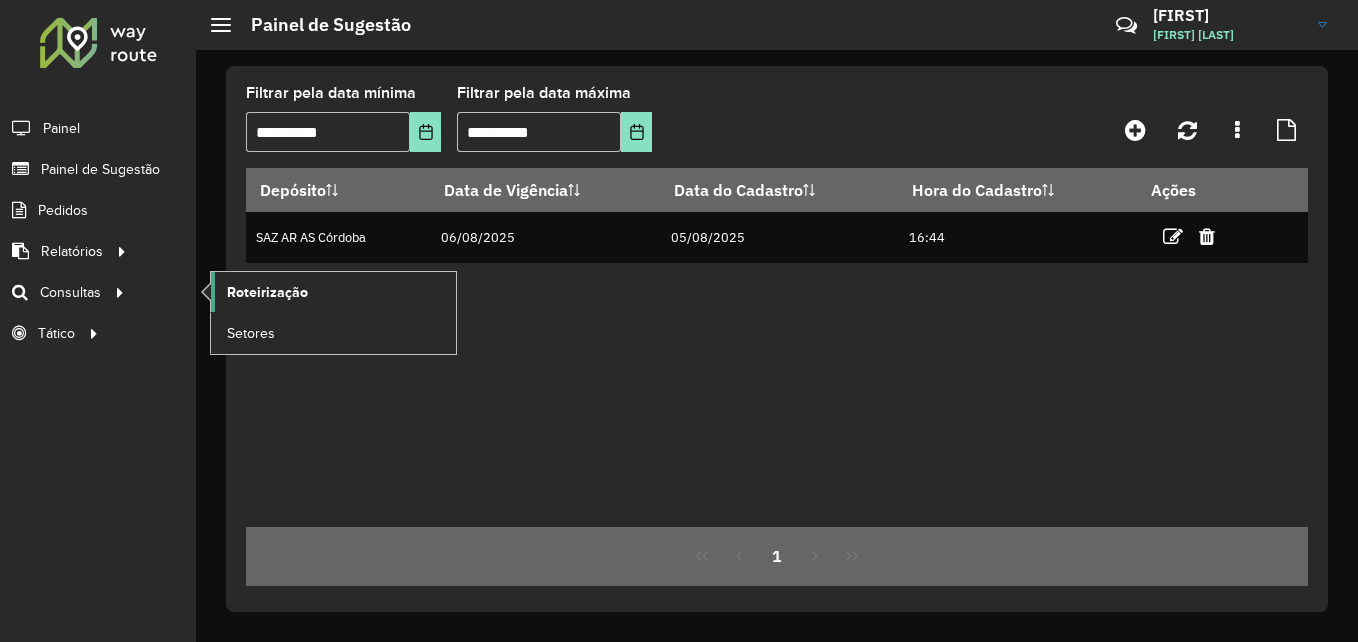 click on "Roteirização" 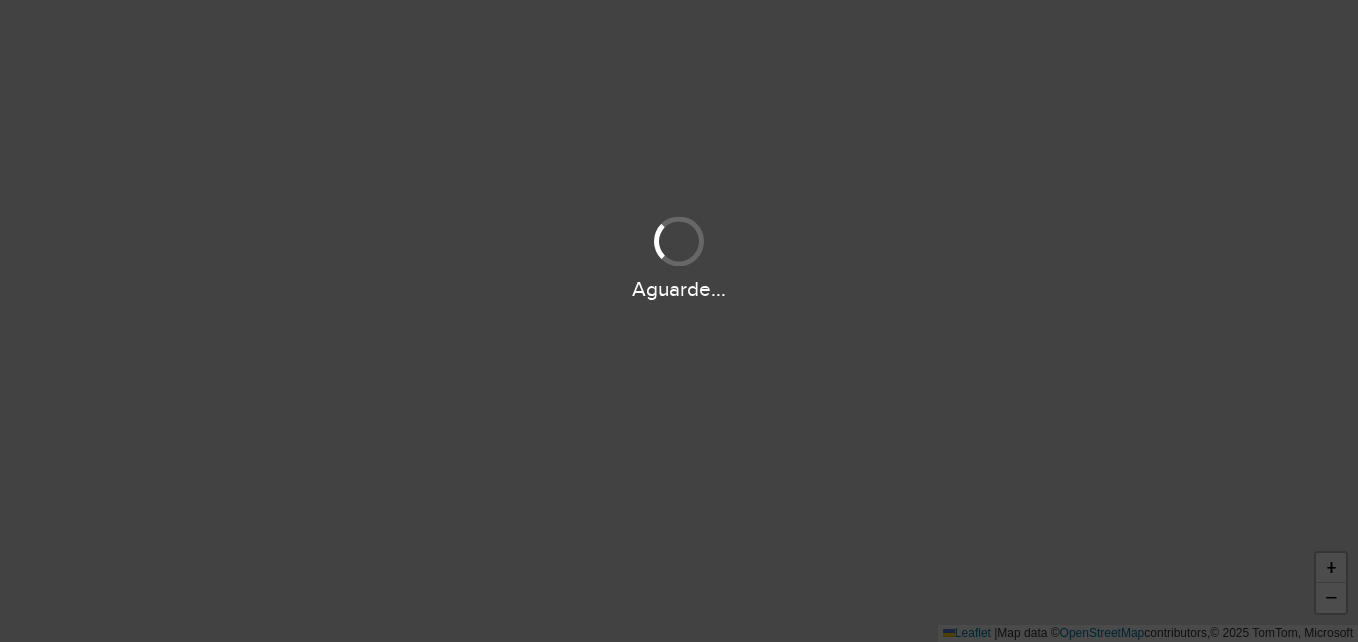 scroll, scrollTop: 0, scrollLeft: 0, axis: both 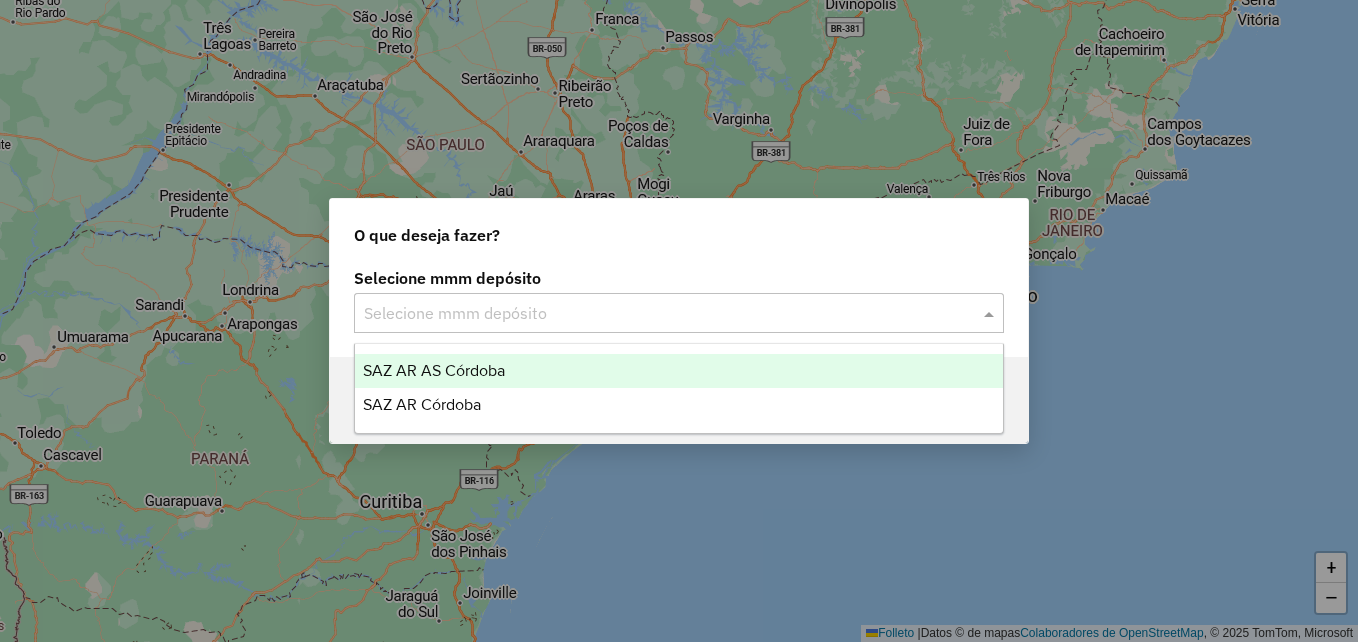 click 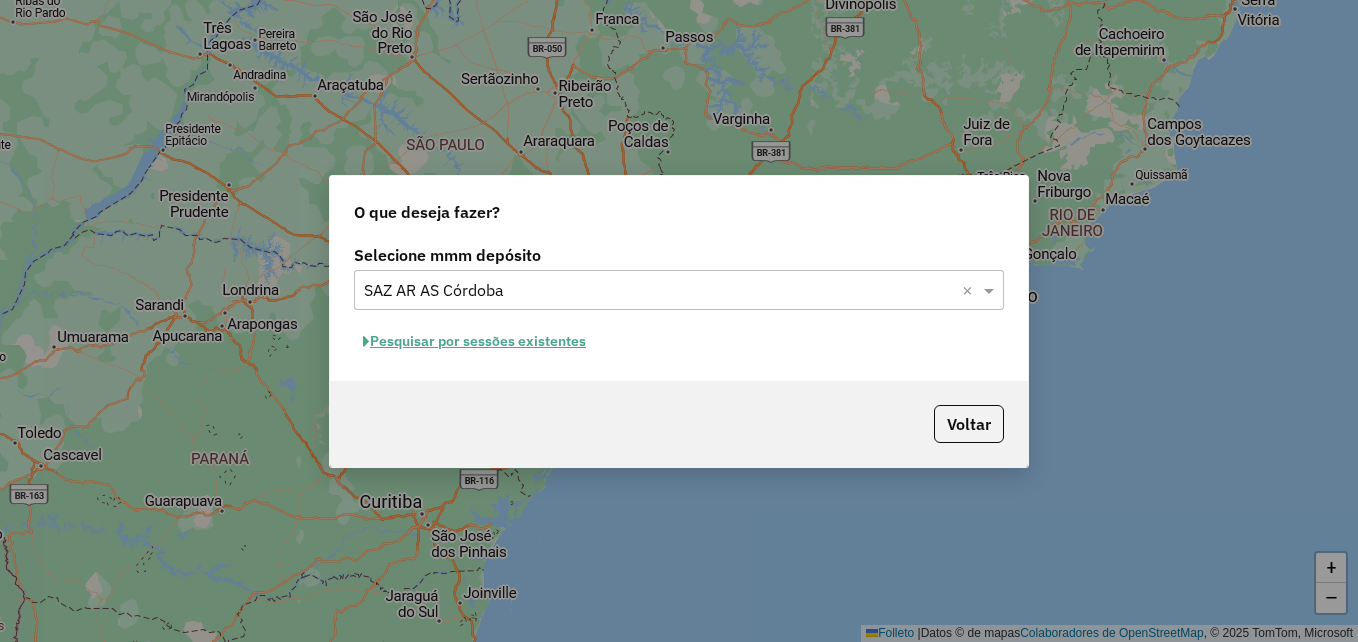 click on "Pesquisar por sessões existentes" 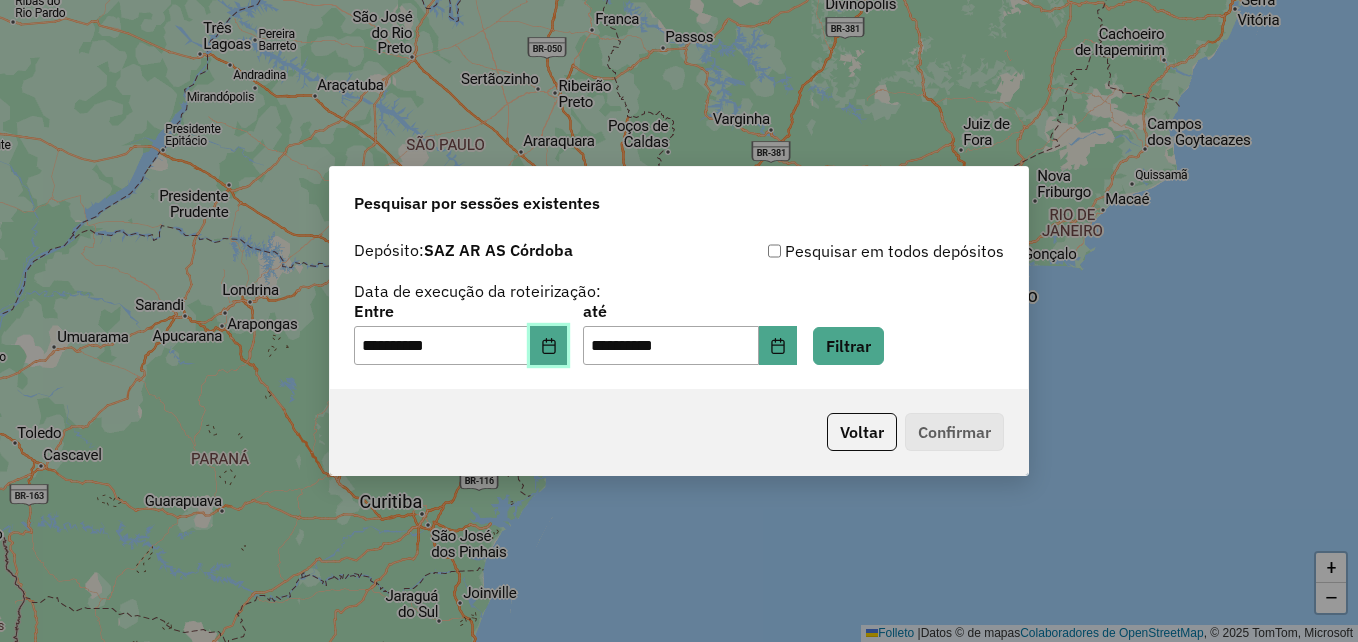 click at bounding box center (549, 346) 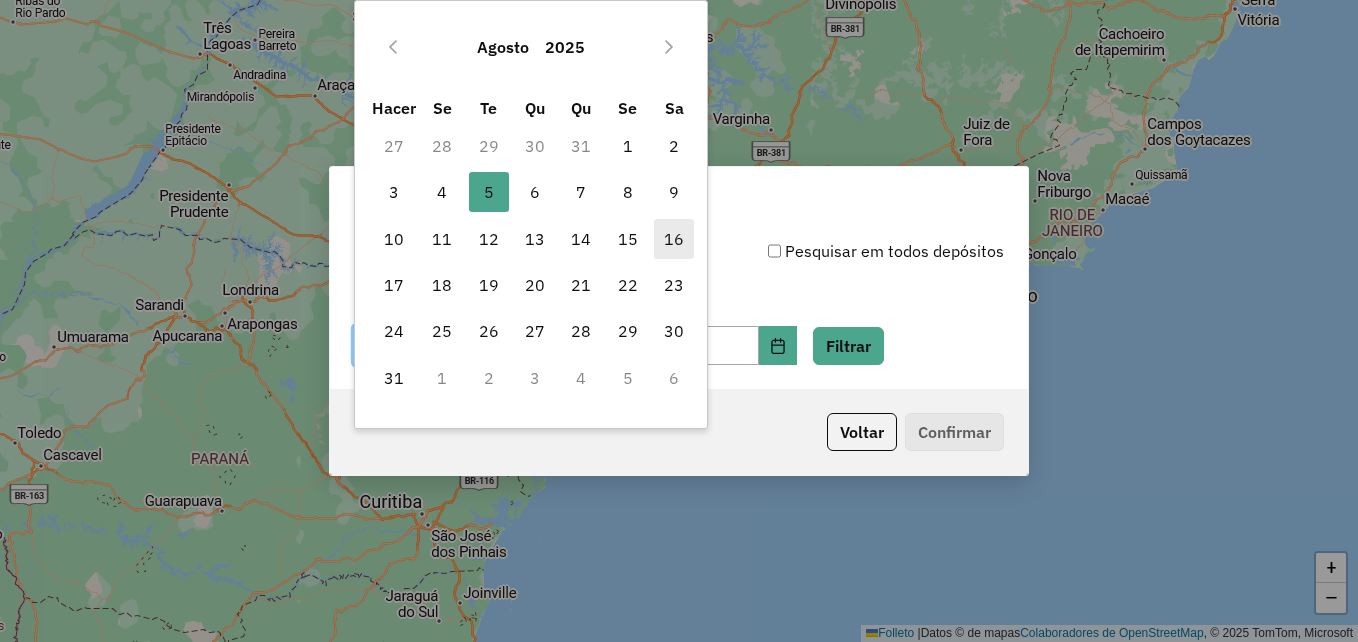 drag, startPoint x: 541, startPoint y: 190, endPoint x: 686, endPoint y: 245, distance: 155.08063 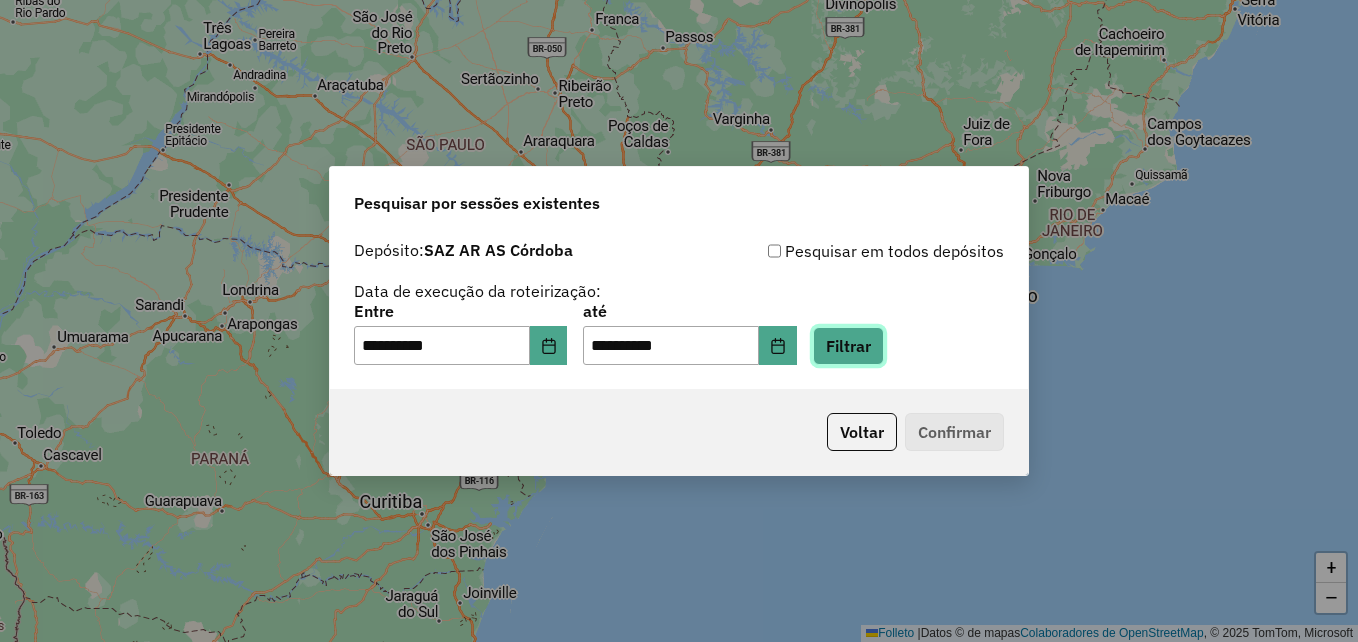 click on "Filtrar" 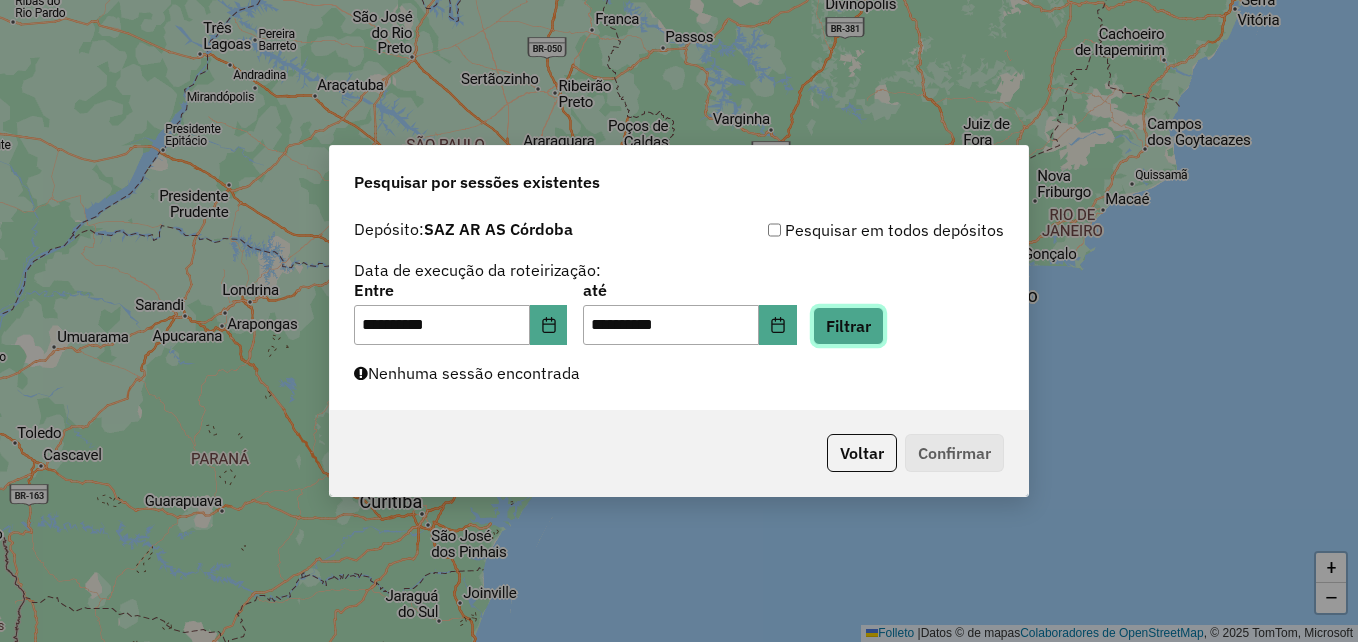 click on "Filtrar" 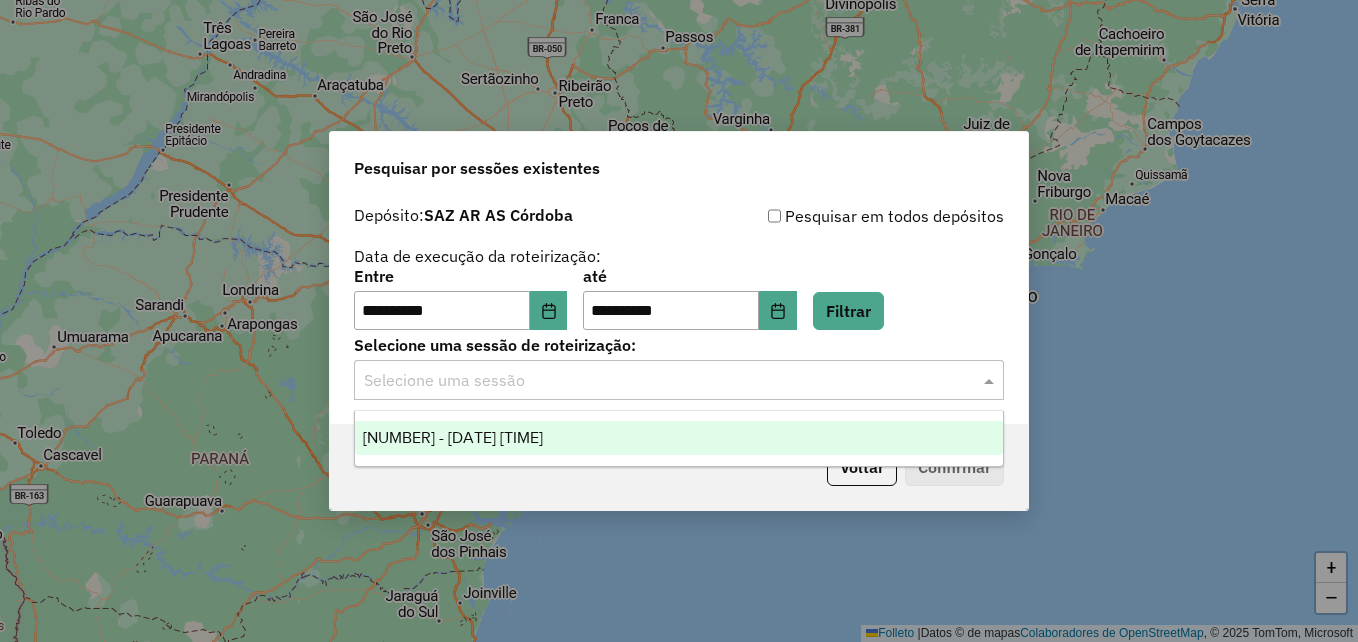 click 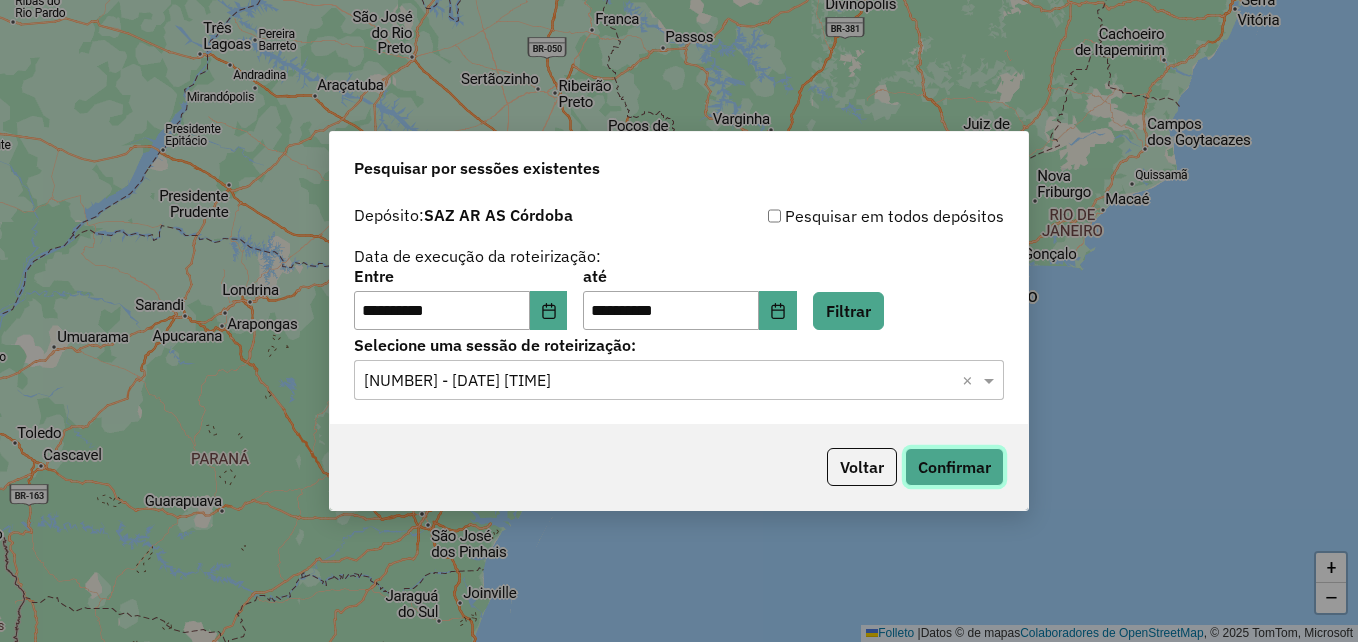 click on "Confirmar" 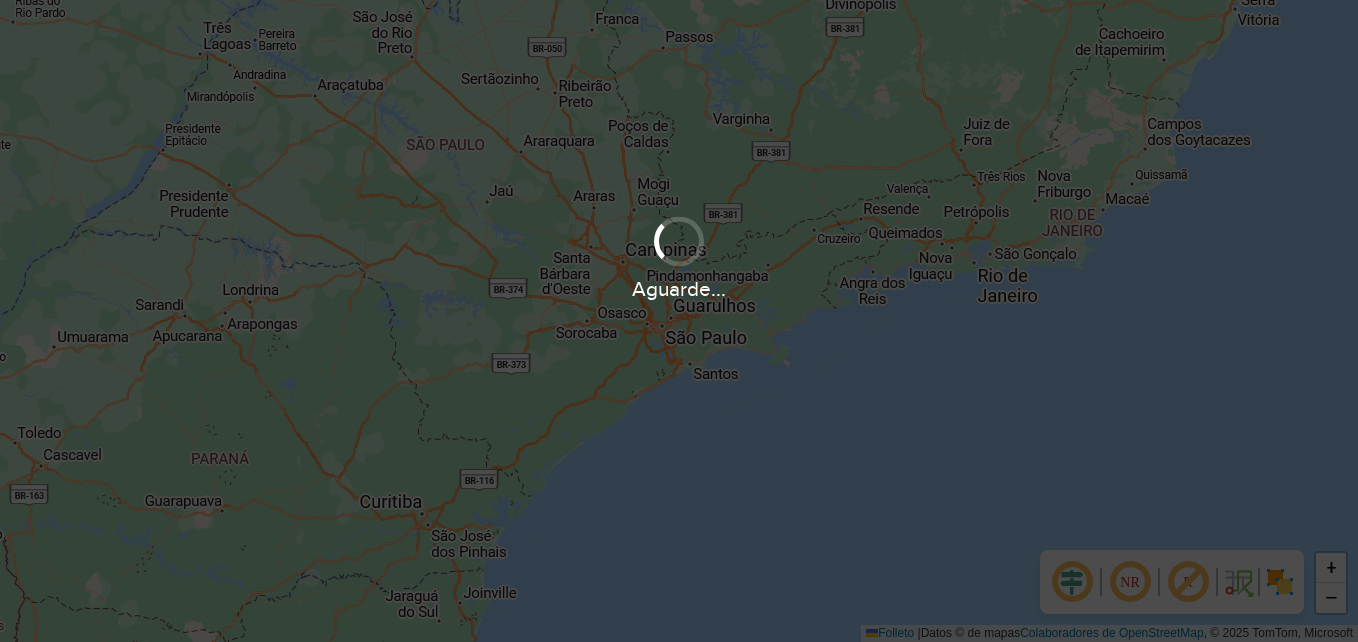 scroll, scrollTop: 0, scrollLeft: 0, axis: both 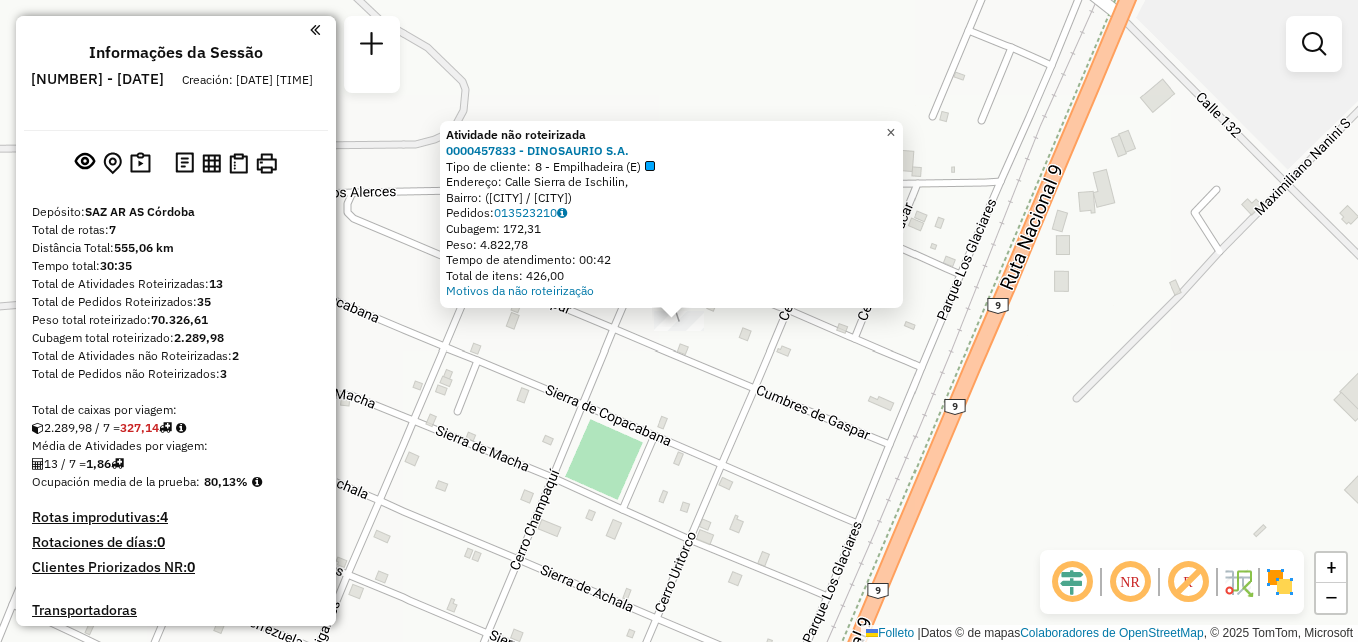 click on "×" 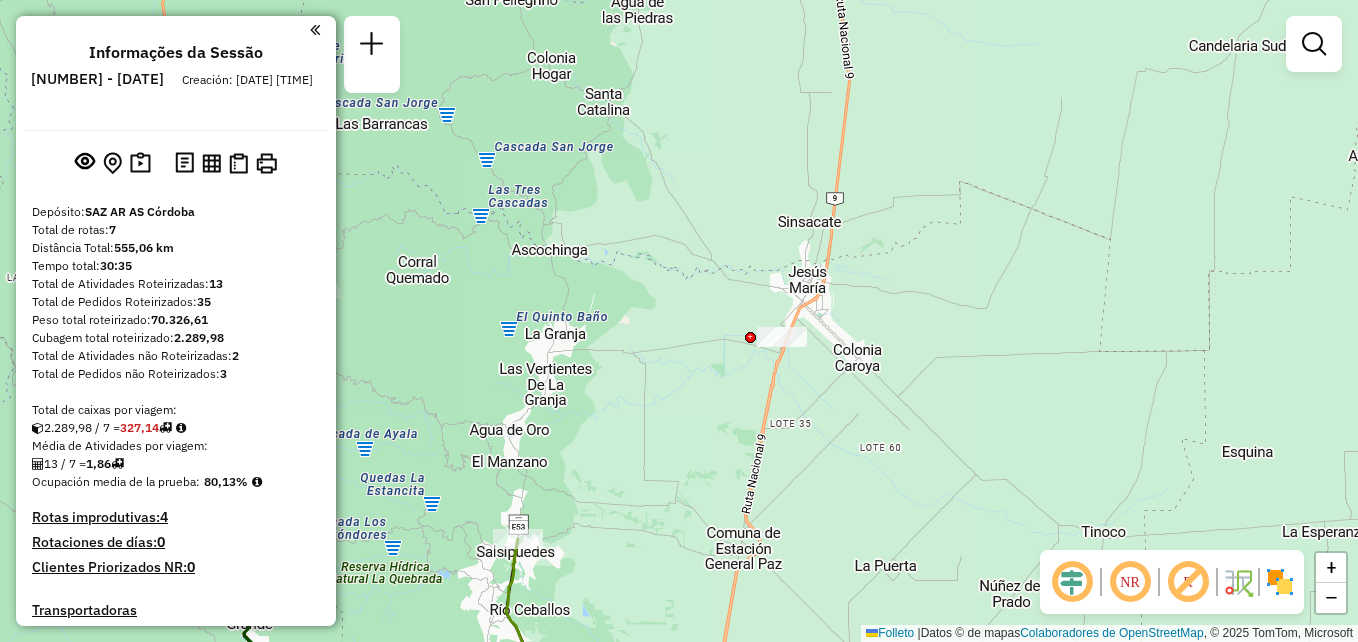 drag, startPoint x: 720, startPoint y: 397, endPoint x: 812, endPoint y: 232, distance: 188.91533 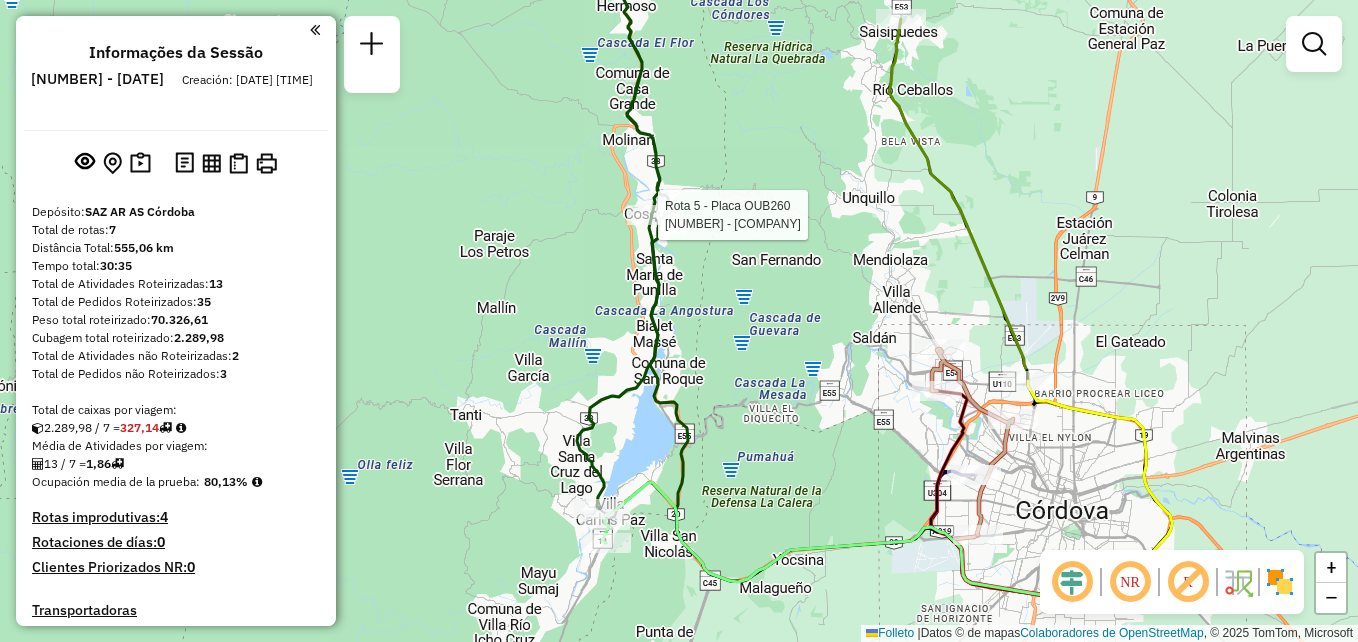 select on "**********" 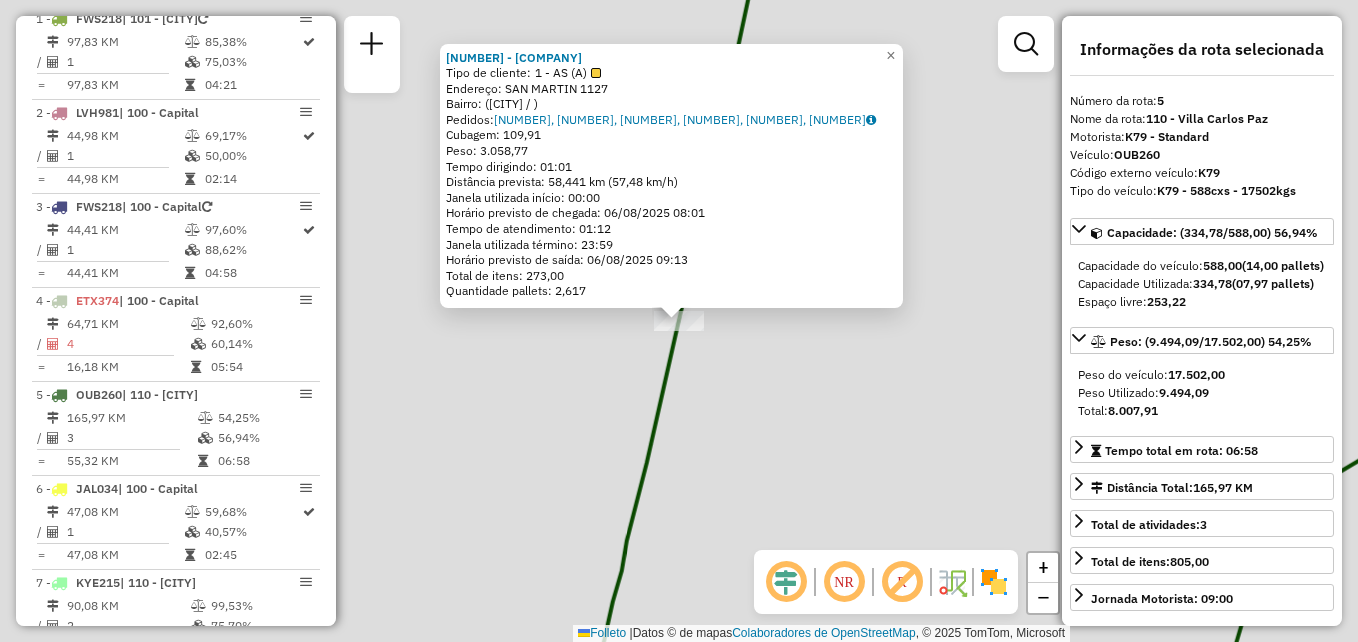 scroll, scrollTop: 1099, scrollLeft: 0, axis: vertical 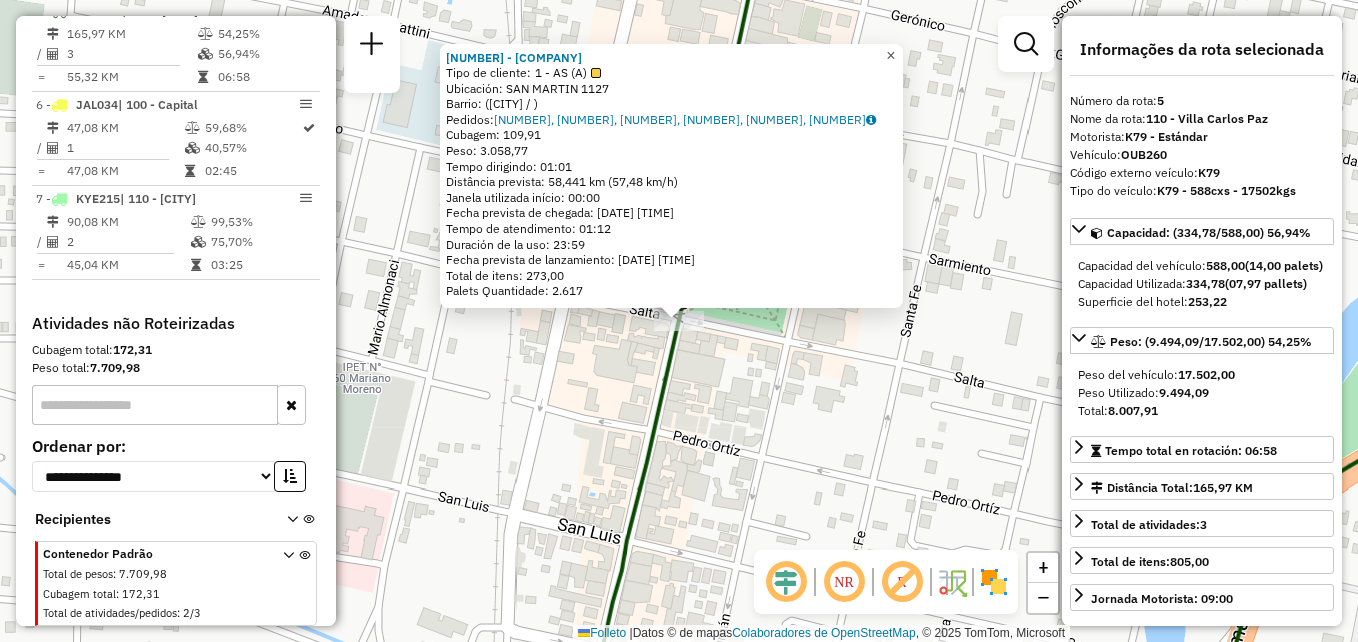 click on "×" 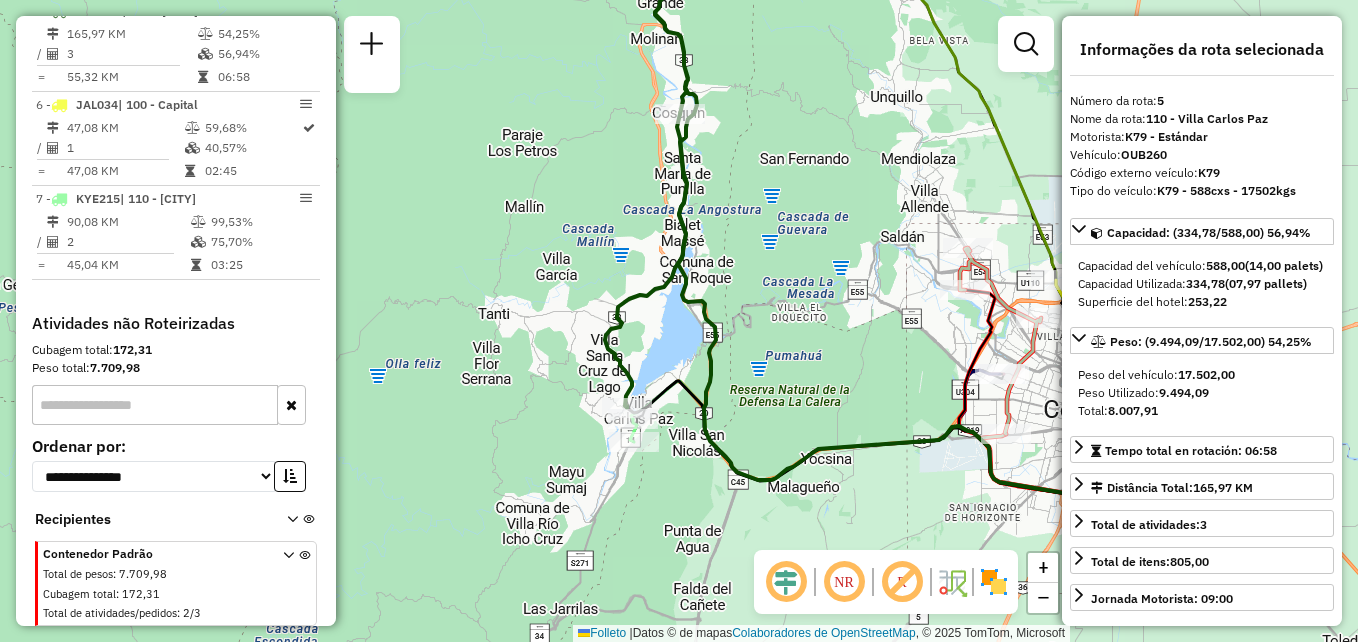 drag, startPoint x: 639, startPoint y: 309, endPoint x: 641, endPoint y: 230, distance: 79.025314 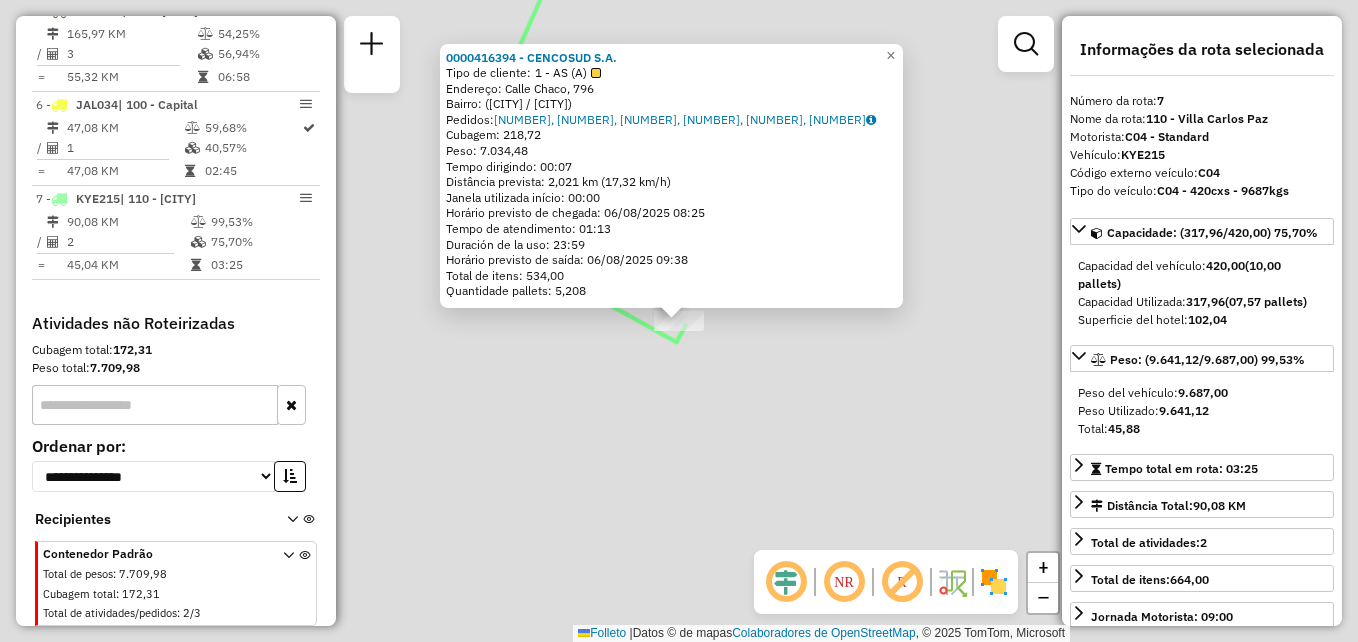 scroll, scrollTop: 1156, scrollLeft: 0, axis: vertical 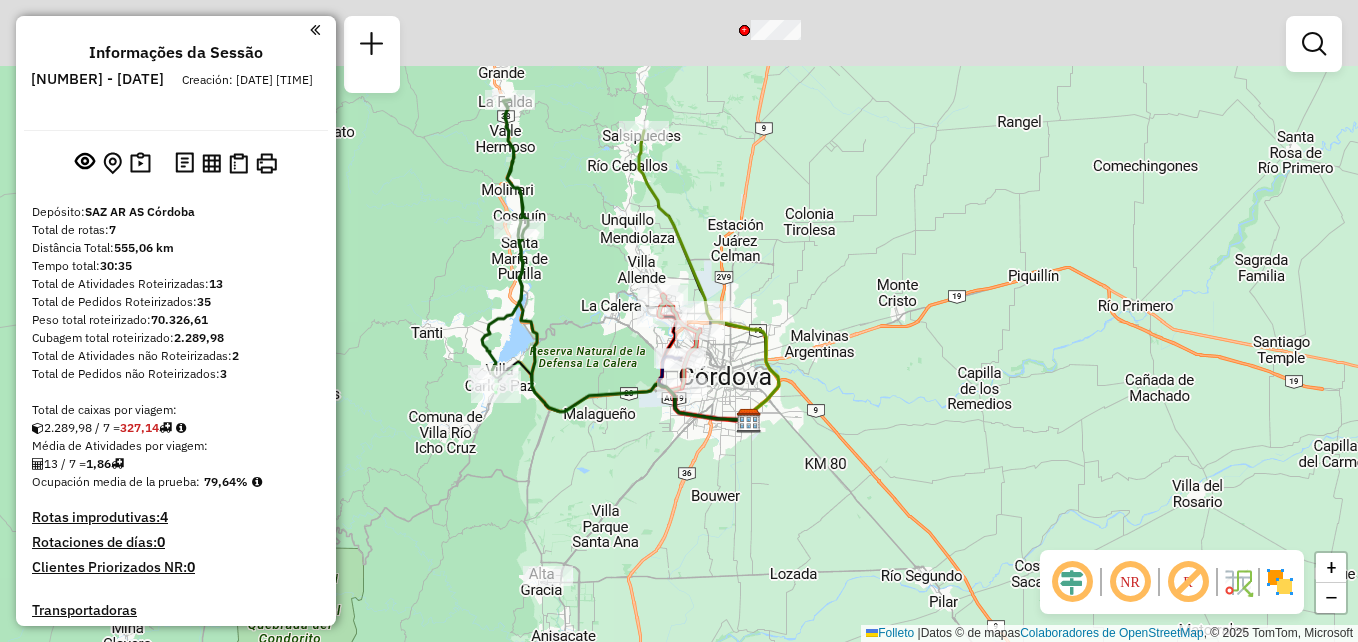 drag, startPoint x: 575, startPoint y: 437, endPoint x: 624, endPoint y: 525, distance: 100.72239 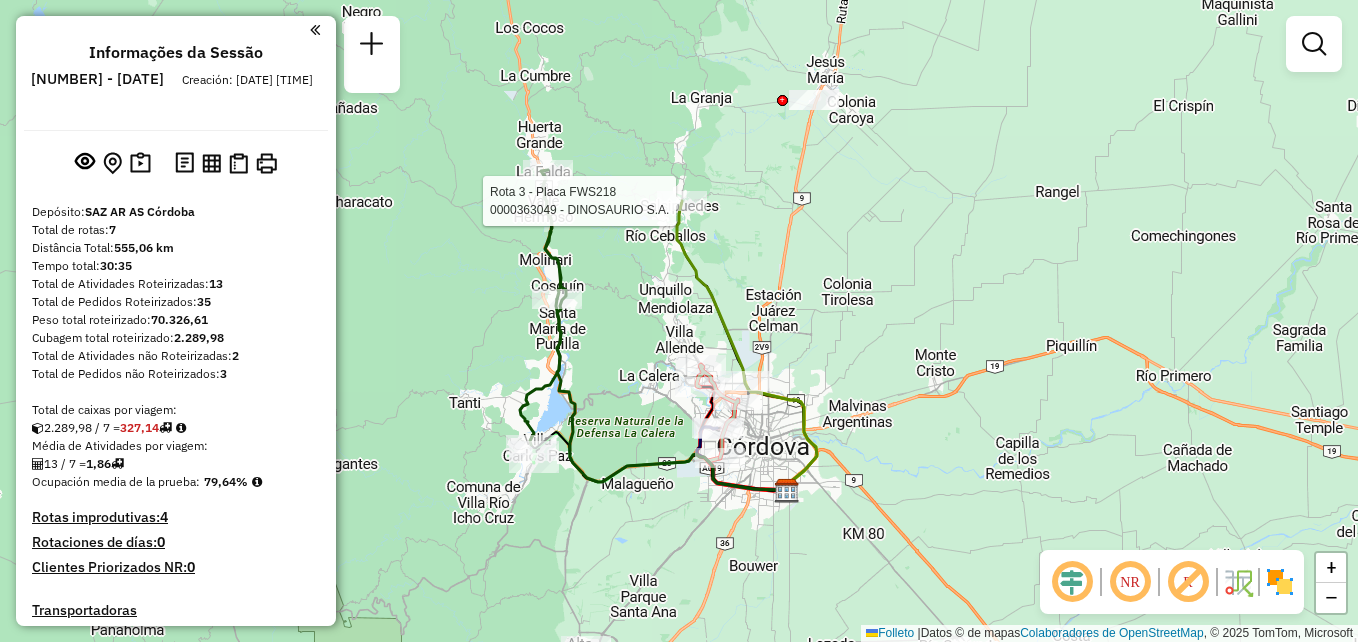 select on "**********" 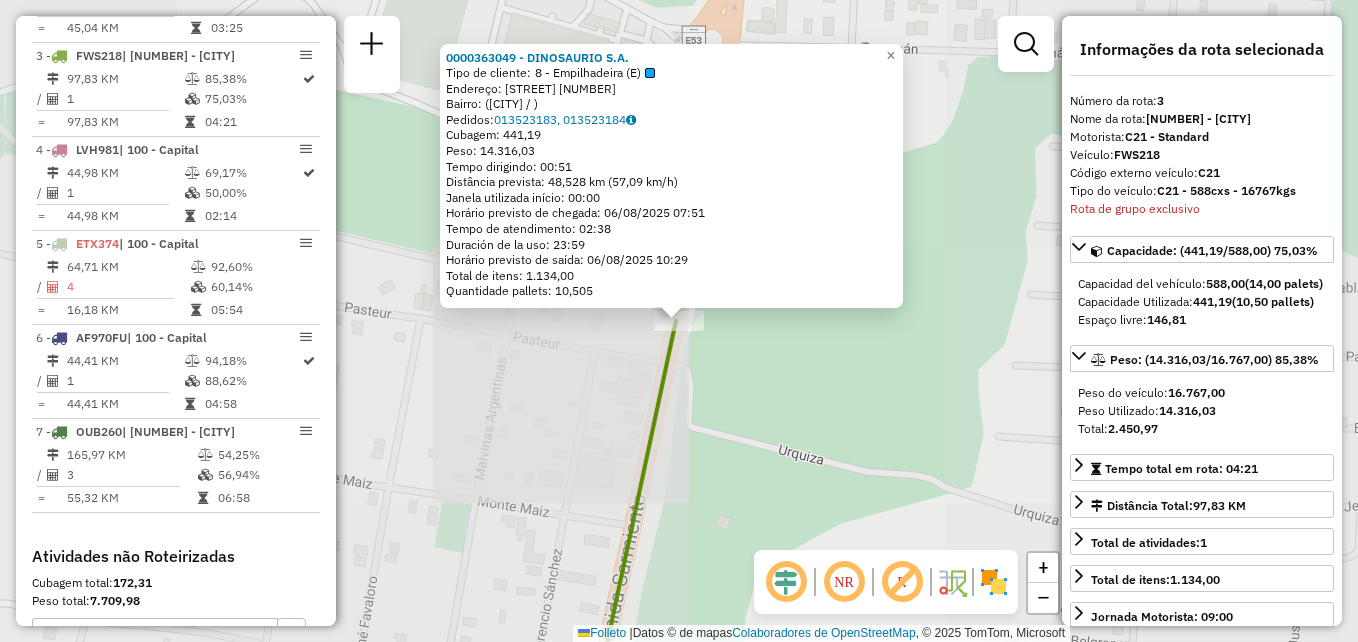 scroll, scrollTop: 911, scrollLeft: 0, axis: vertical 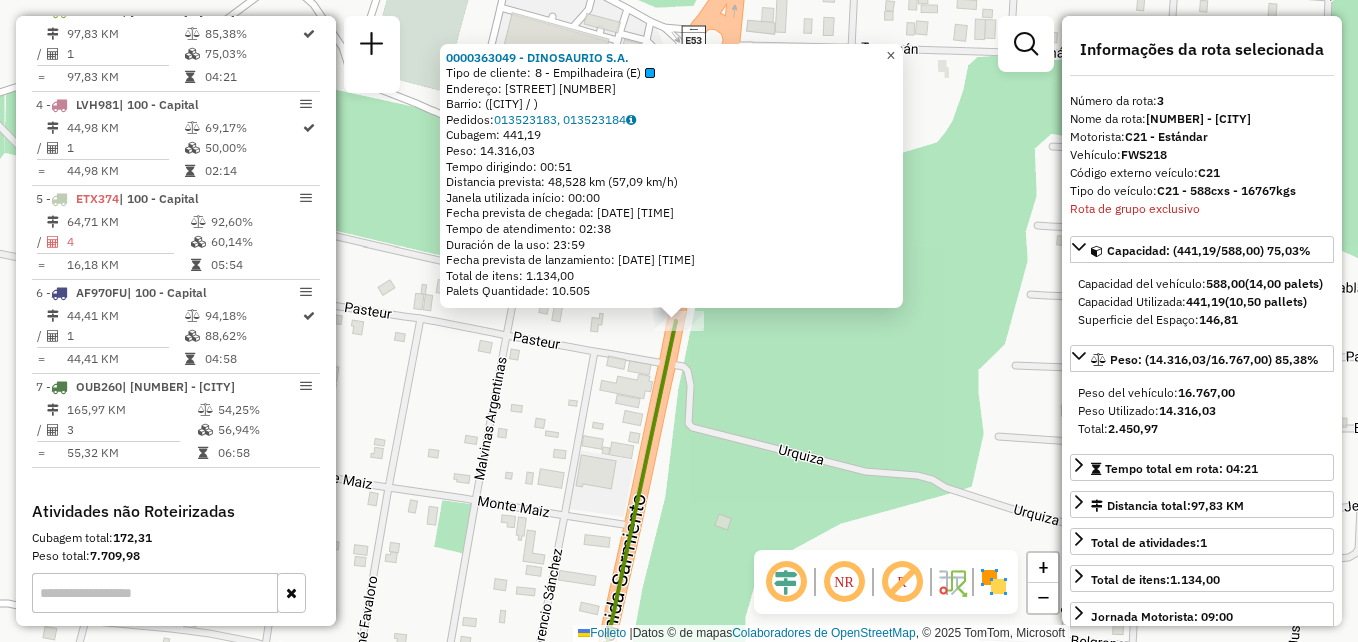 click on "×" 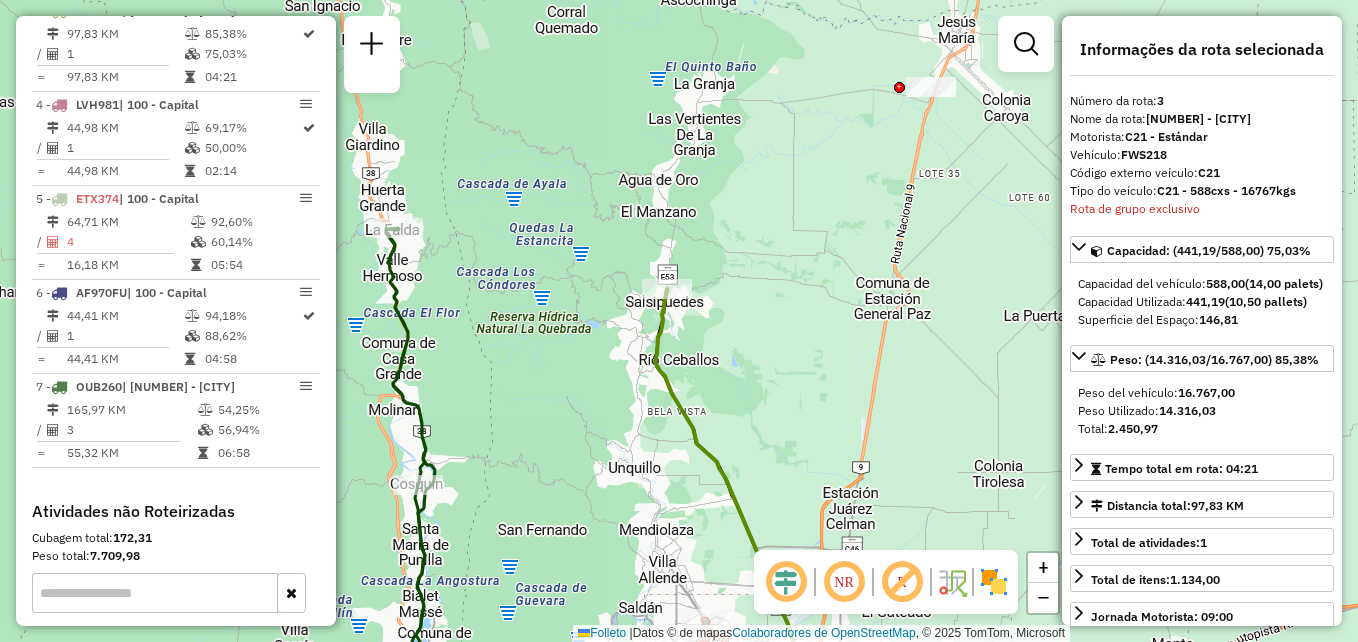 drag, startPoint x: 762, startPoint y: 255, endPoint x: 730, endPoint y: 241, distance: 34.928497 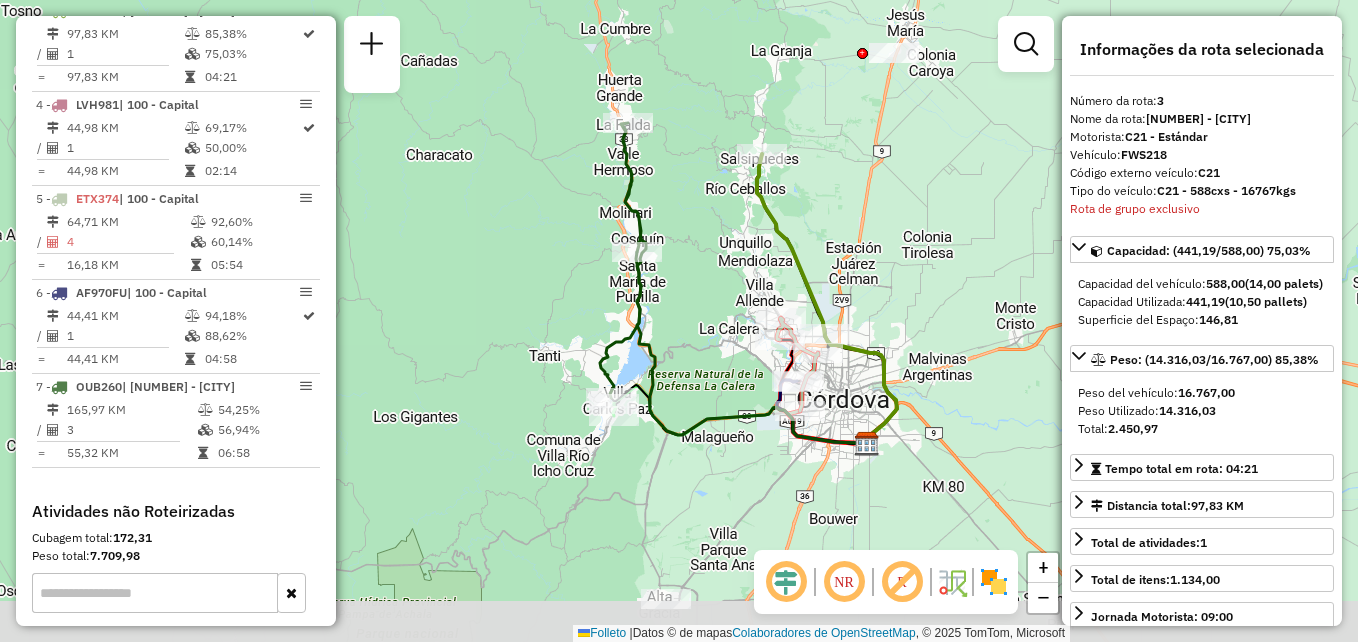 drag, startPoint x: 668, startPoint y: 305, endPoint x: 745, endPoint y: 261, distance: 88.68484 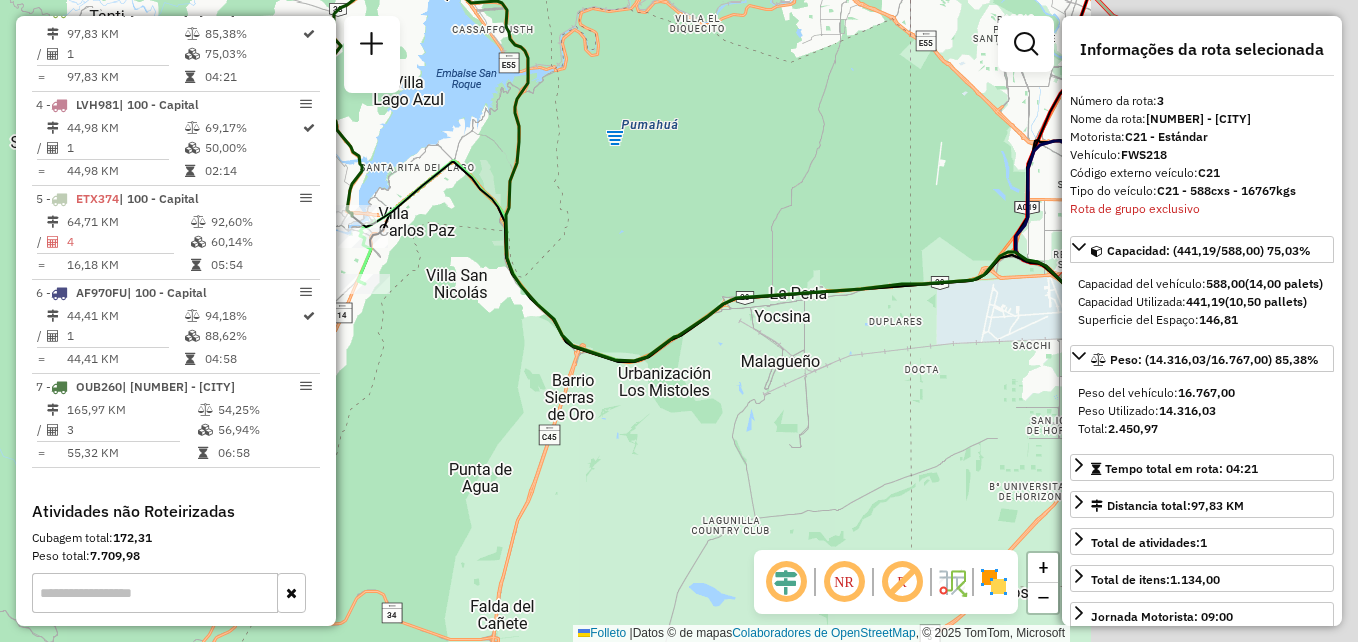 drag, startPoint x: 526, startPoint y: 308, endPoint x: 417, endPoint y: 273, distance: 114.48144 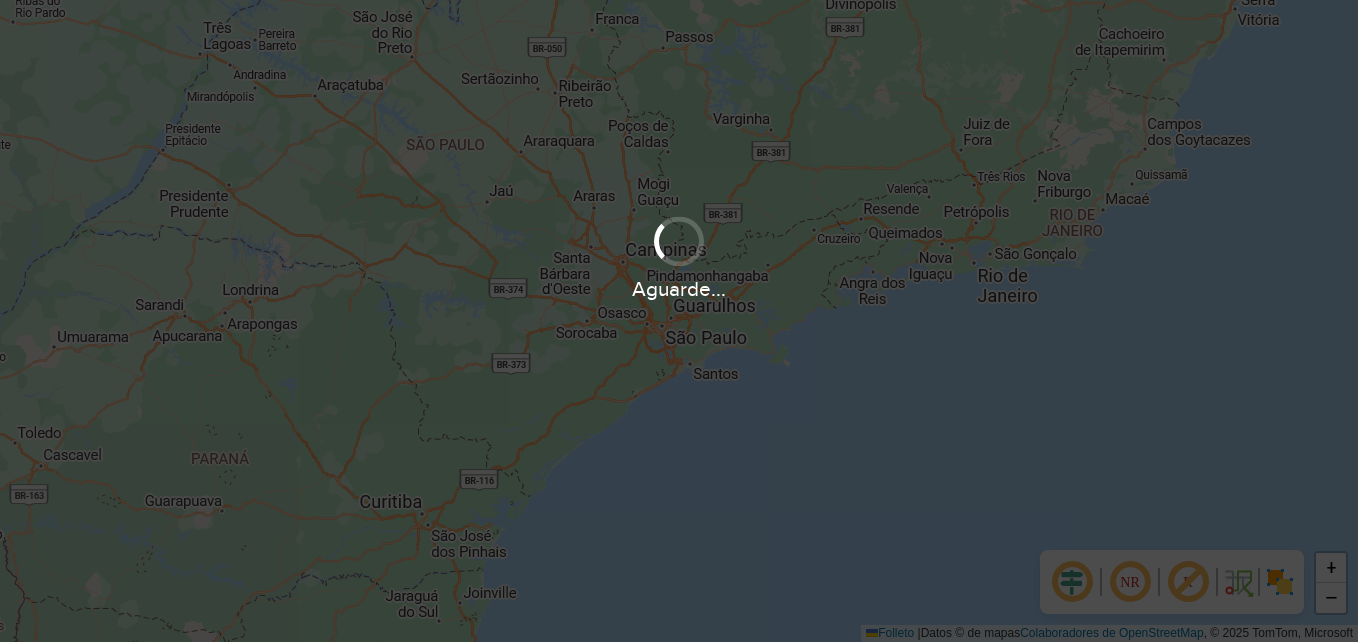 scroll, scrollTop: 0, scrollLeft: 0, axis: both 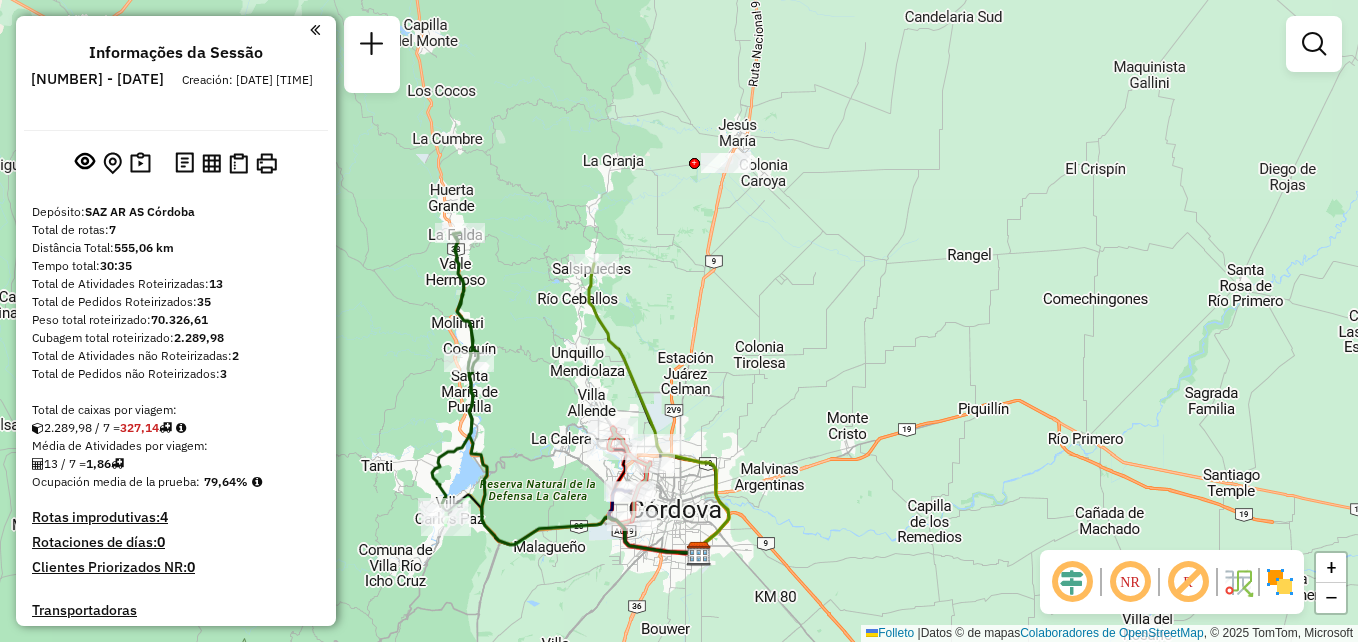 drag, startPoint x: 725, startPoint y: 282, endPoint x: 728, endPoint y: 324, distance: 42.107006 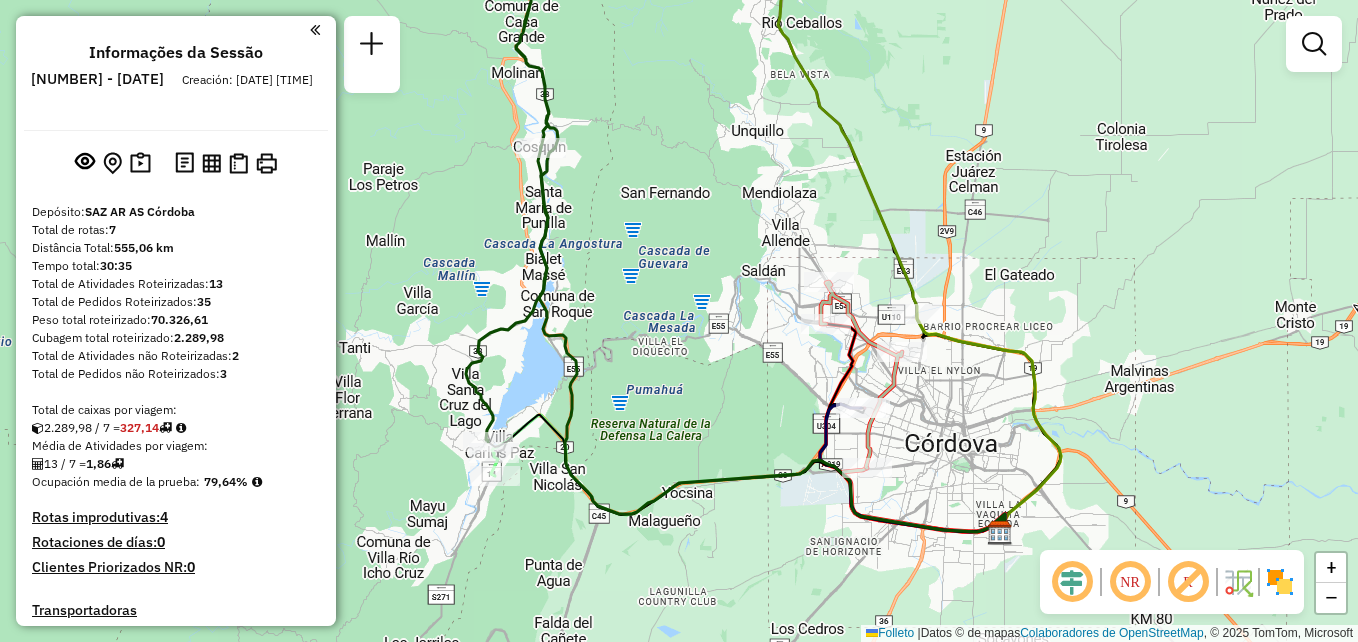 drag, startPoint x: 469, startPoint y: 525, endPoint x: 639, endPoint y: 401, distance: 210.41862 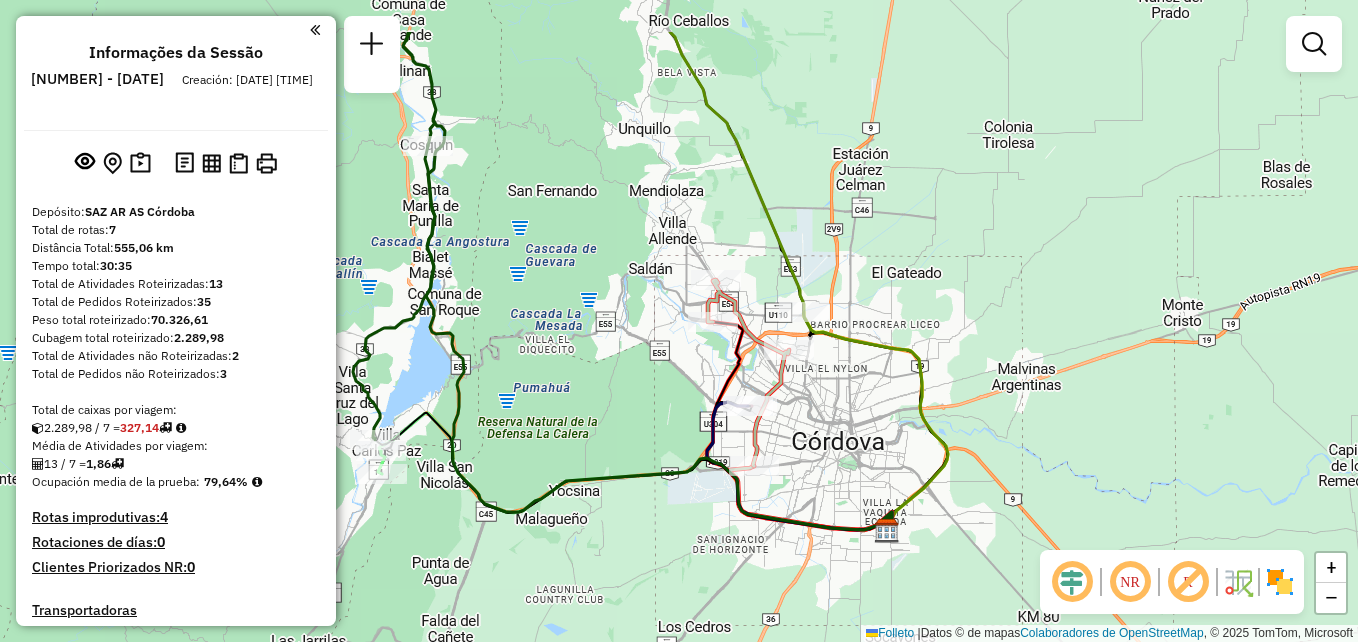 drag, startPoint x: 870, startPoint y: 356, endPoint x: 646, endPoint y: 460, distance: 246.96559 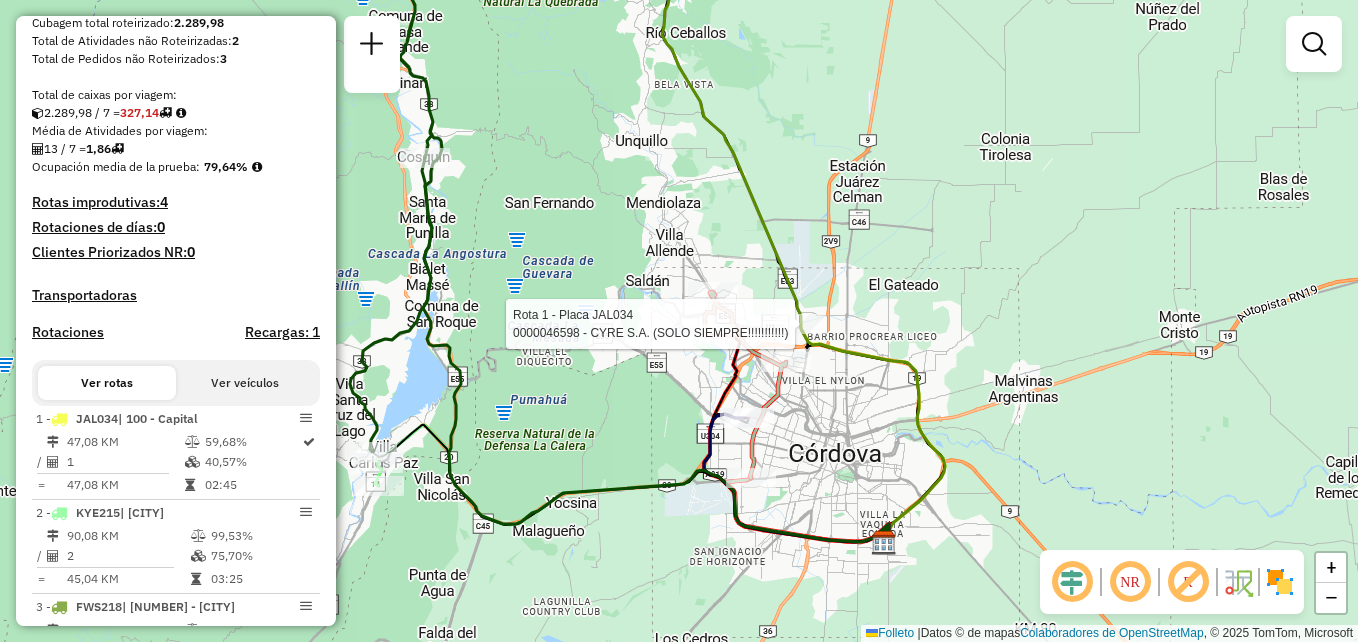 select on "**********" 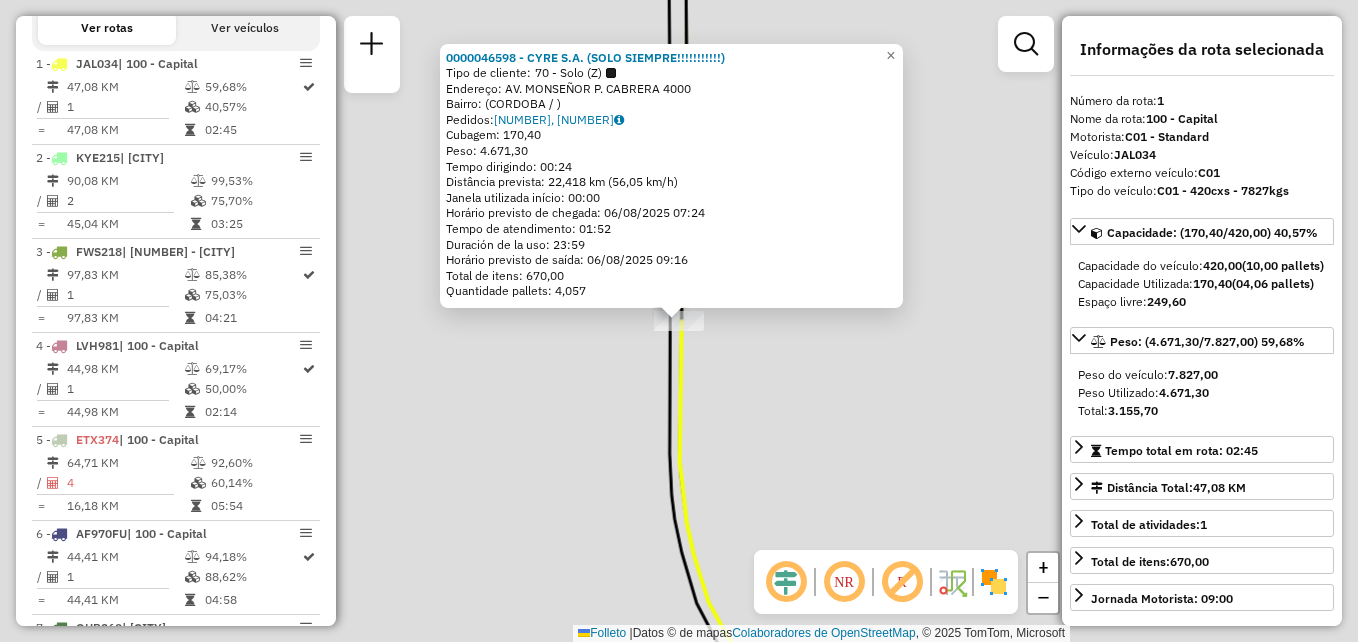 scroll, scrollTop: 705, scrollLeft: 0, axis: vertical 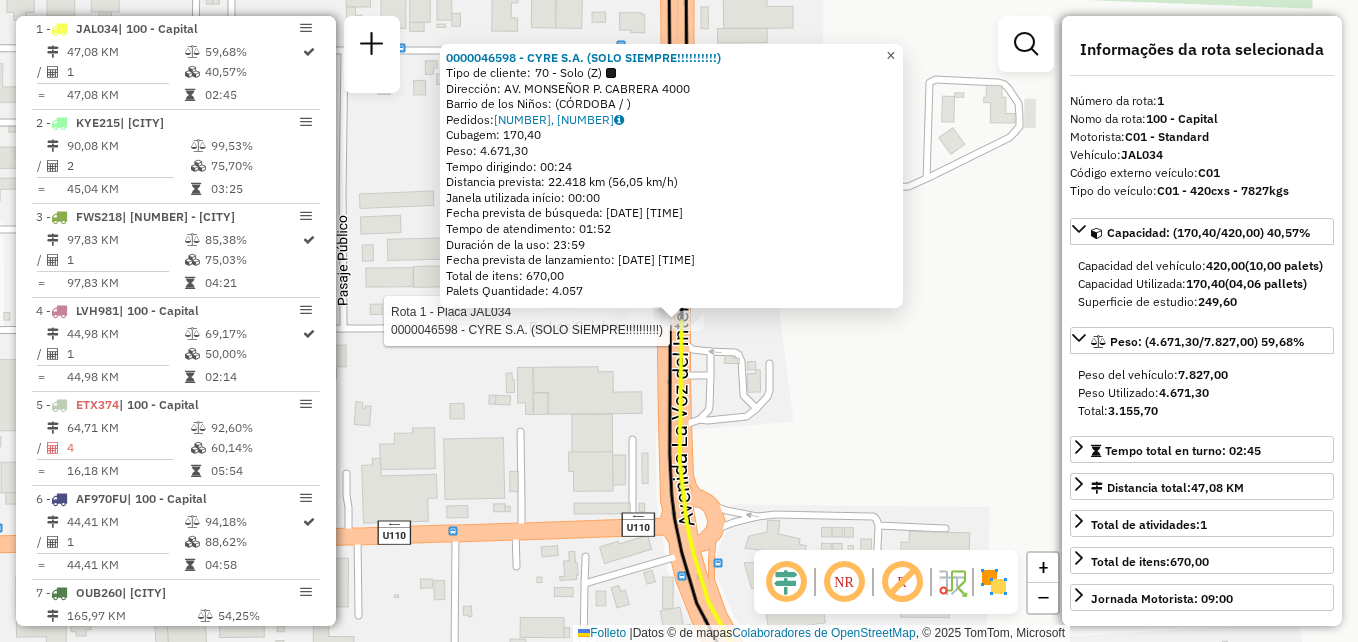 click on "×" 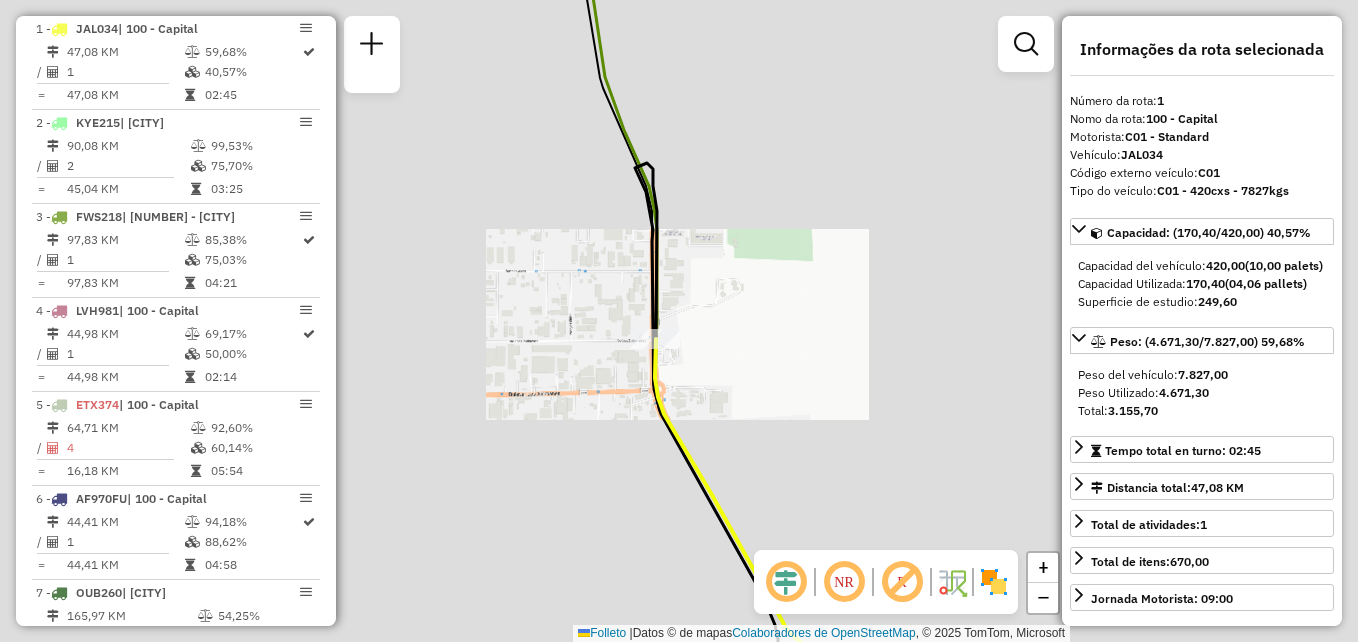 drag, startPoint x: 625, startPoint y: 314, endPoint x: 658, endPoint y: 223, distance: 96.79876 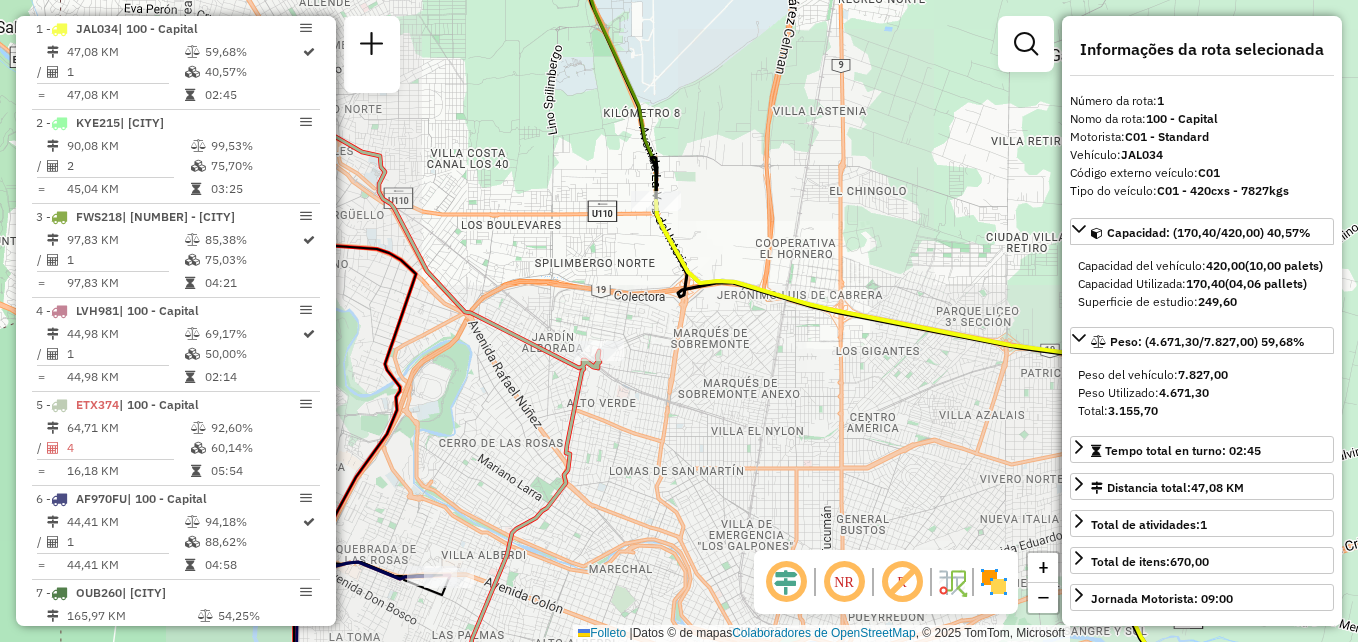 drag, startPoint x: 630, startPoint y: 342, endPoint x: 674, endPoint y: 303, distance: 58.796257 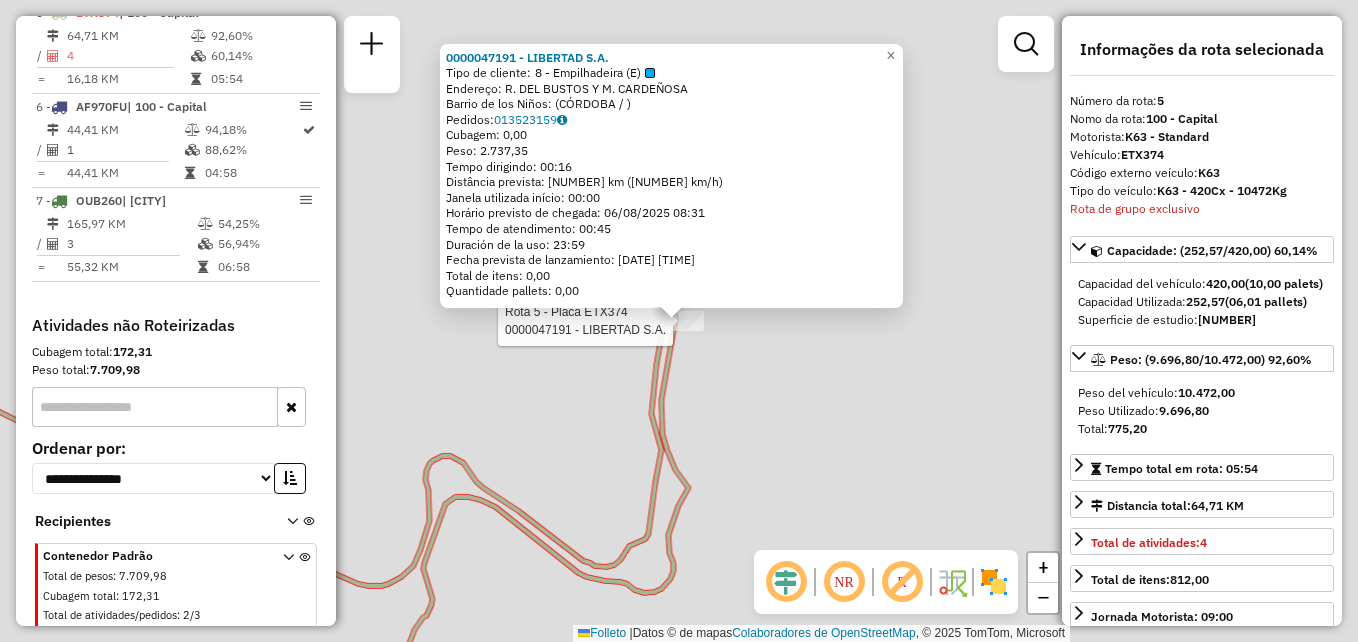 scroll, scrollTop: 1117, scrollLeft: 0, axis: vertical 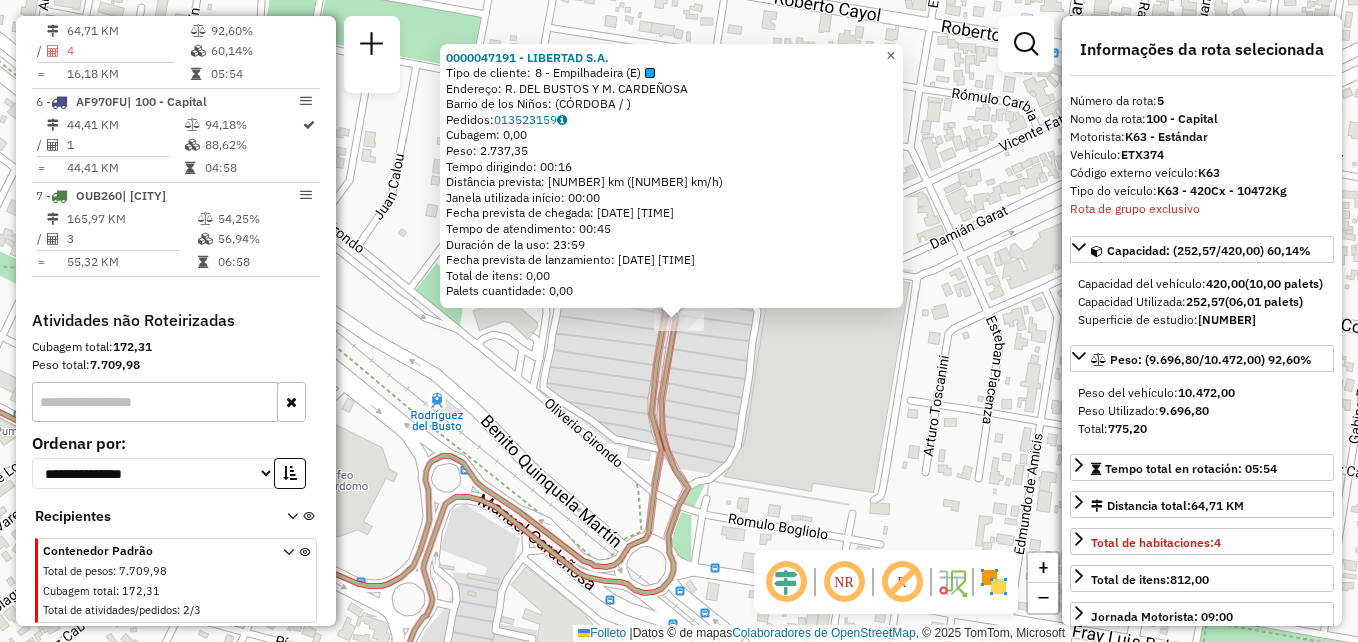 click on "×" 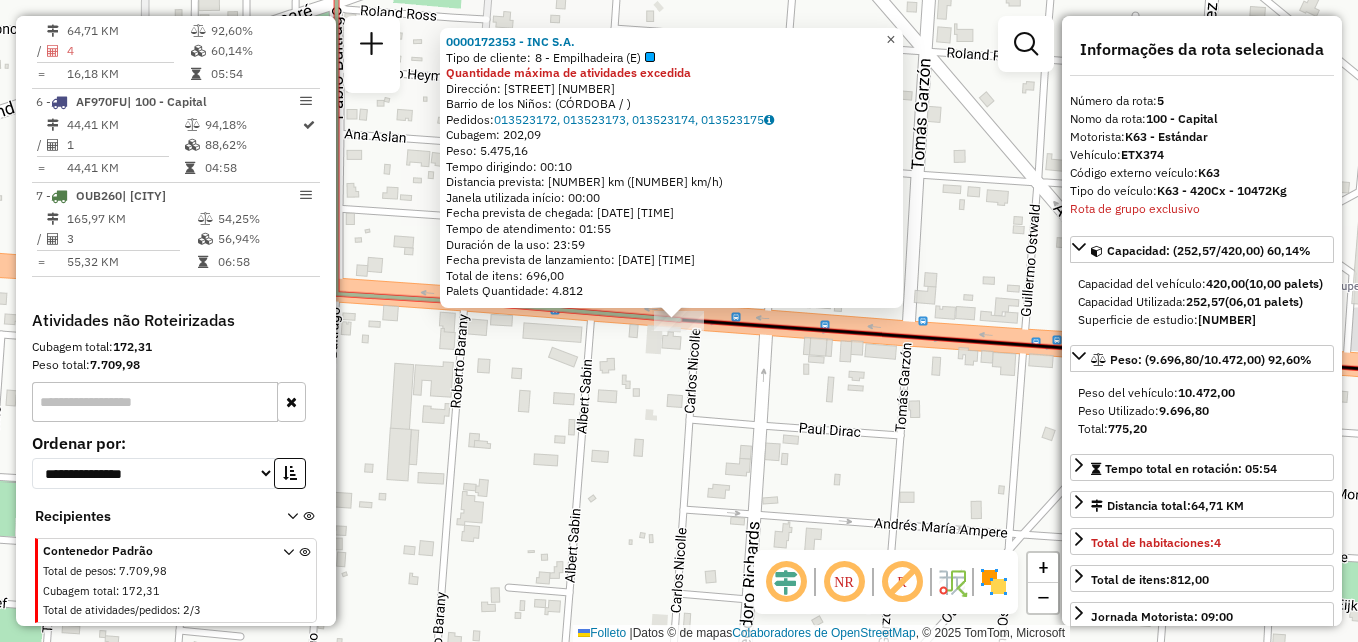 click on "×" 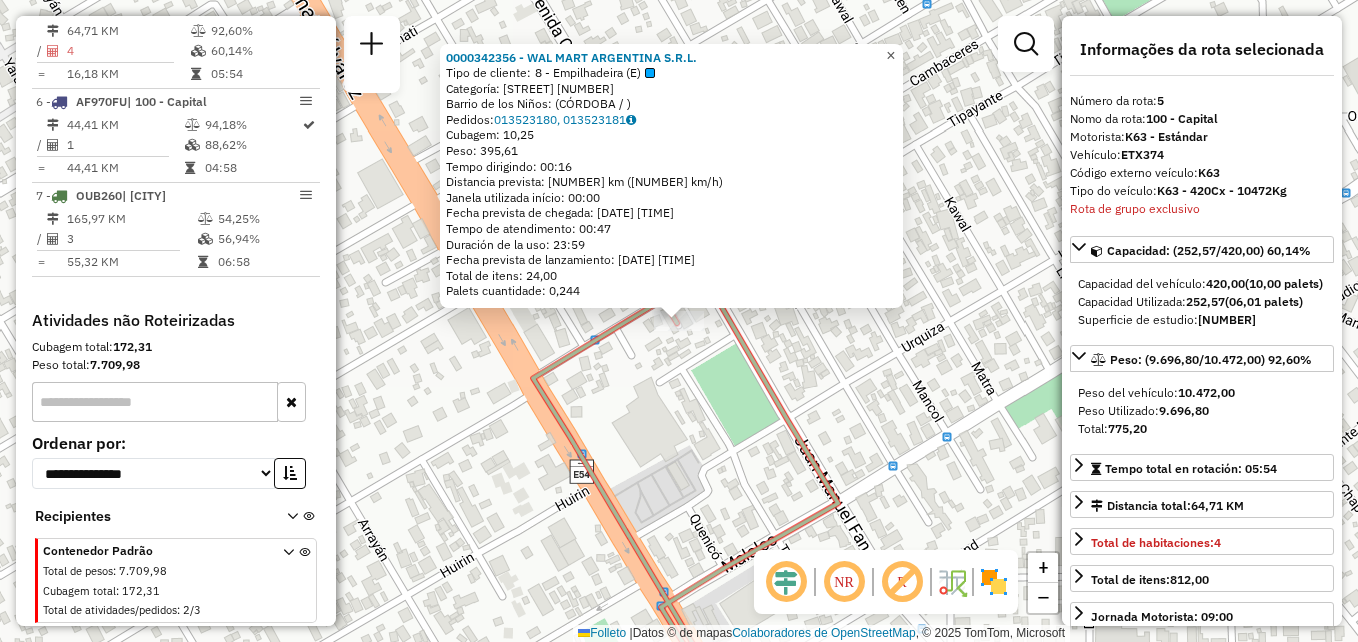 click on "×" 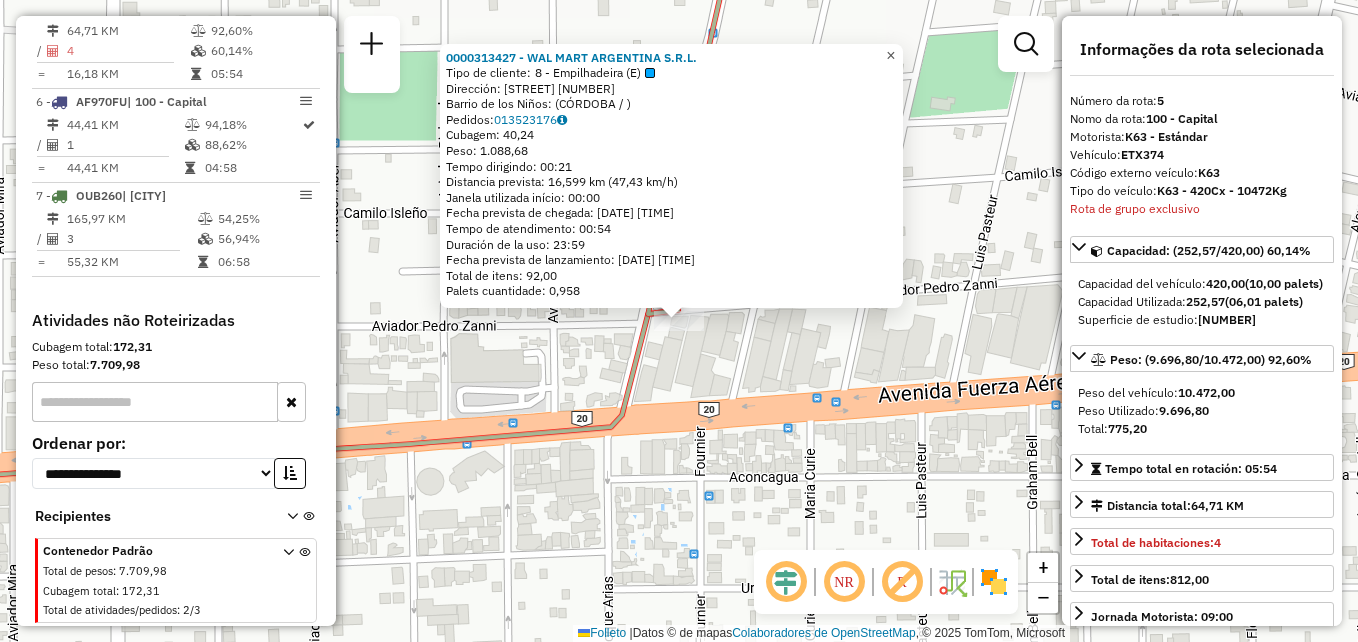 click on "×" 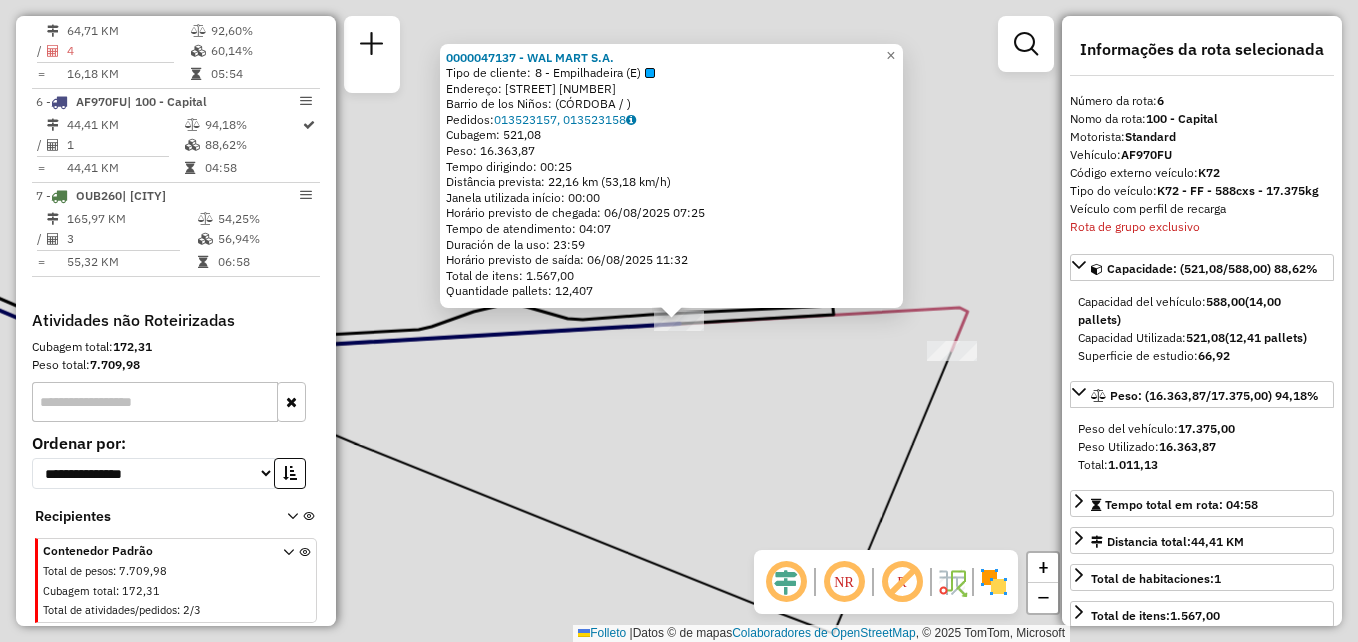 scroll, scrollTop: 1156, scrollLeft: 0, axis: vertical 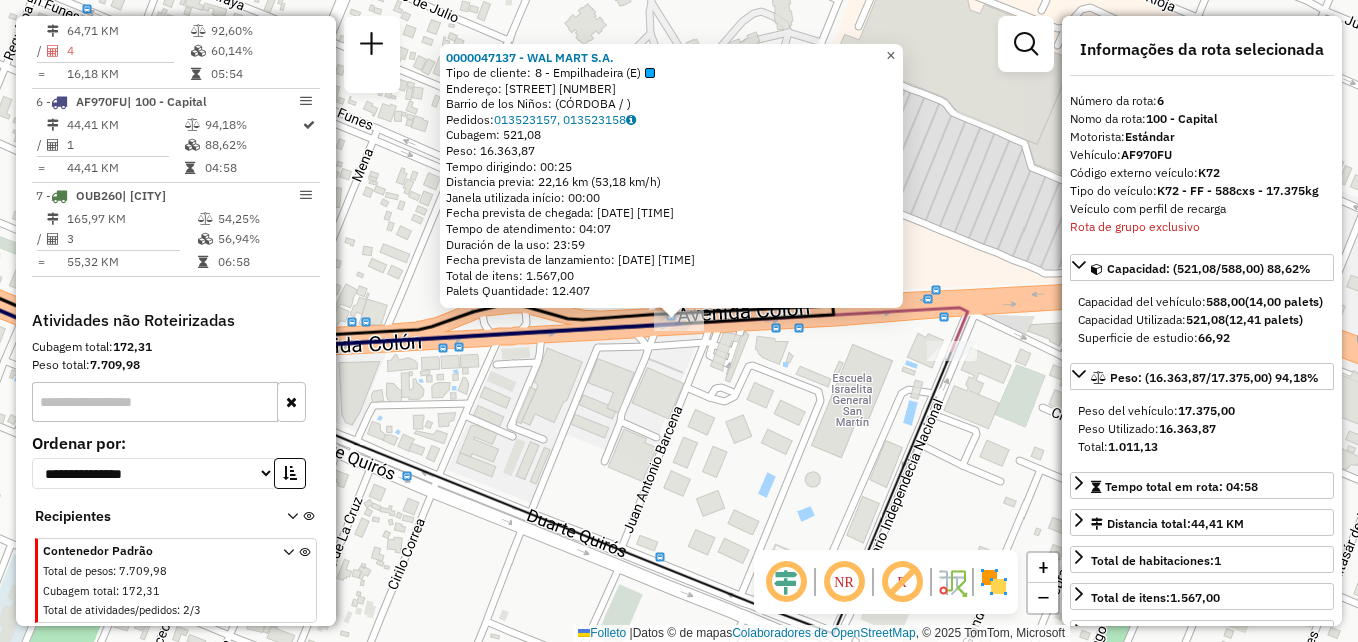 click on "×" 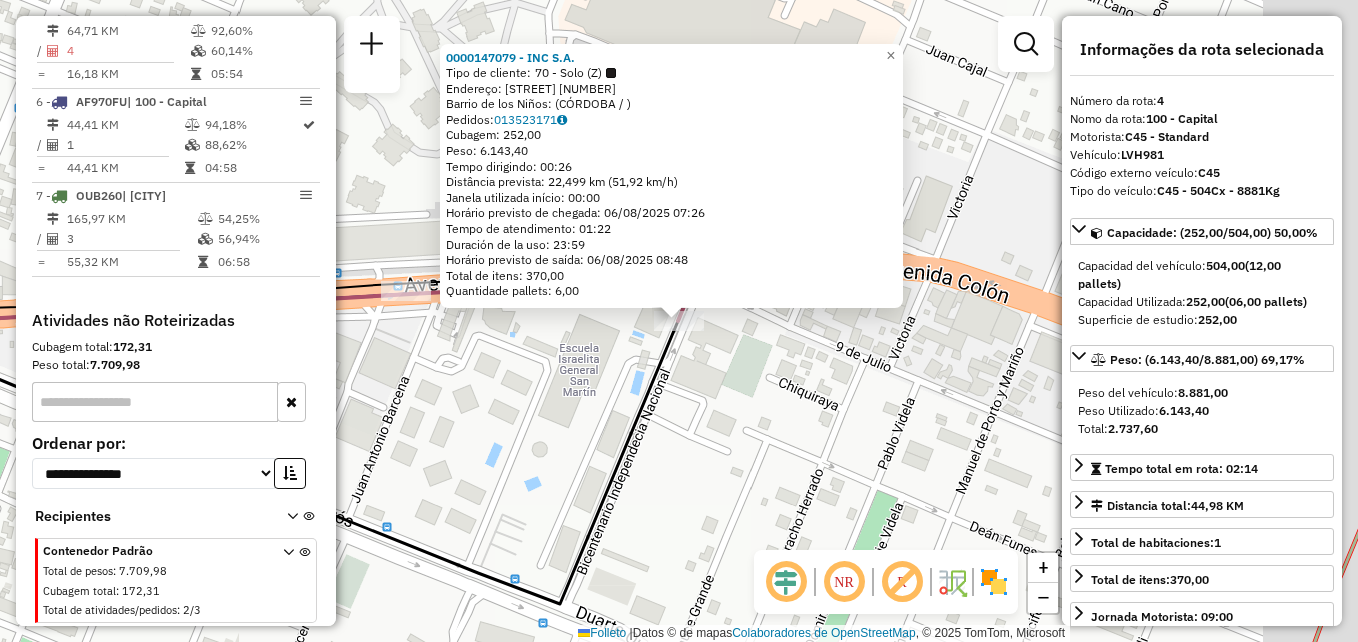 scroll, scrollTop: 1023, scrollLeft: 0, axis: vertical 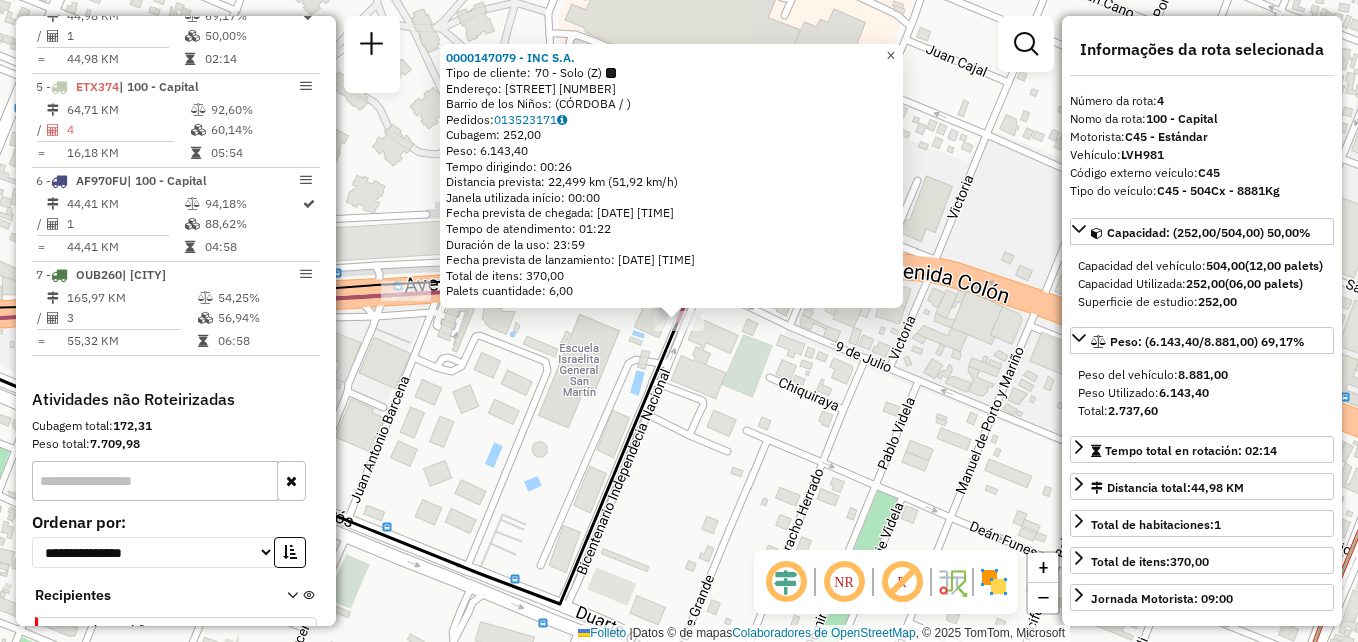 click on "×" 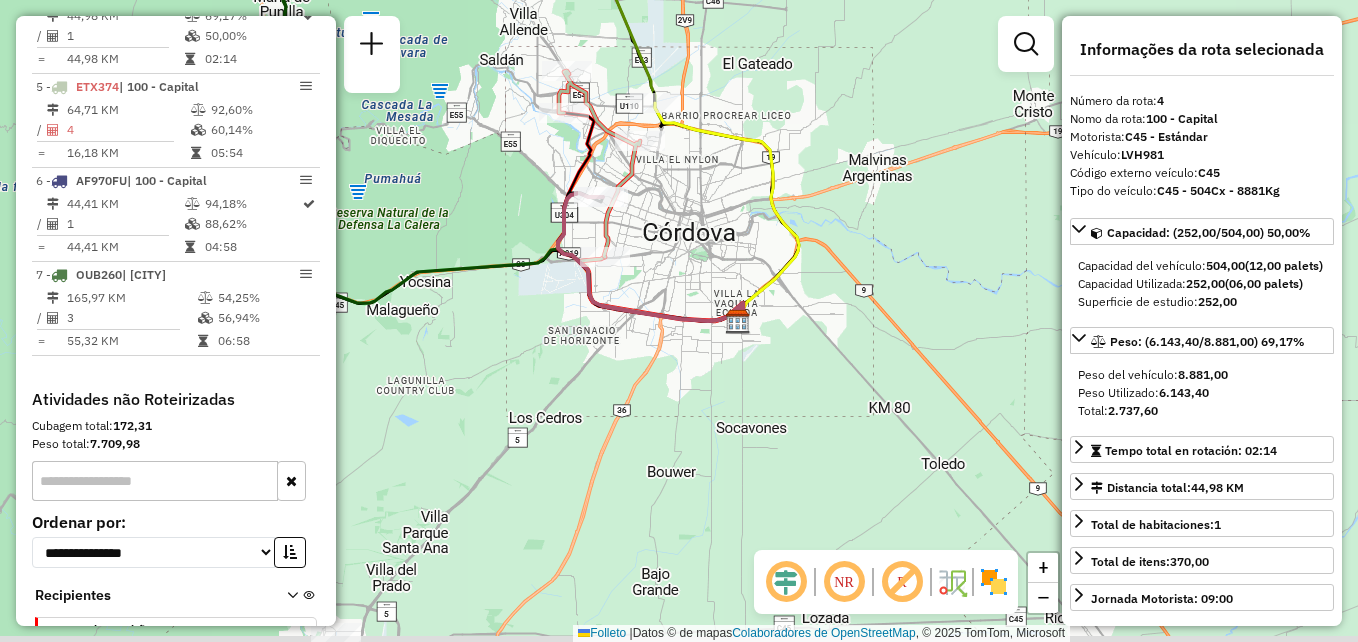 drag, startPoint x: 700, startPoint y: 303, endPoint x: 665, endPoint y: 246, distance: 66.88796 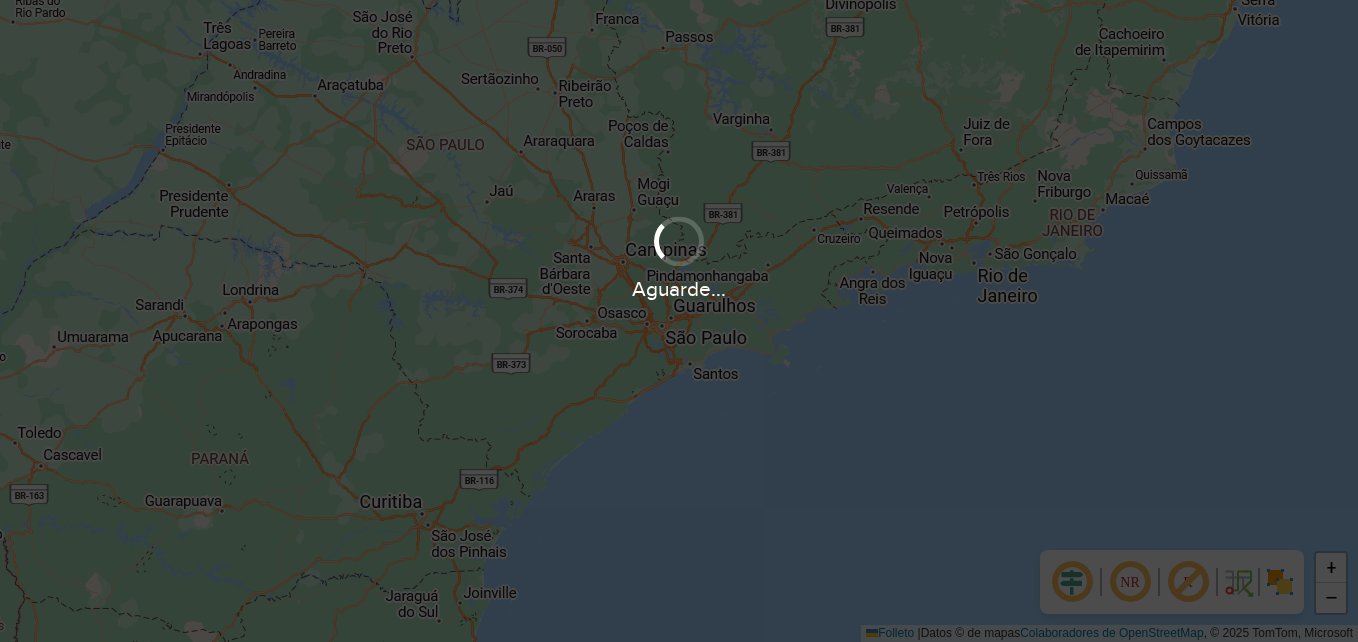 scroll, scrollTop: 0, scrollLeft: 0, axis: both 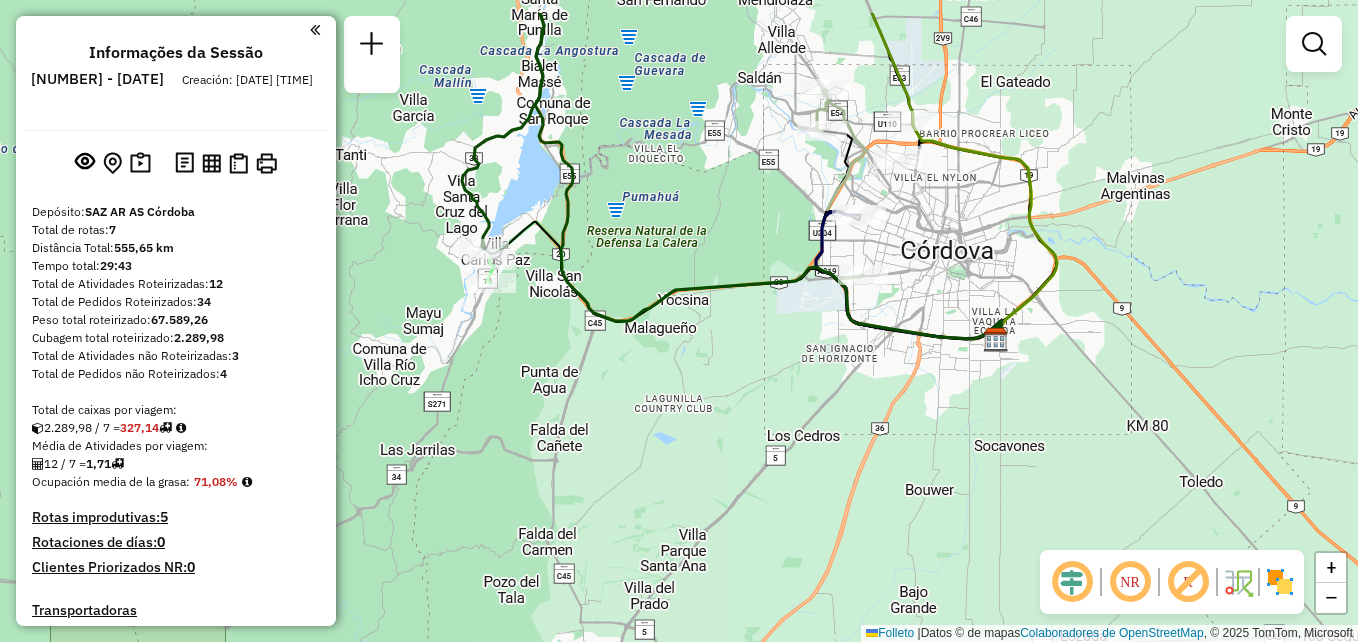 drag, startPoint x: 846, startPoint y: 306, endPoint x: 773, endPoint y: 470, distance: 179.51323 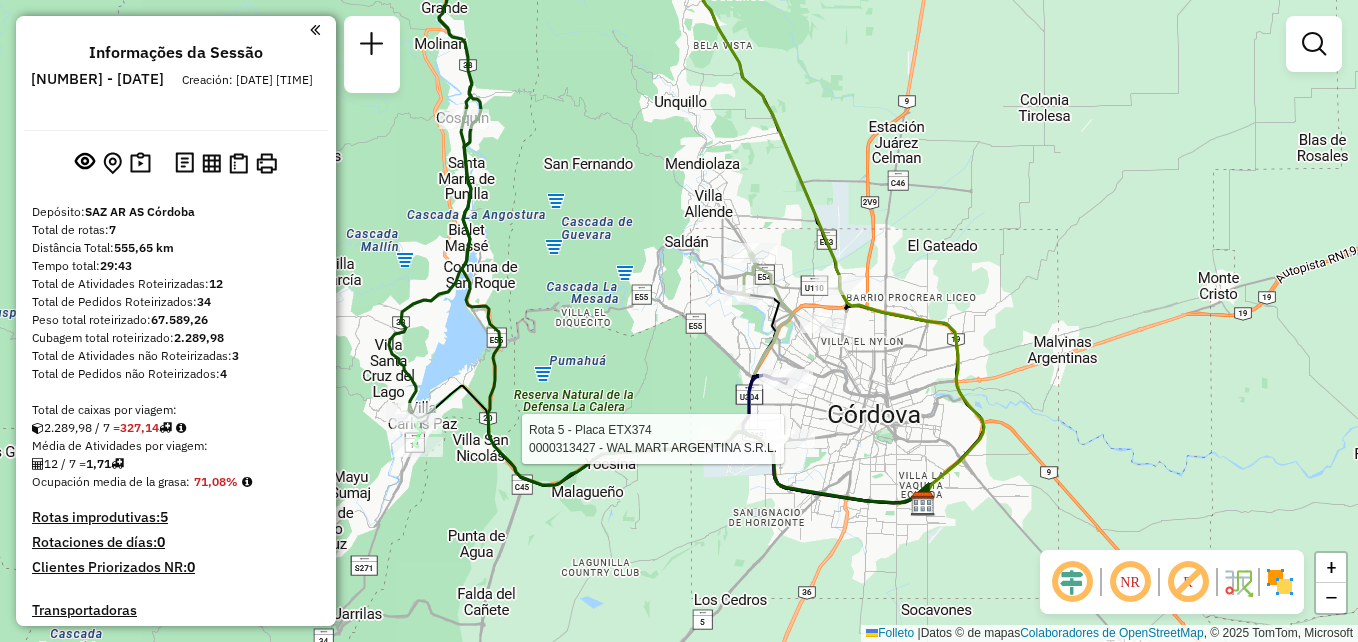select on "**********" 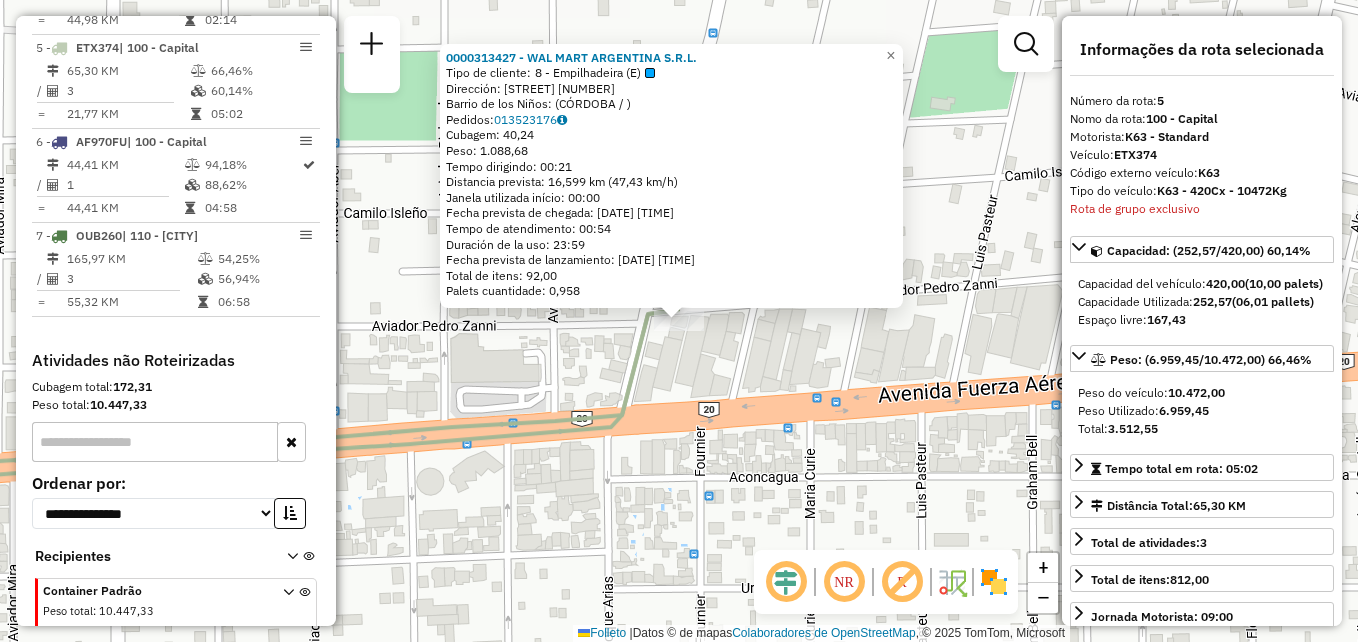 scroll, scrollTop: 1117, scrollLeft: 0, axis: vertical 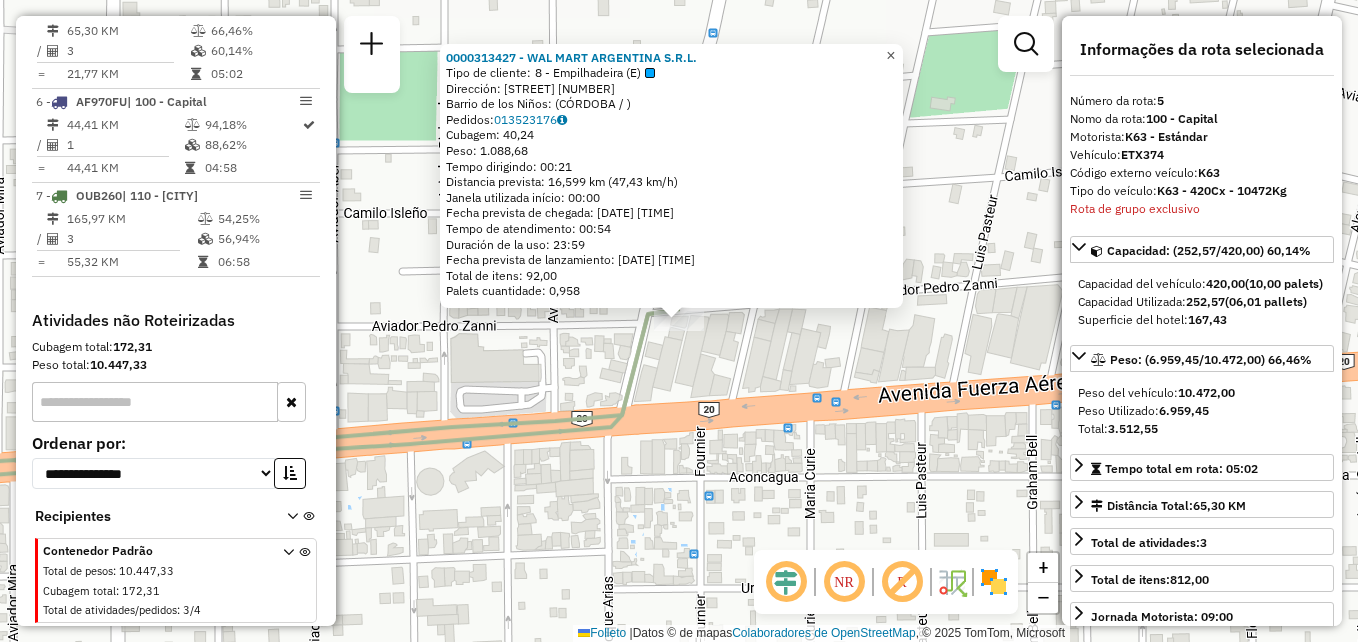 click on "×" 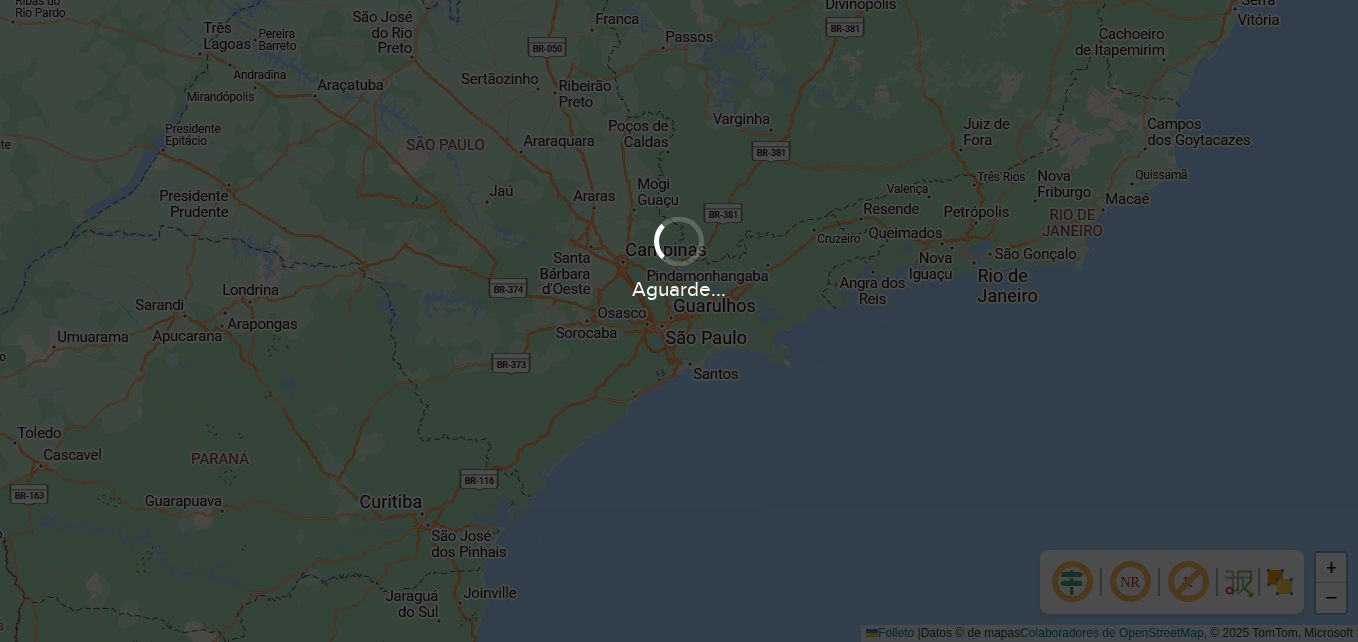 scroll, scrollTop: 0, scrollLeft: 0, axis: both 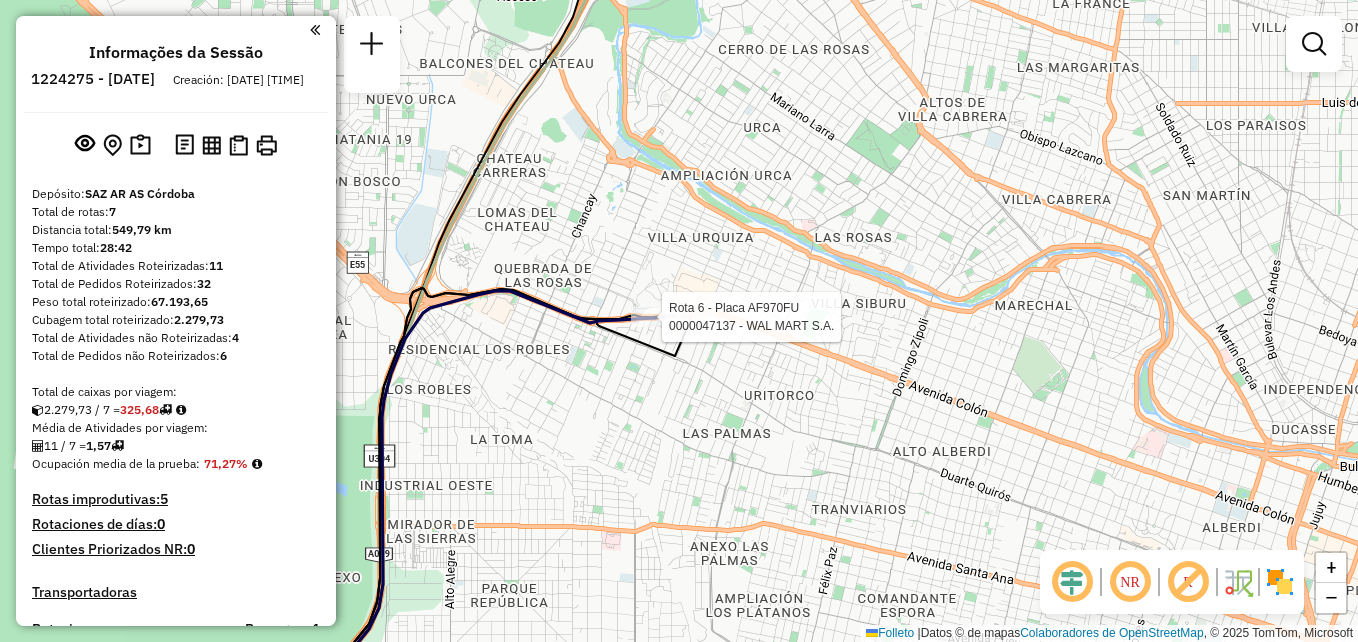 select on "**********" 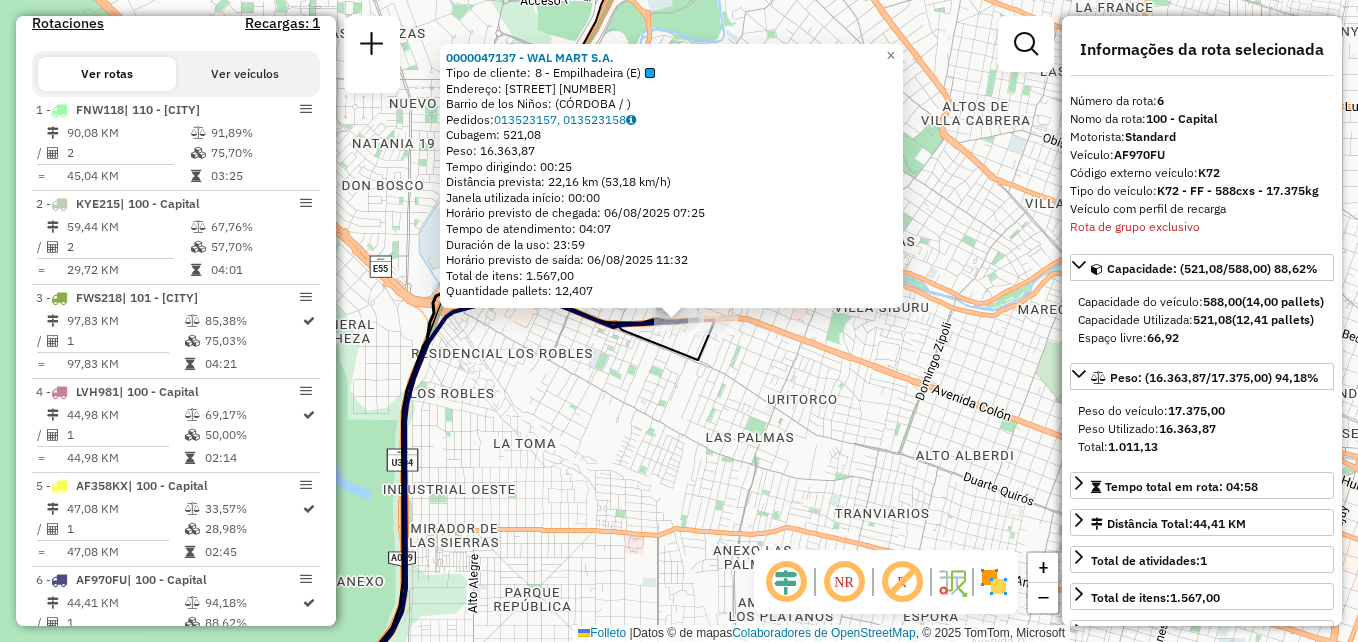 scroll, scrollTop: 1156, scrollLeft: 0, axis: vertical 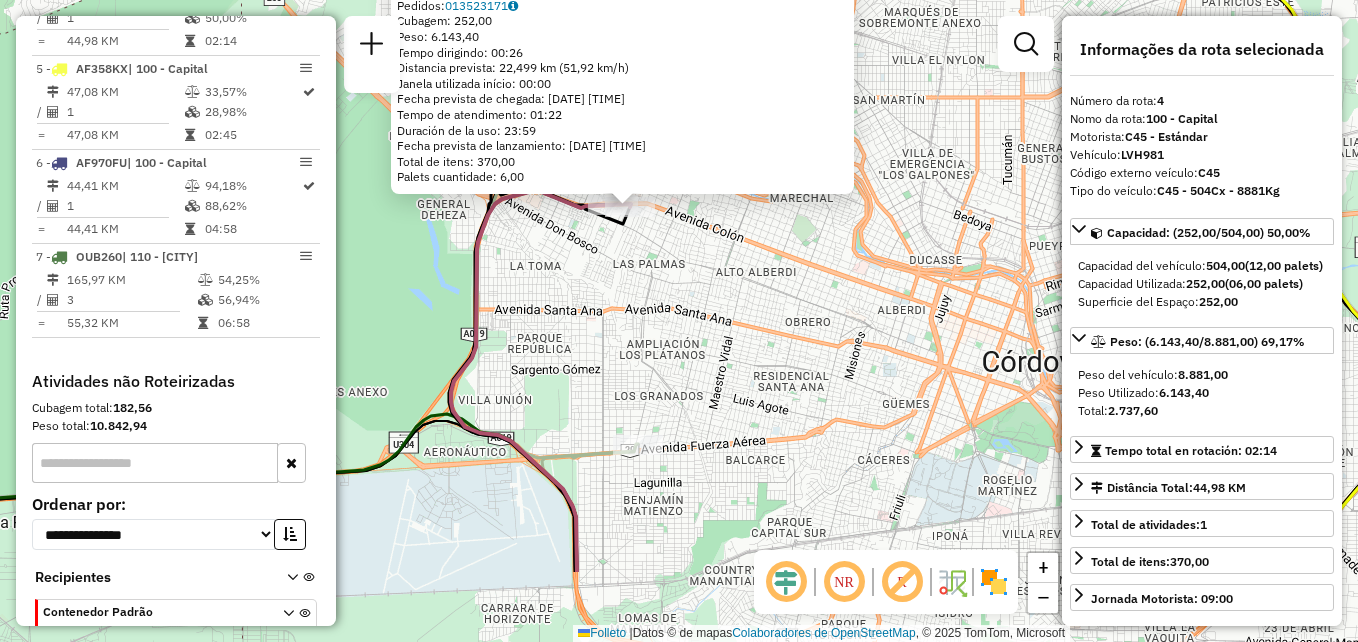 drag, startPoint x: 717, startPoint y: 463, endPoint x: 664, endPoint y: 329, distance: 144.10066 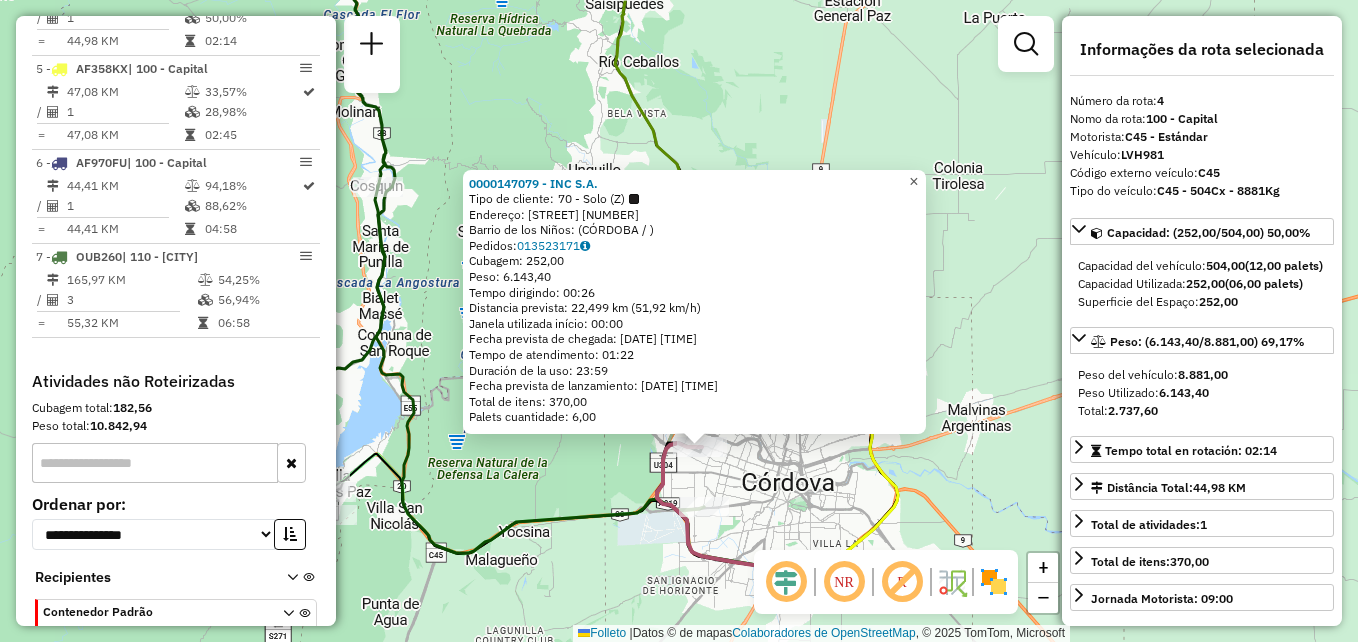 click on "×" 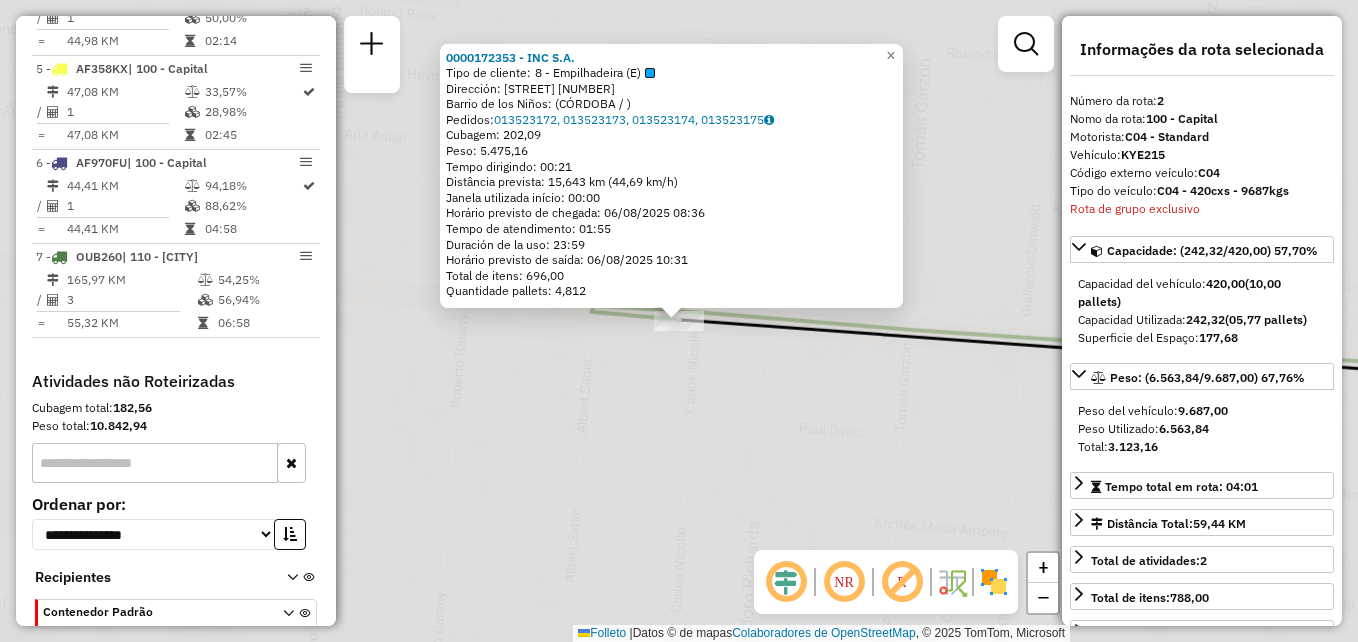 scroll, scrollTop: 817, scrollLeft: 0, axis: vertical 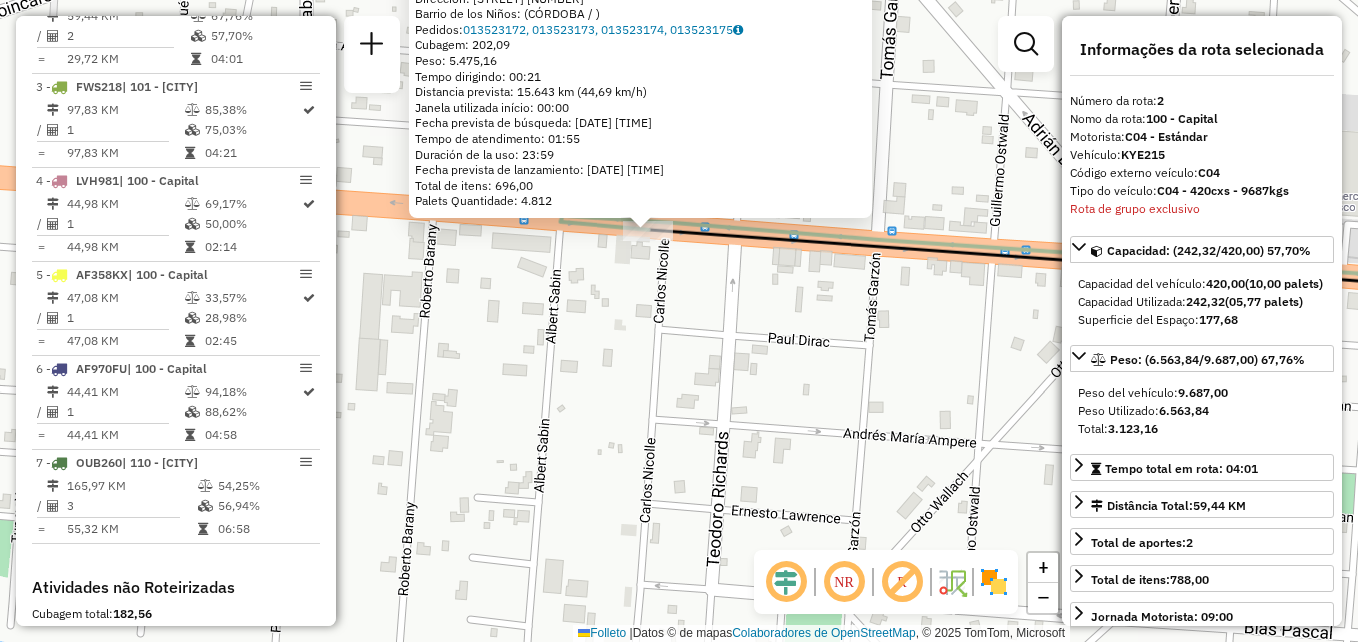drag, startPoint x: 790, startPoint y: 423, endPoint x: 751, endPoint y: 307, distance: 122.380554 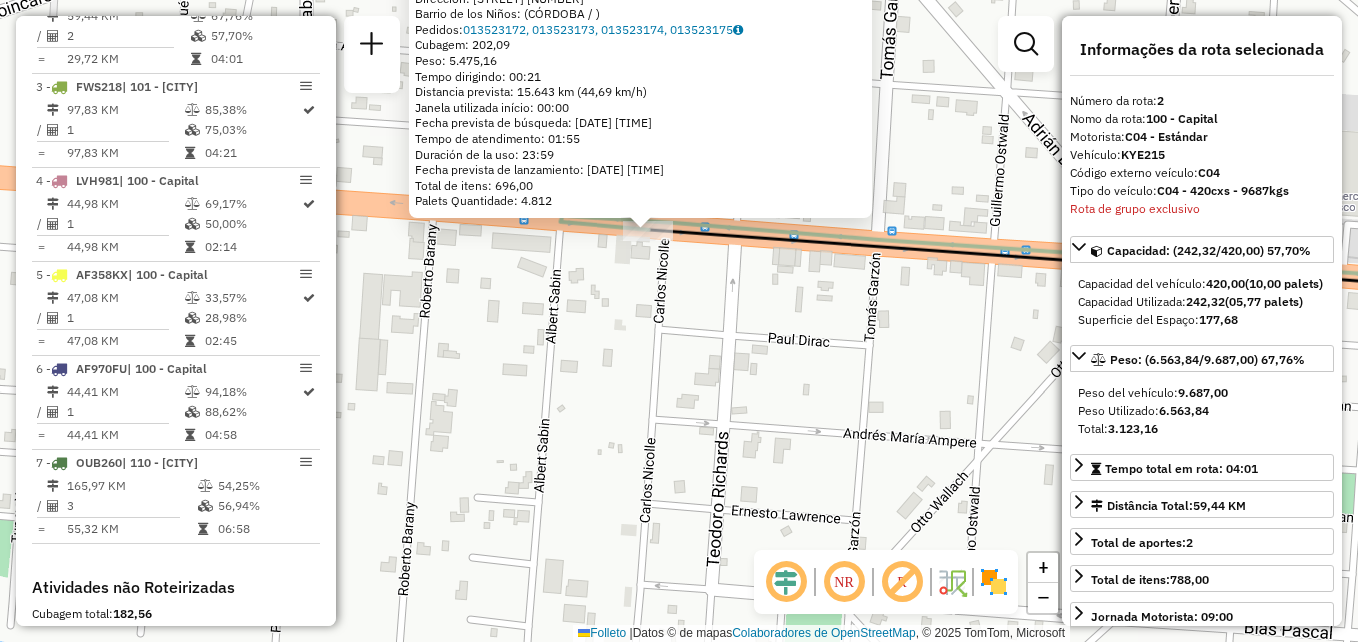click on "0000172353 - INC S.A.  Tipo de cliente:   8 - Empilhadeira (E)   Dirección: RECTA MARTINOLI 7851   Barrio de los Niños: (CÓRDOBA / )   Pedidos:  013523172, 013523173, 013523174, 013523175   Cubagem: 202,09  Peso: 5.475,16  Tempo dirigindo: 00:21   Distancia prevista: 15.643 km (44,69 km/h)   Janela utilizada início: 00:00   Fecha prevista de búsqueda: 06/08/2025 08:36   Tempo de atendimento: 01:55   Duración de la uso: 23:59   Fecha prevista de lanzamiento: 06/08/2025 10:31   Total de itens: 696,00   Palets Quantidade: 4.812  × Janela de atendimento Grade de atendimento Capacidade Transportadoras Veículos Cliente Pedidos  Rotas Selecione os dias de semana para filtrar as janelas de atendimento  Seg   Ter   Qua   Qui   Sex   Sáb   Dom  Informe o período da janela de atendimento: De: Até:  Filtrar exatamente a janela do cliente  Considerar janela de atendimento padrão  Selecione os dias de semana para filtrar as grades de atendimento  Seg   Ter   Qua   Qui   Sex   Sáb   Dom   Peso mínimo:   De:  +" 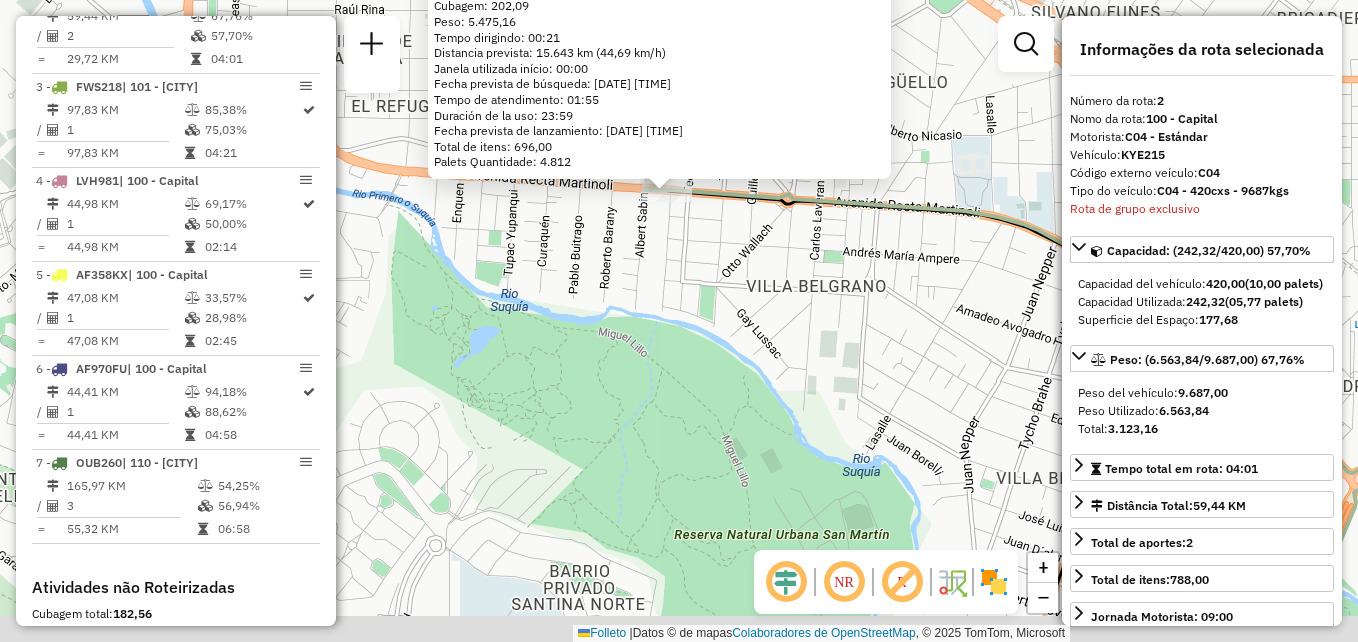 drag, startPoint x: 767, startPoint y: 278, endPoint x: 756, endPoint y: 191, distance: 87.69264 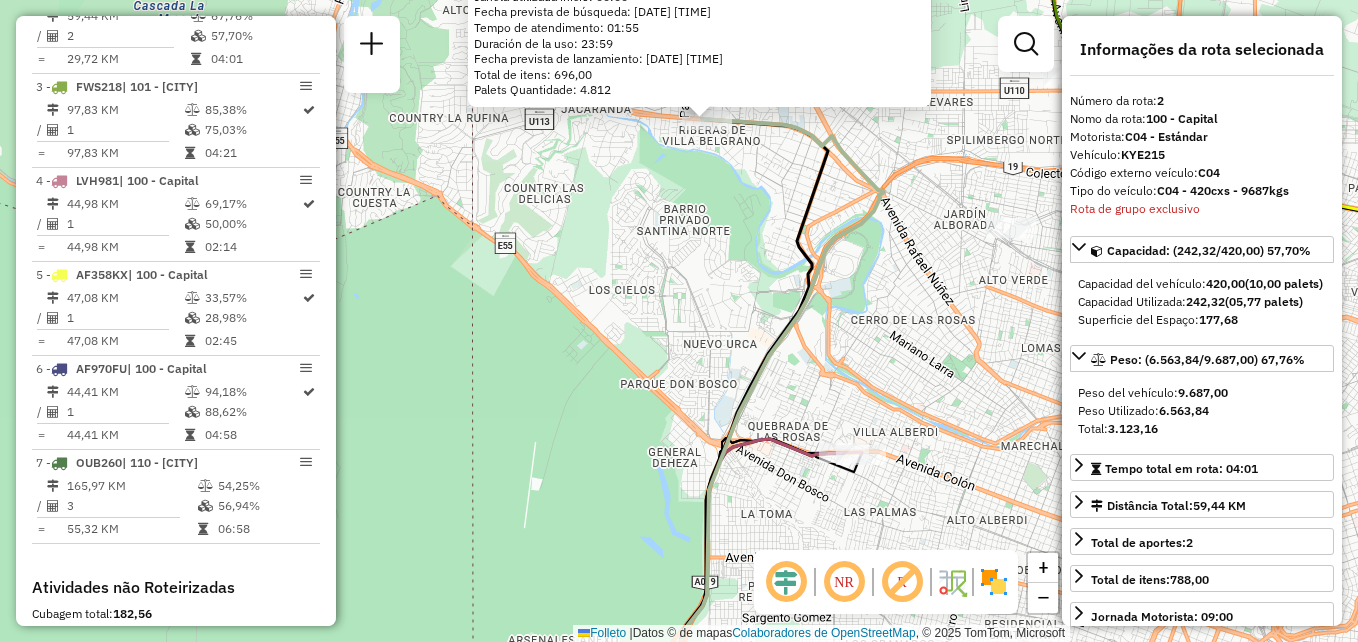 drag, startPoint x: 833, startPoint y: 247, endPoint x: 825, endPoint y: 136, distance: 111.28792 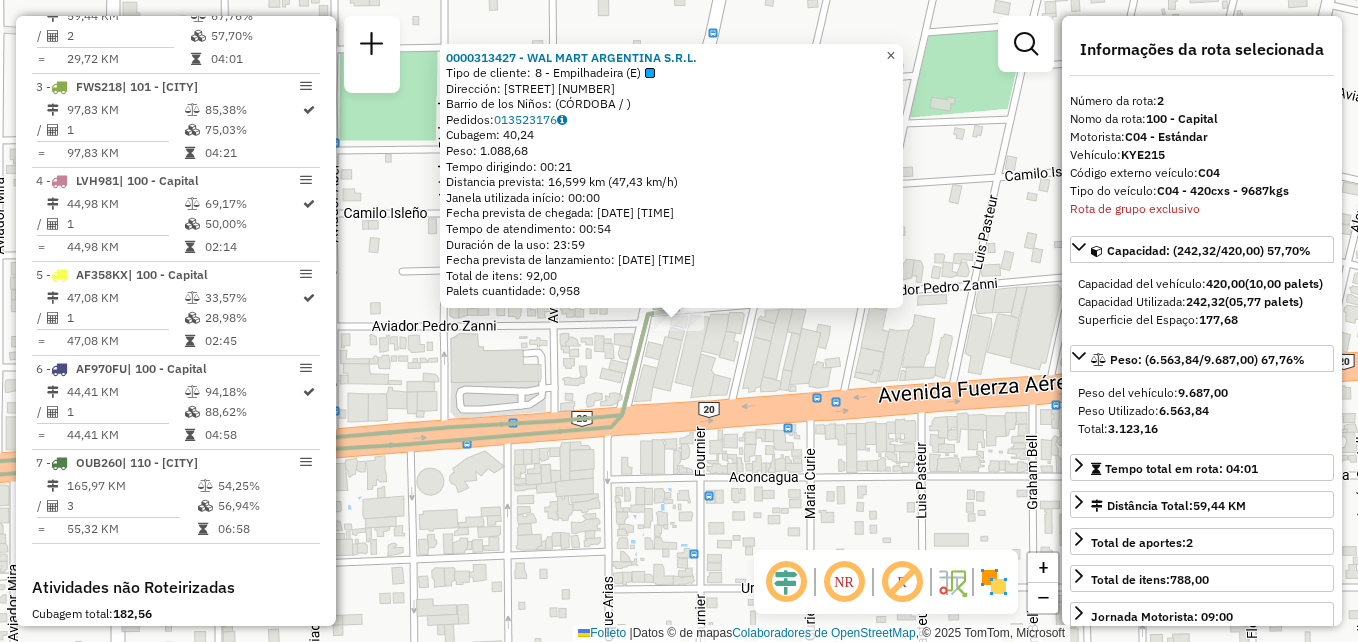 click on "×" 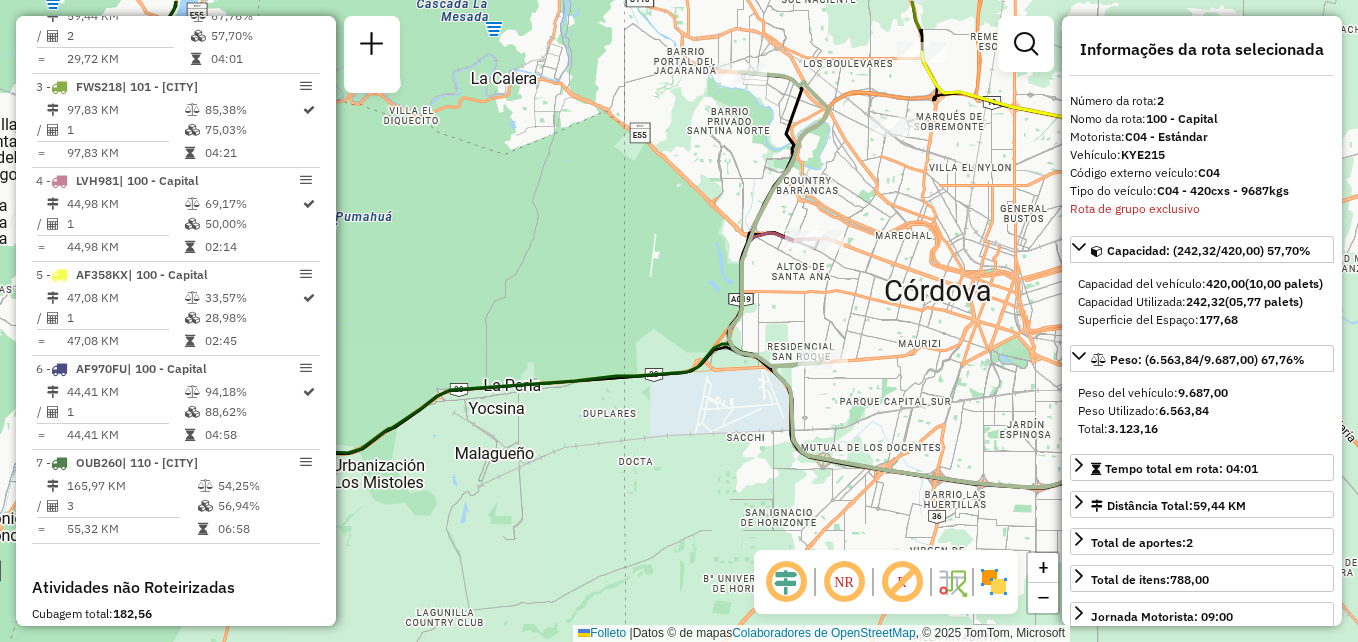 drag, startPoint x: 893, startPoint y: 232, endPoint x: 897, endPoint y: 280, distance: 48.166378 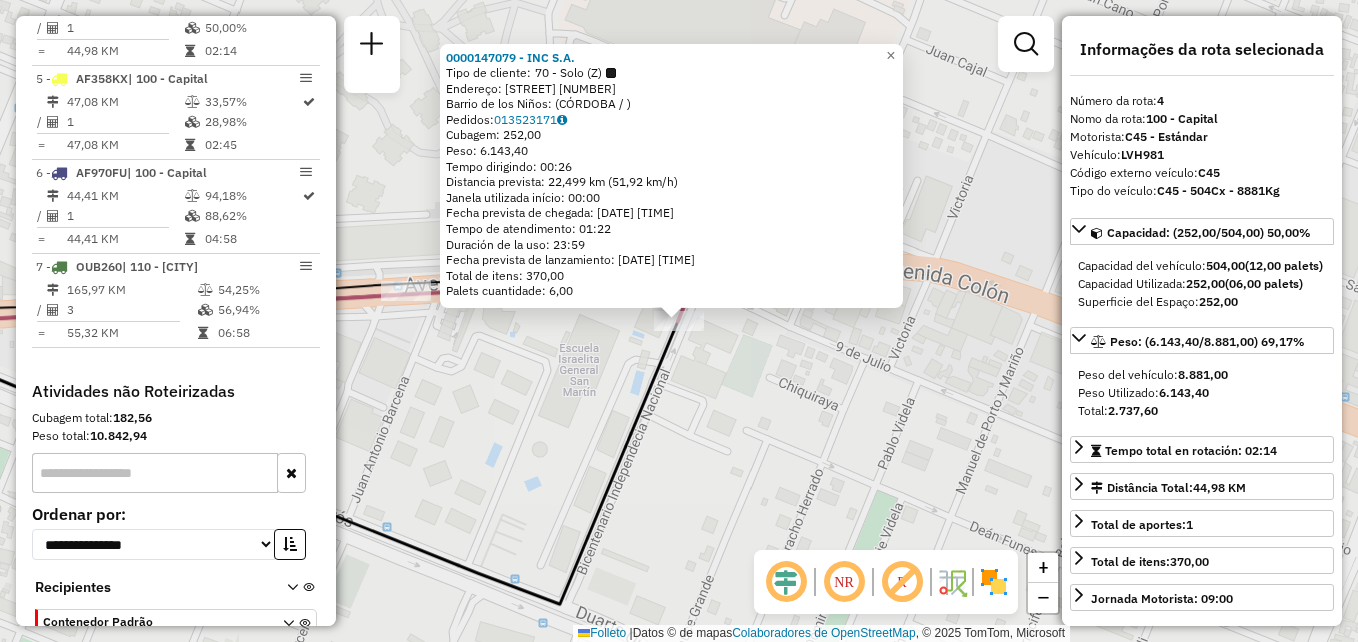 scroll, scrollTop: 1023, scrollLeft: 0, axis: vertical 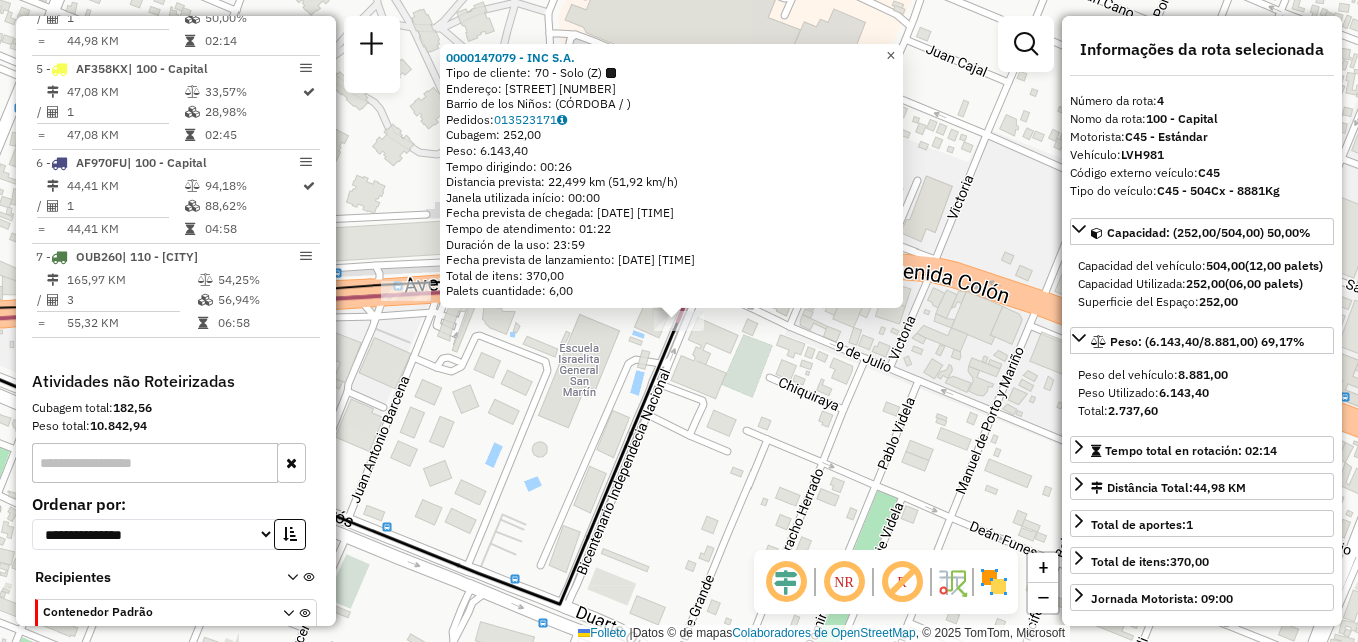 click on "×" 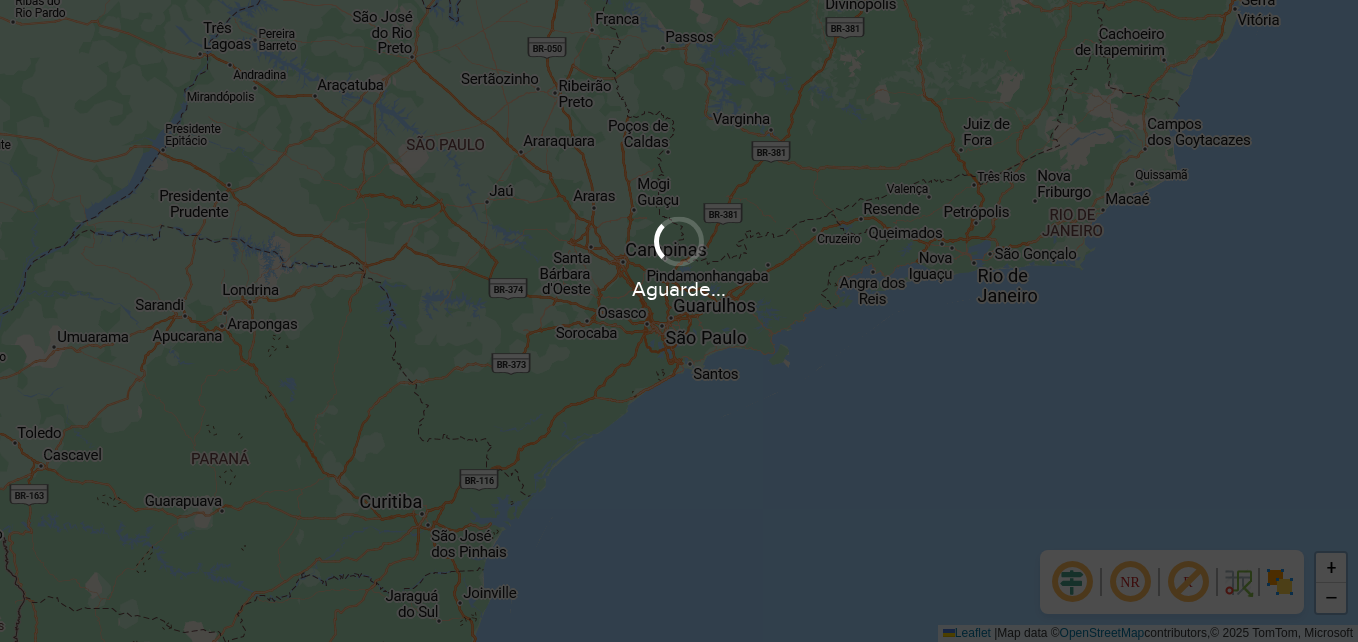 scroll, scrollTop: 0, scrollLeft: 0, axis: both 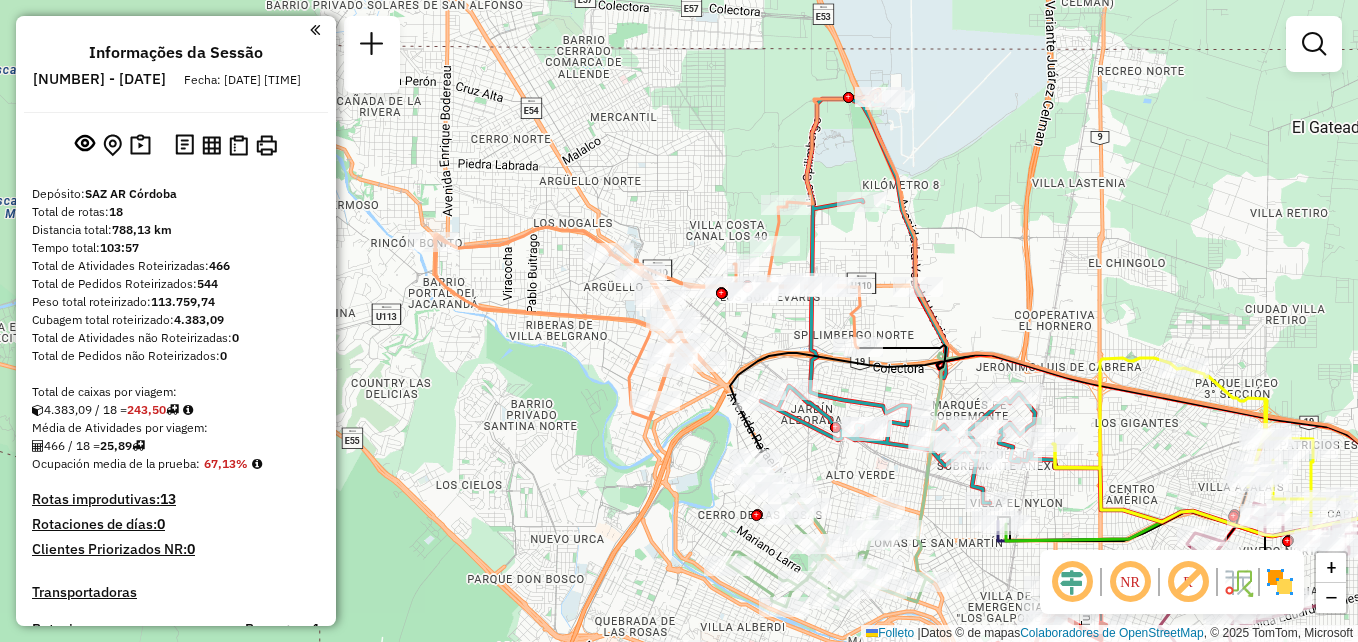 drag, startPoint x: 512, startPoint y: 357, endPoint x: 540, endPoint y: 348, distance: 29.410883 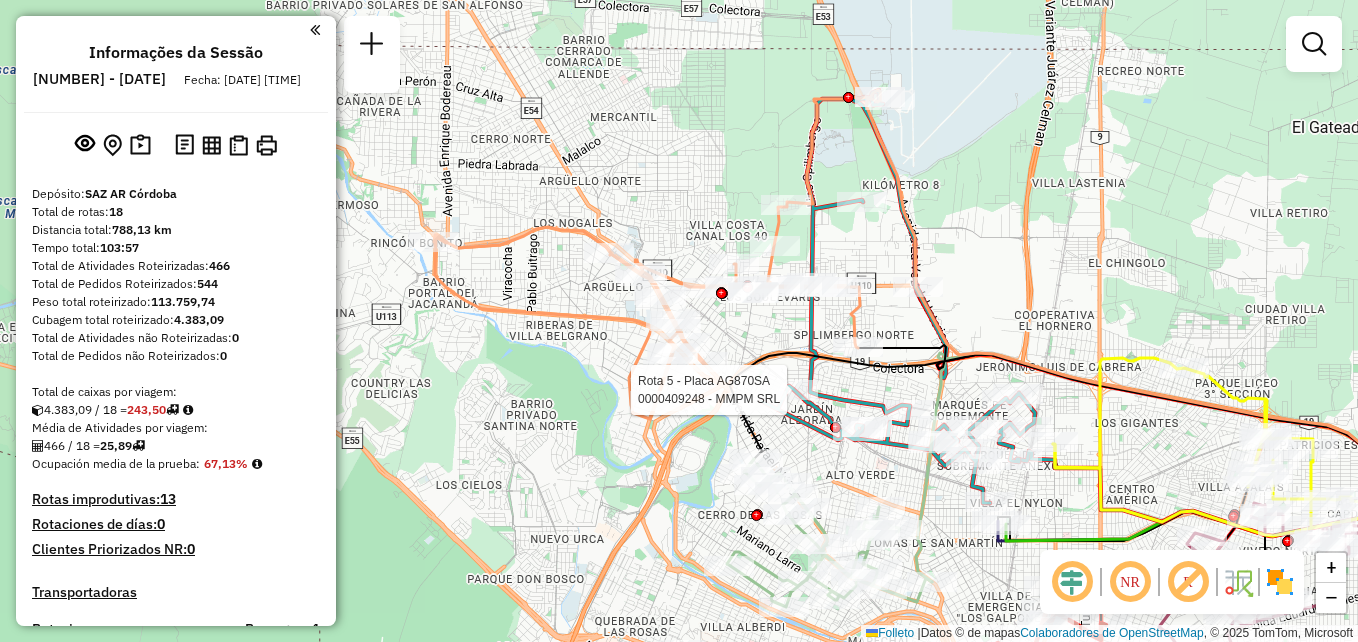 select on "**********" 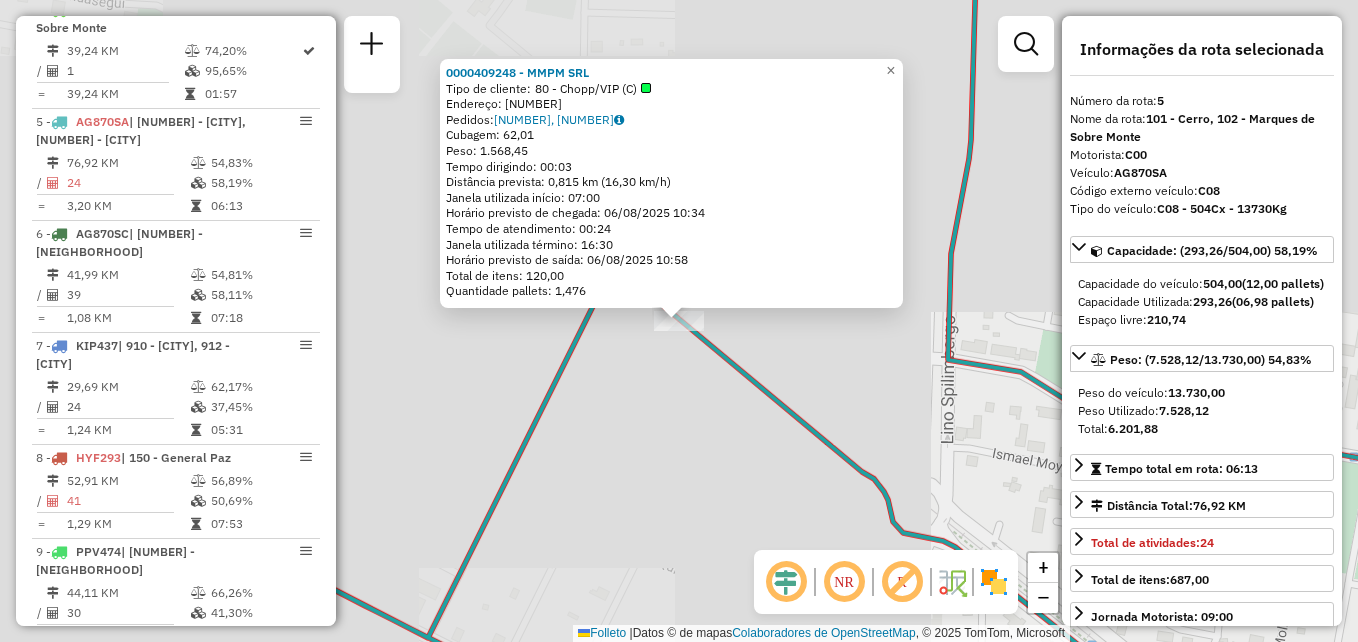 scroll, scrollTop: 1117, scrollLeft: 0, axis: vertical 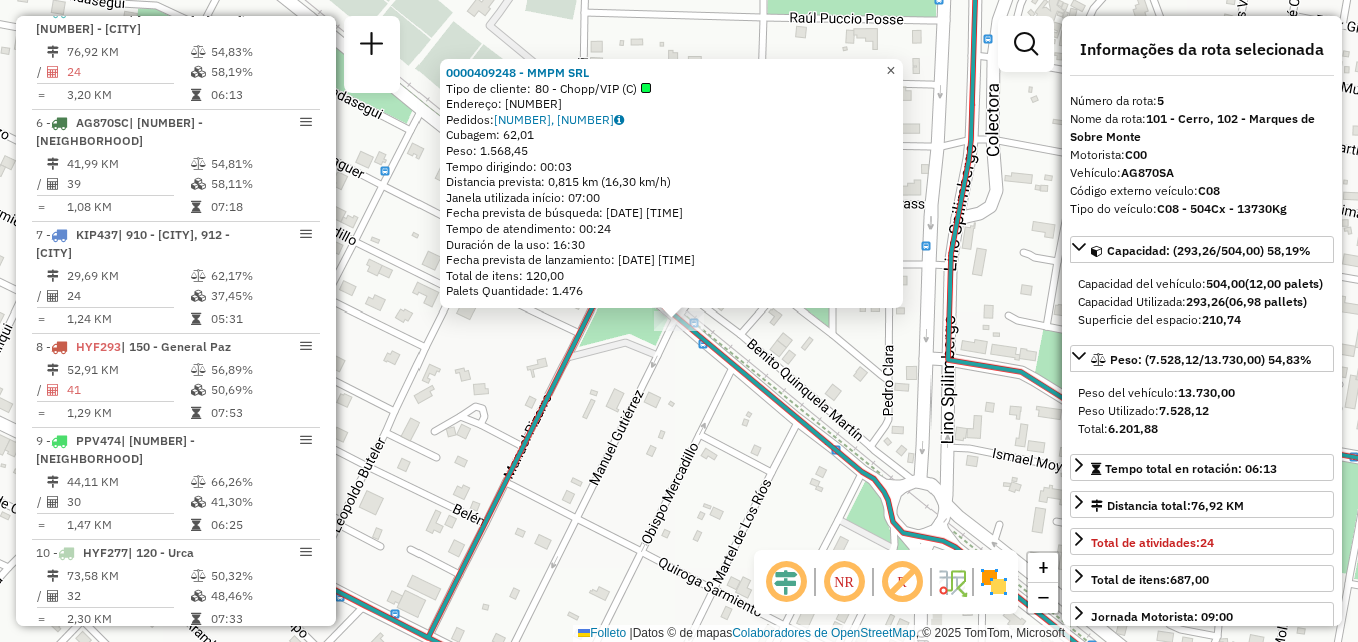 click on "×" 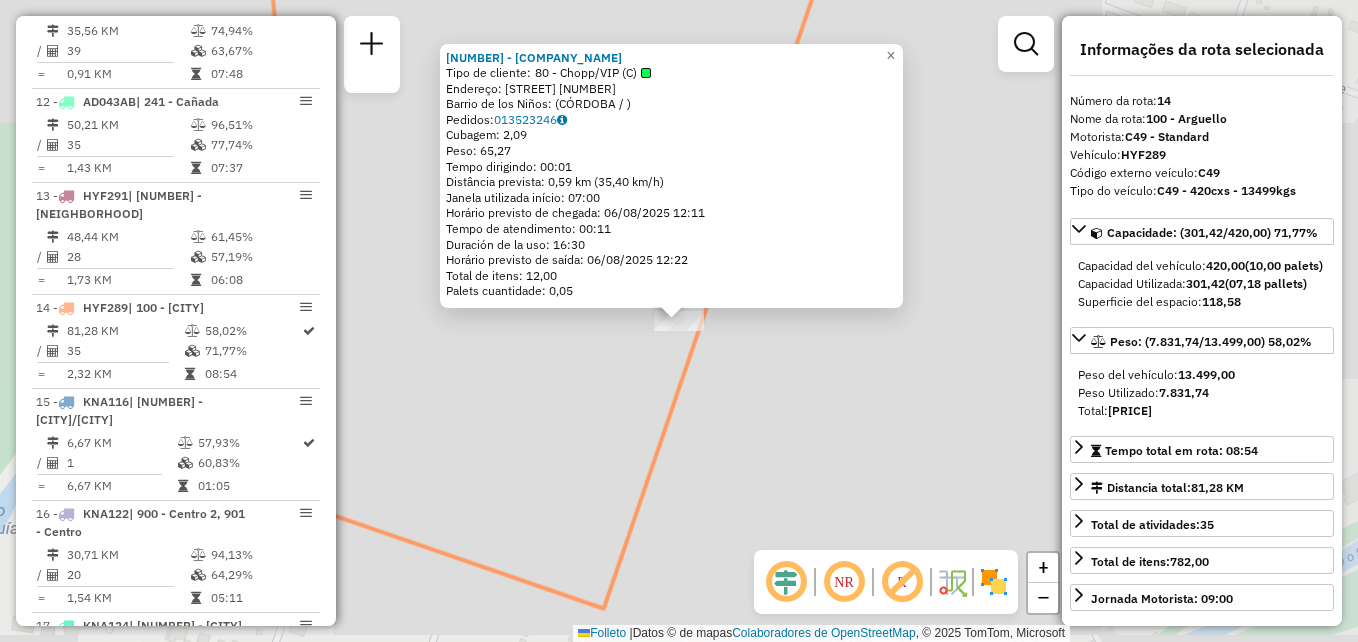 scroll, scrollTop: 2037, scrollLeft: 0, axis: vertical 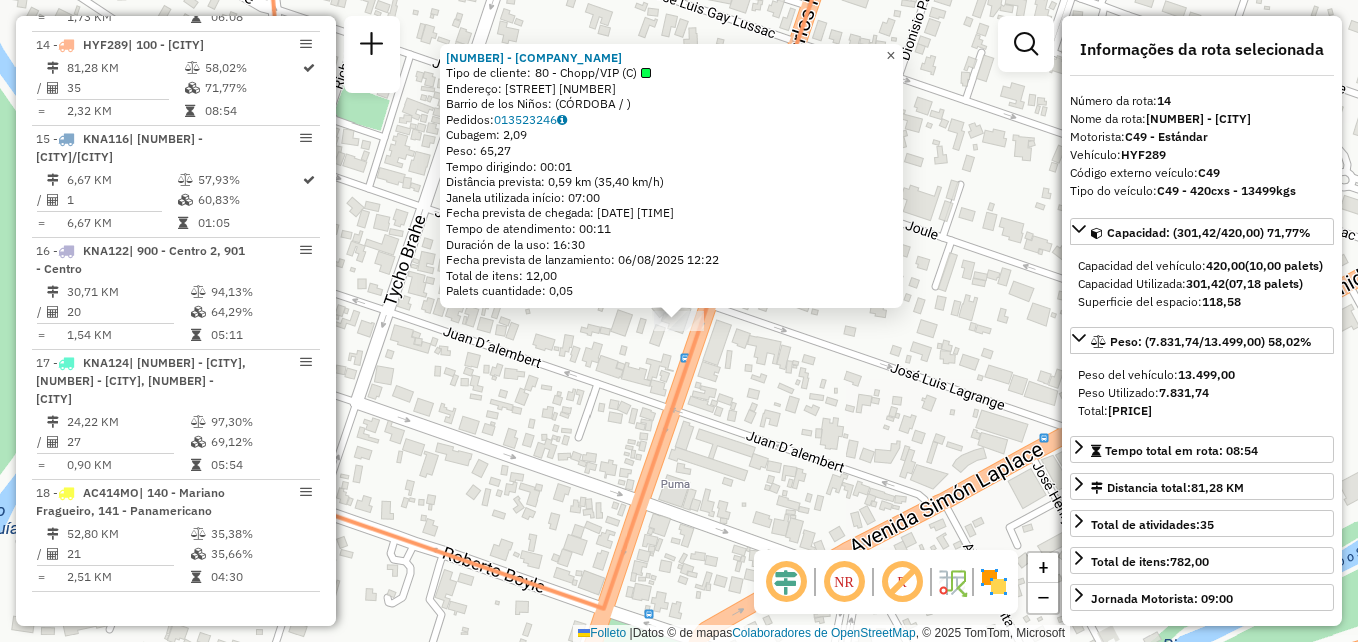 click on "×" 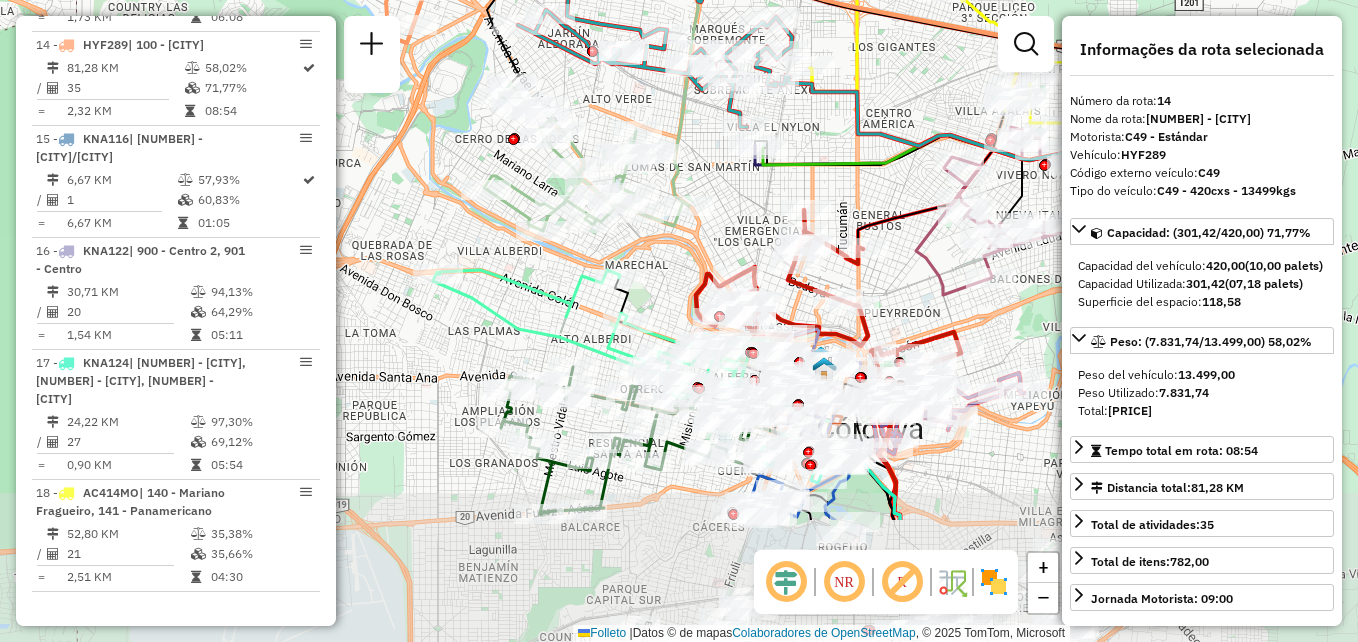 drag, startPoint x: 784, startPoint y: 392, endPoint x: 735, endPoint y: 221, distance: 177.88199 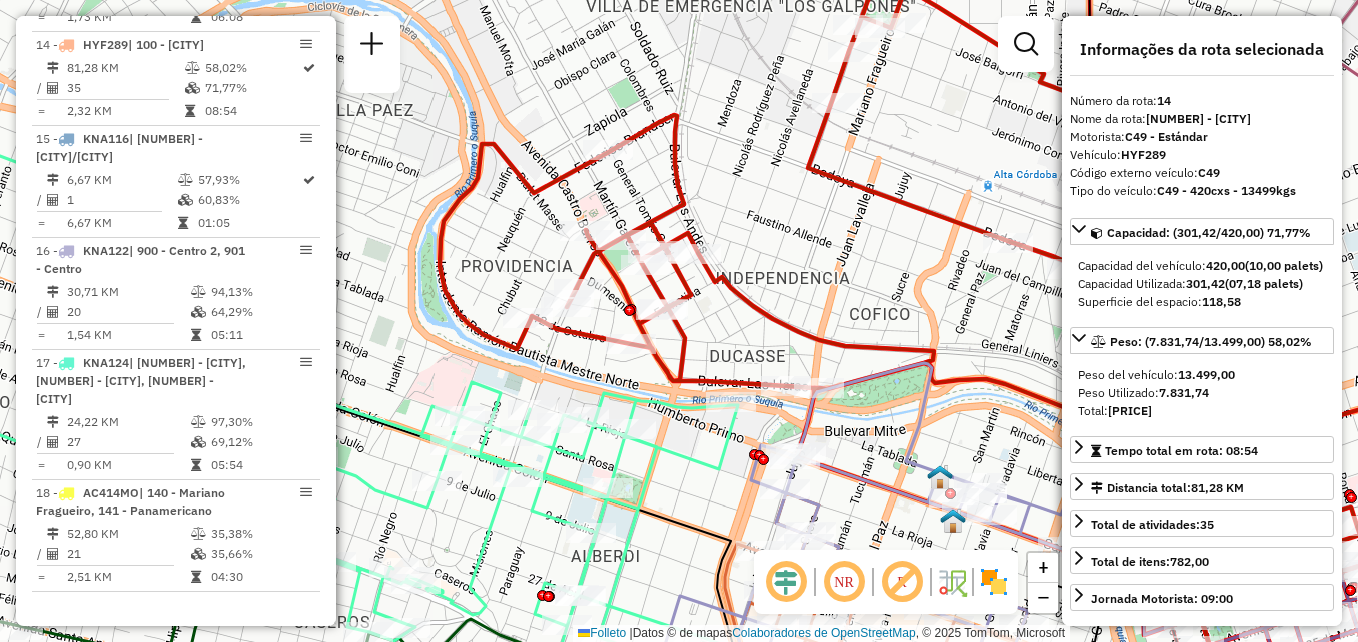 drag, startPoint x: 768, startPoint y: 348, endPoint x: 579, endPoint y: 344, distance: 189.04233 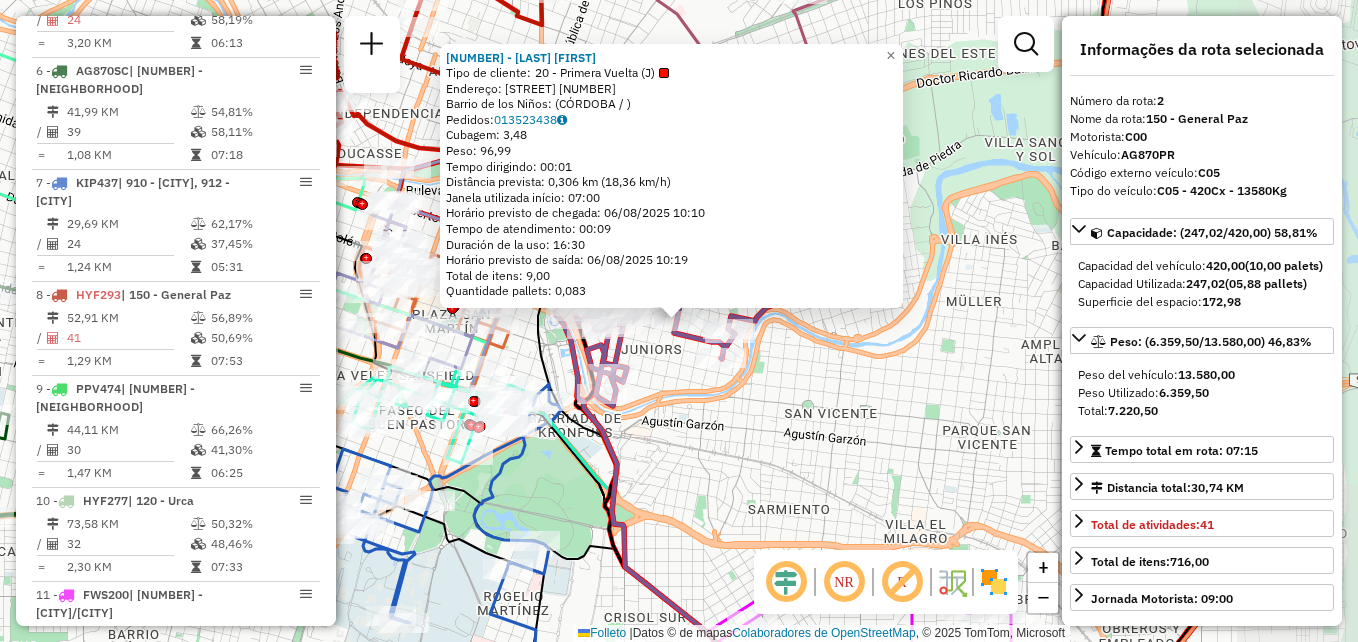 scroll, scrollTop: 799, scrollLeft: 0, axis: vertical 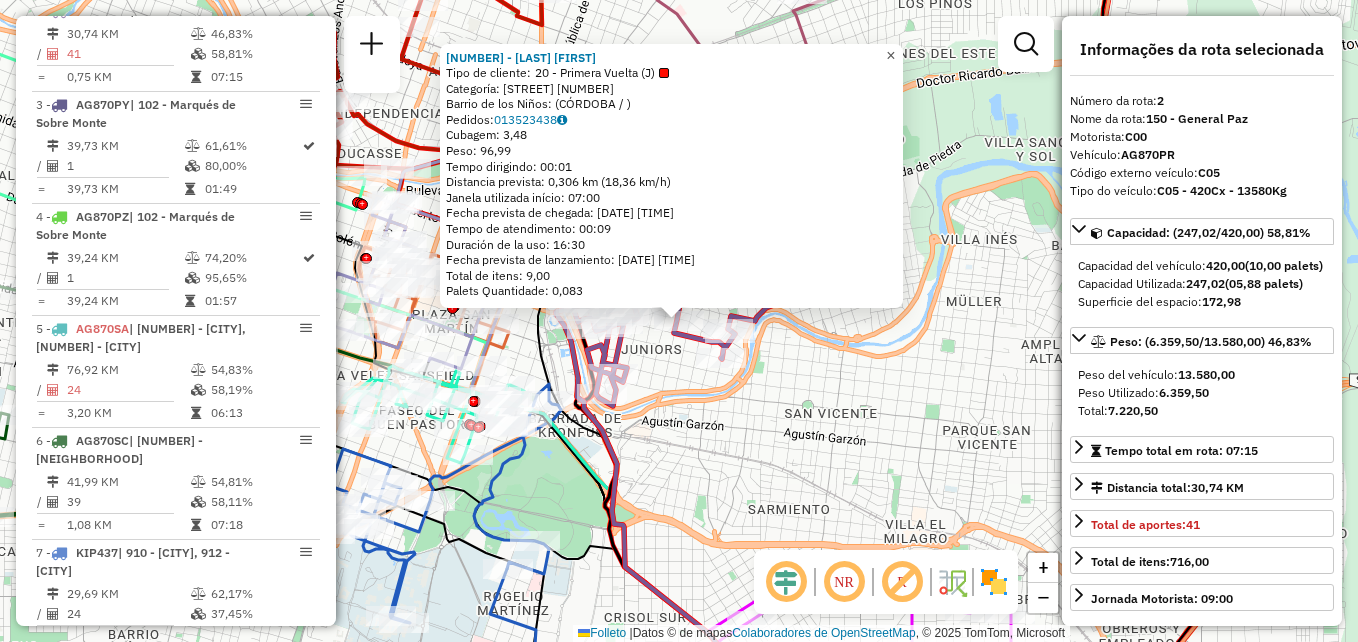 click on "×" 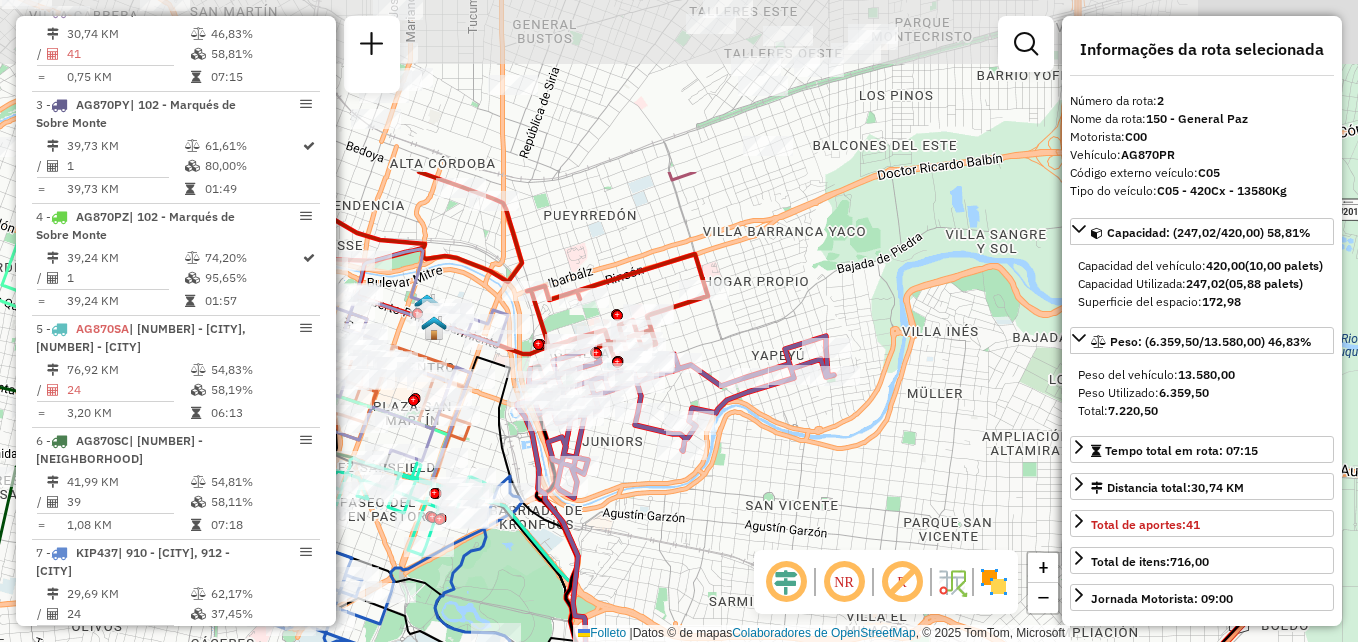 drag, startPoint x: 788, startPoint y: 313, endPoint x: 715, endPoint y: 480, distance: 182.25806 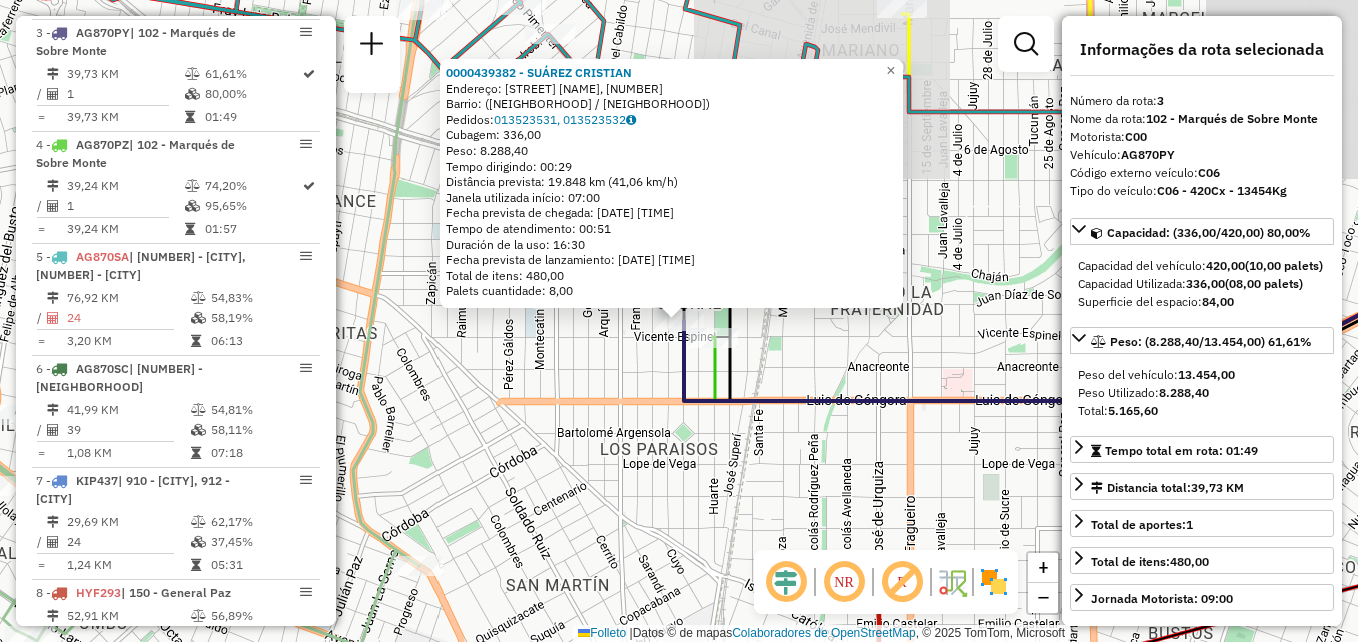 scroll, scrollTop: 893, scrollLeft: 0, axis: vertical 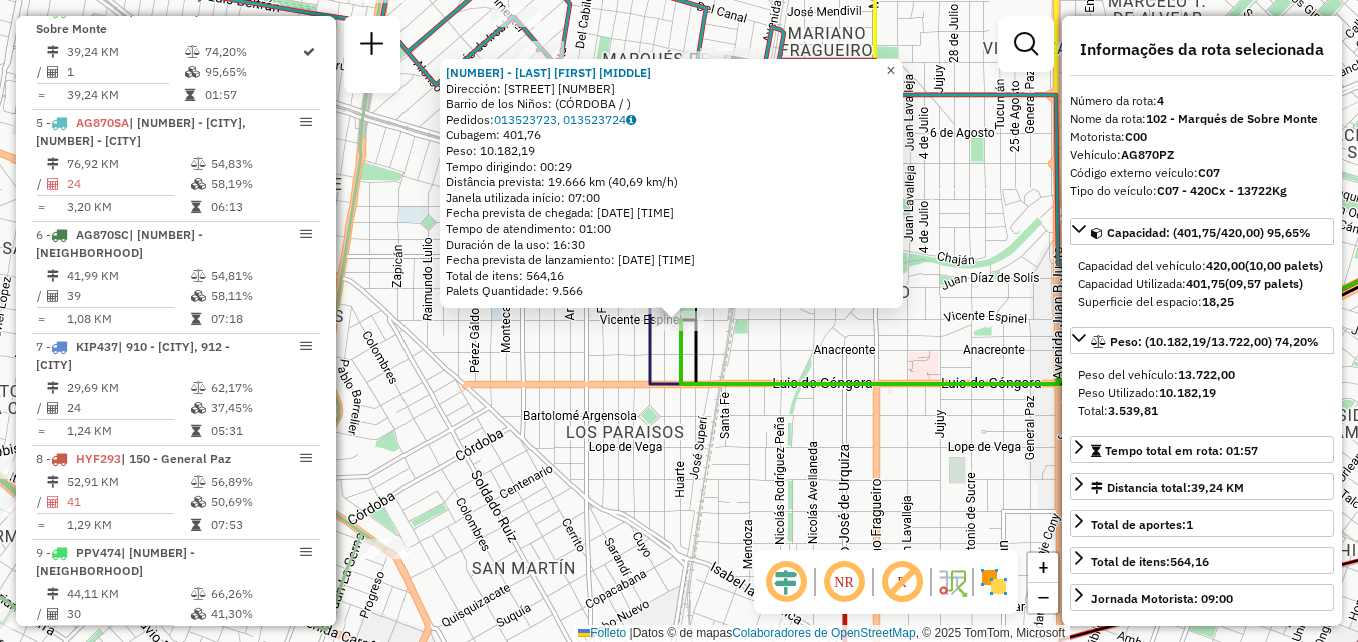 click on "×" 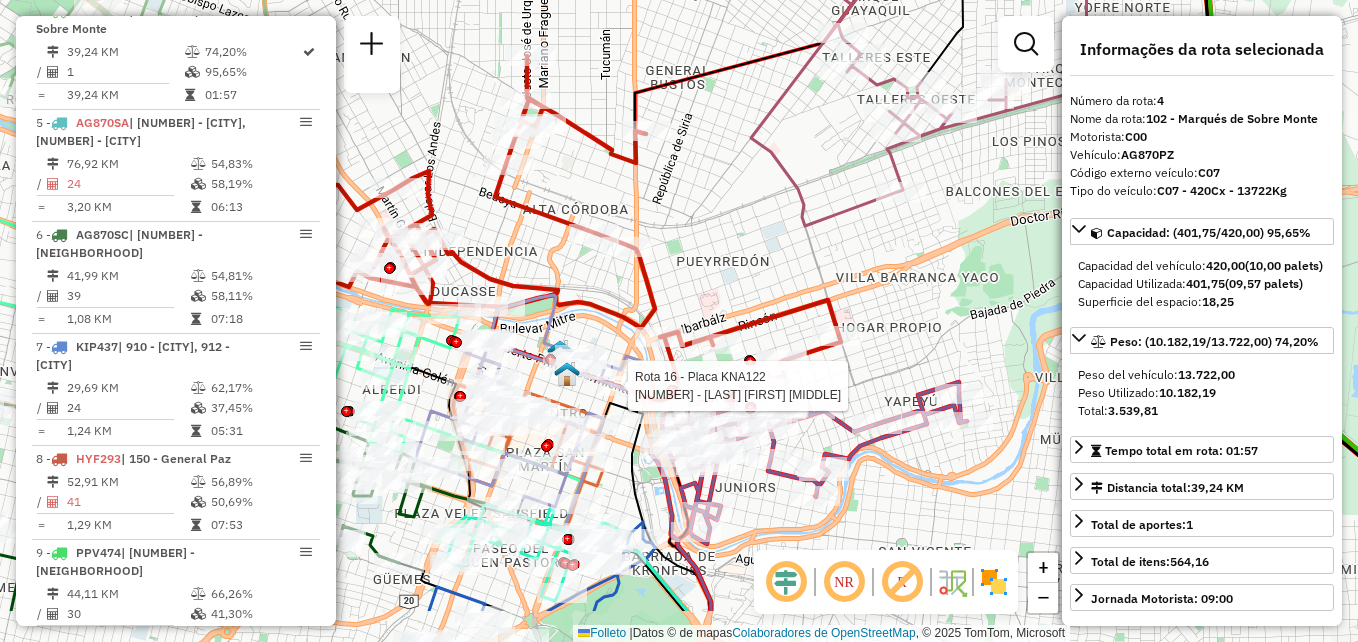 drag, startPoint x: 860, startPoint y: 353, endPoint x: 836, endPoint y: 245, distance: 110.63454 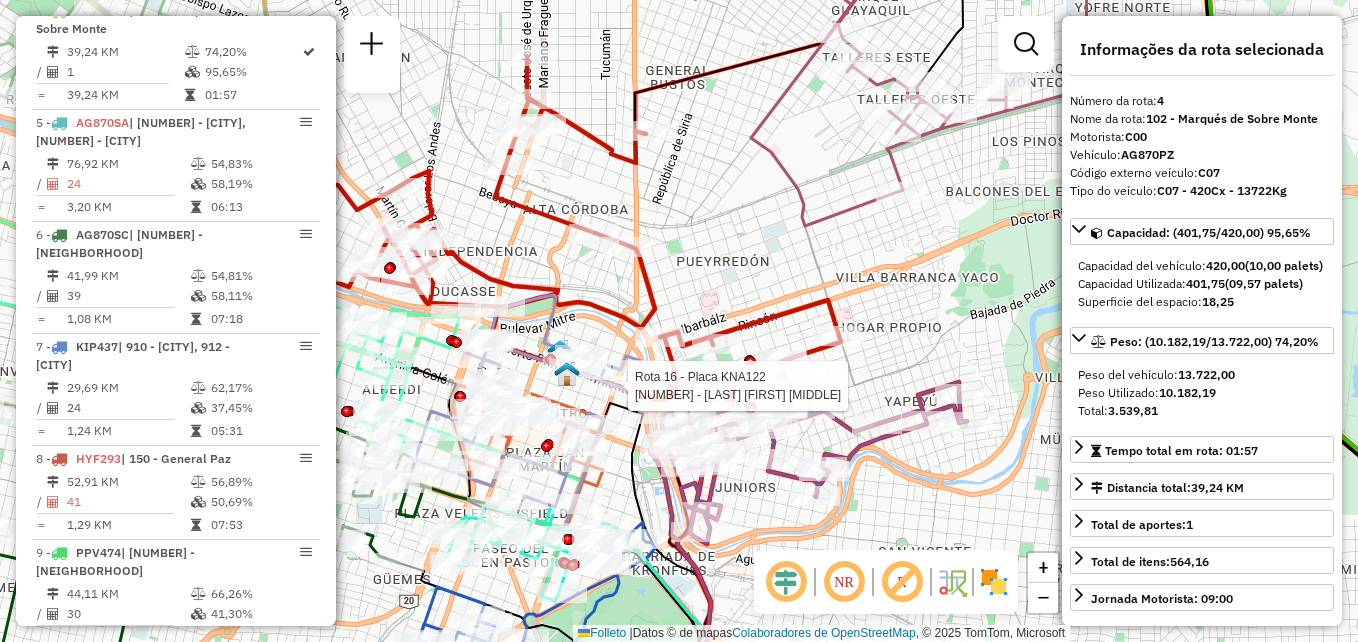 click on "Rota 16 - Placa KNA122  0000444459 - Torres Moreno Jonathan Javier Janela de atendimento Grade de atendimento Capacidade Transportadoras Veículos Cliente Pedidos  Rotas Selecione os dias de semana para filtrar as janelas de atendimento  Seg   Ter   Qua   Qui   Sex   Sáb   Dom  Informe o período da janela de atendimento: De: Até:  Filtrar exatamente a janela do cliente  Considerar janela de atendimento padrão  Selecione os dias de semana para filtrar as grades de atendimento  Seg   Ter   Qua   Qui   Sex   Sáb   Dom   Considerar clientes sem dia de atendimento cadastrado  Clientes fora do dia de atendimento selecionado Filtrar as atividades entre os valores definidos abaixo:  Peso mínimo:   Peso máximo:   Cubagem mínima:   Cubagem máxima:   De:   Até:  Filtrar as atividades entre o tempo de atendimento definido abaixo:  De:   Até:   Considerar capacidade total dos clientes não roteirizados Transportadora: Selecione um ou mais itens Tipo de veículo: Selecione um ou mais itens Veículo: Motorista: +" 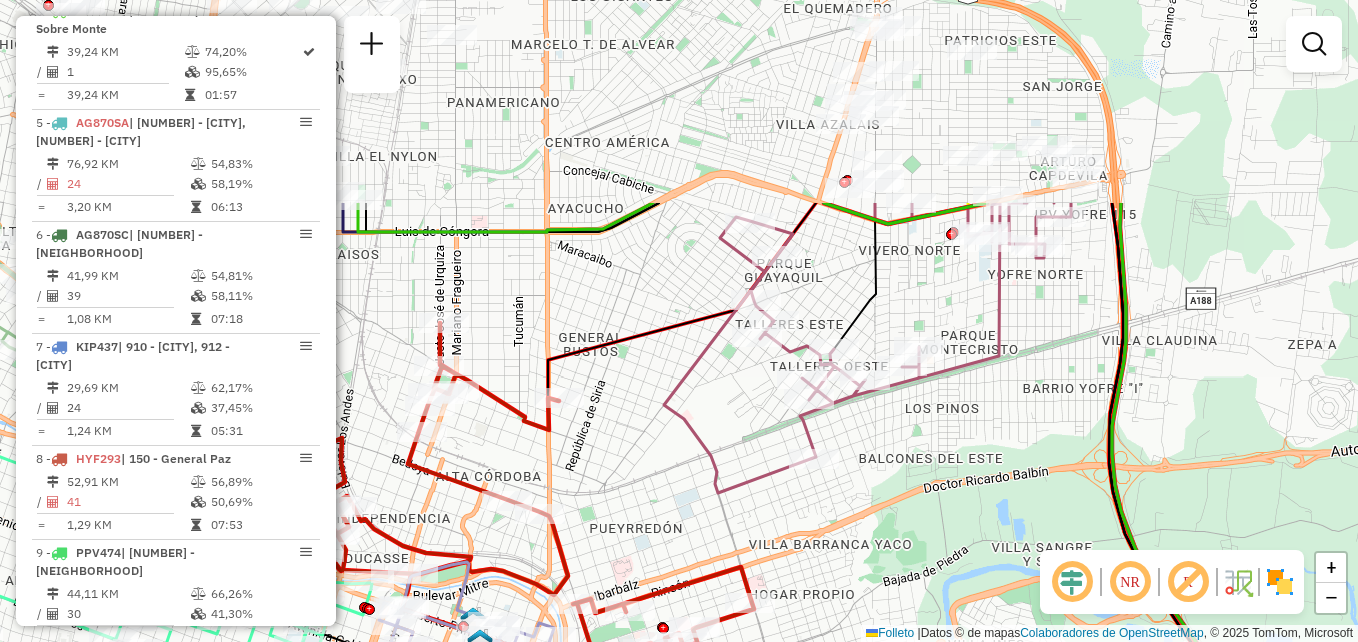 drag, startPoint x: 852, startPoint y: 441, endPoint x: 848, endPoint y: 508, distance: 67.11929 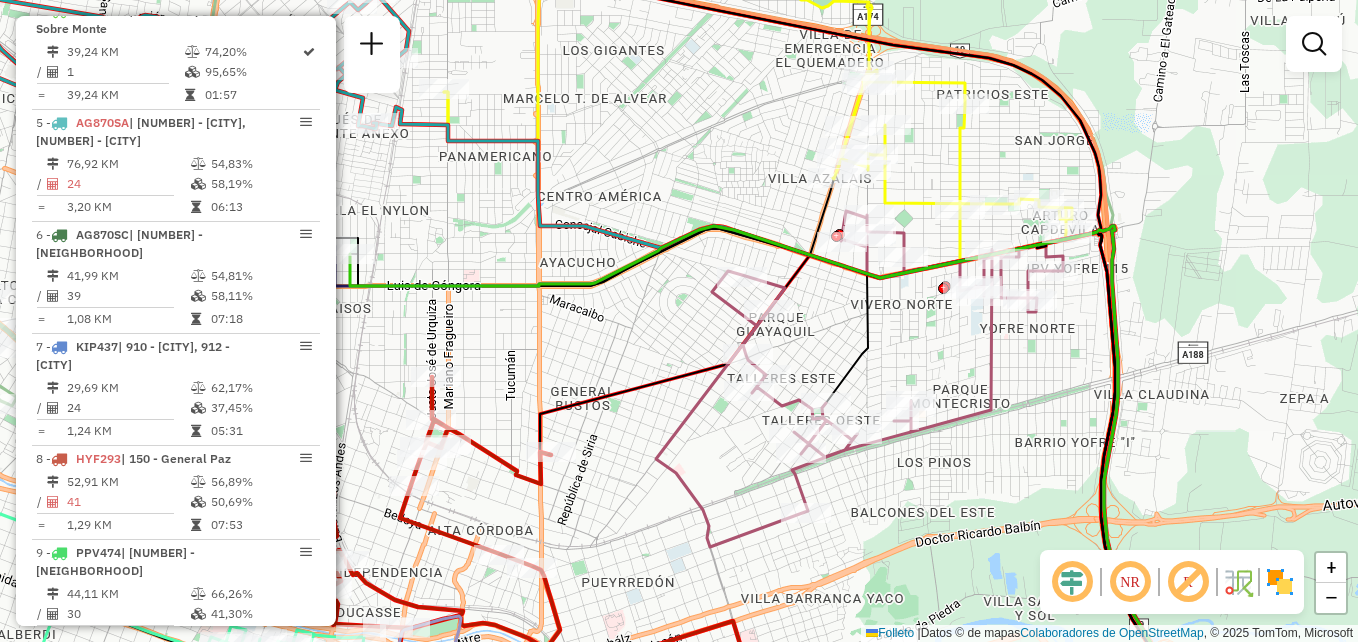 drag, startPoint x: 743, startPoint y: 210, endPoint x: 779, endPoint y: 353, distance: 147.46185 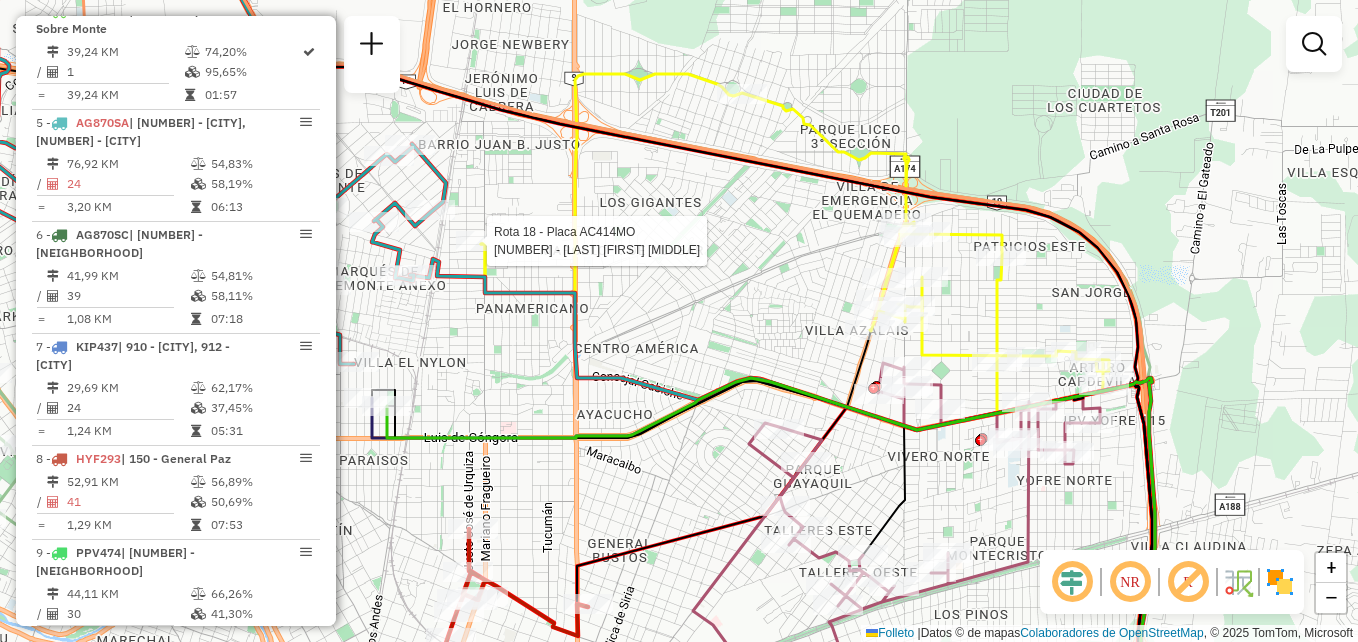 select on "**********" 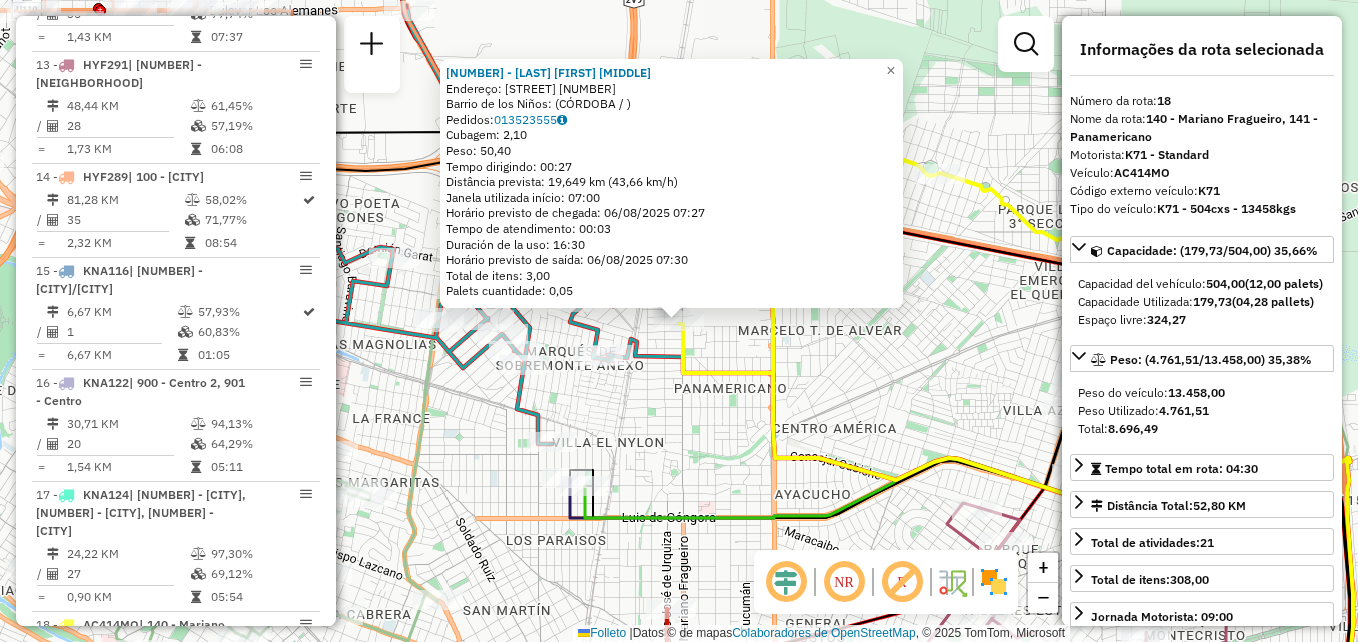 scroll, scrollTop: 2037, scrollLeft: 0, axis: vertical 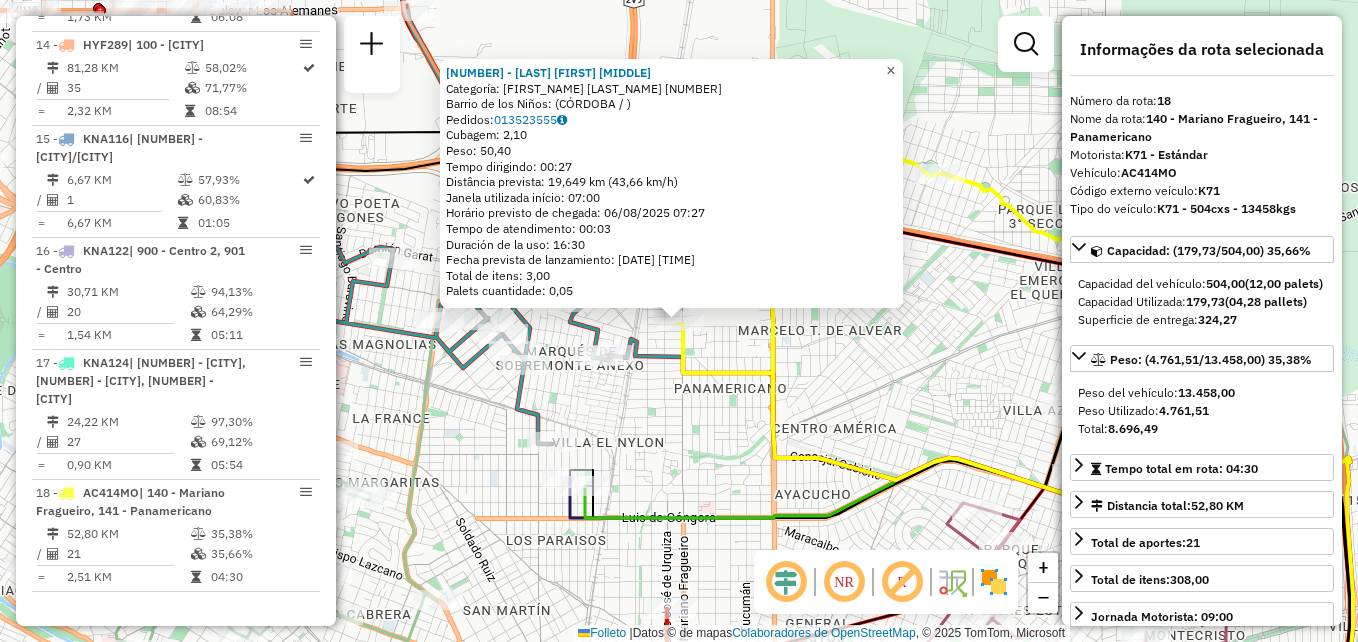click on "×" 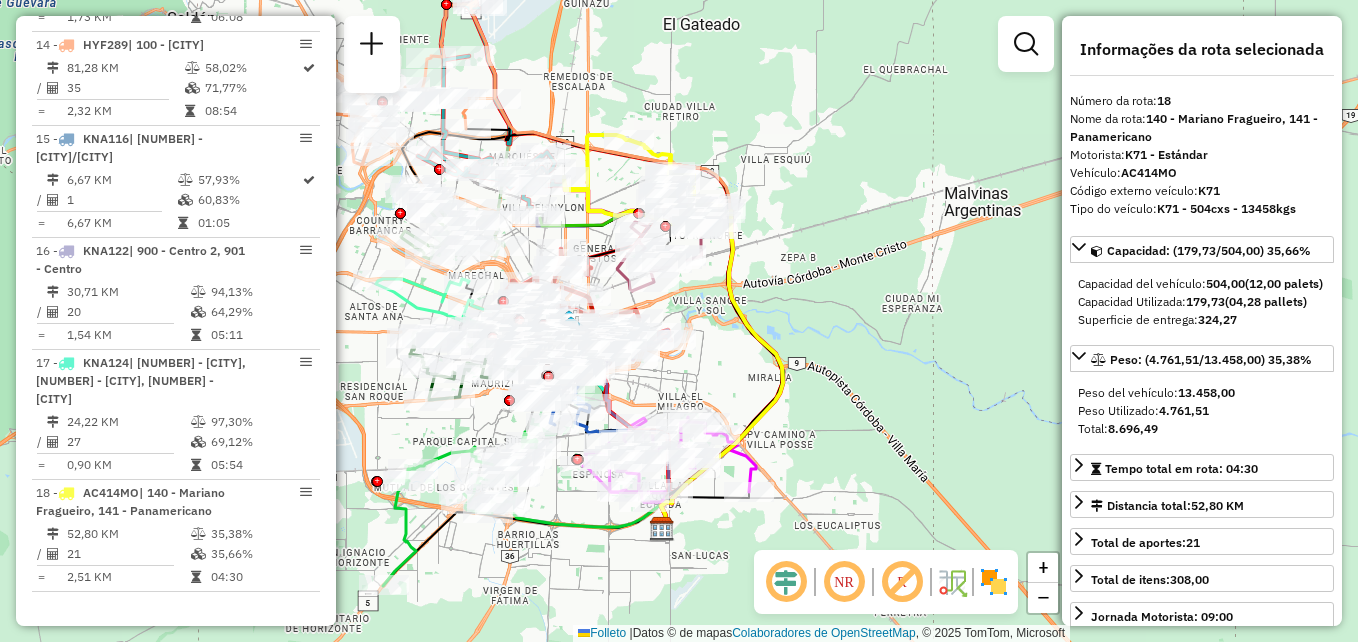 click on "Janela de atendimento Grade de atendimento Capacidade Transportadoras Veículos Cliente Pedidos  Rotas Selecione os dias de semana para filtrar as janelas de atendimento  Seg   Ter   Qua   Qui   Sex   Sáb   Dom  Informe o período da janela de atendimento: De: Até:  Filtrar exatamente a janela do cliente  Considerar janela de atendimento padrão  Selecione os dias de semana para filtrar as grades de atendimento  Seg   Ter   Qua   Qui   Sex   Sáb   Dom   Considerar clientes sem dia de atendimento cadastrado  Clientes fora do dia de atendimento selecionado Filtrar as atividades entre os valores definidos abaixo:  Peso mínimo:   Peso máximo:   Cubagem mínima:   Cubagem máxima:   De:   Até:  Filtrar as atividades entre o tempo de atendimento definido abaixo:  De:   Até:   Considerar capacidade total dos clientes não roteirizados Transportadora: Selecione um ou mais itens Tipo de veículo: Selecione um ou mais itens Veículo: Selecione um ou mais itens Motorista: Selecione um ou mais itens Nome: Rótulo:" 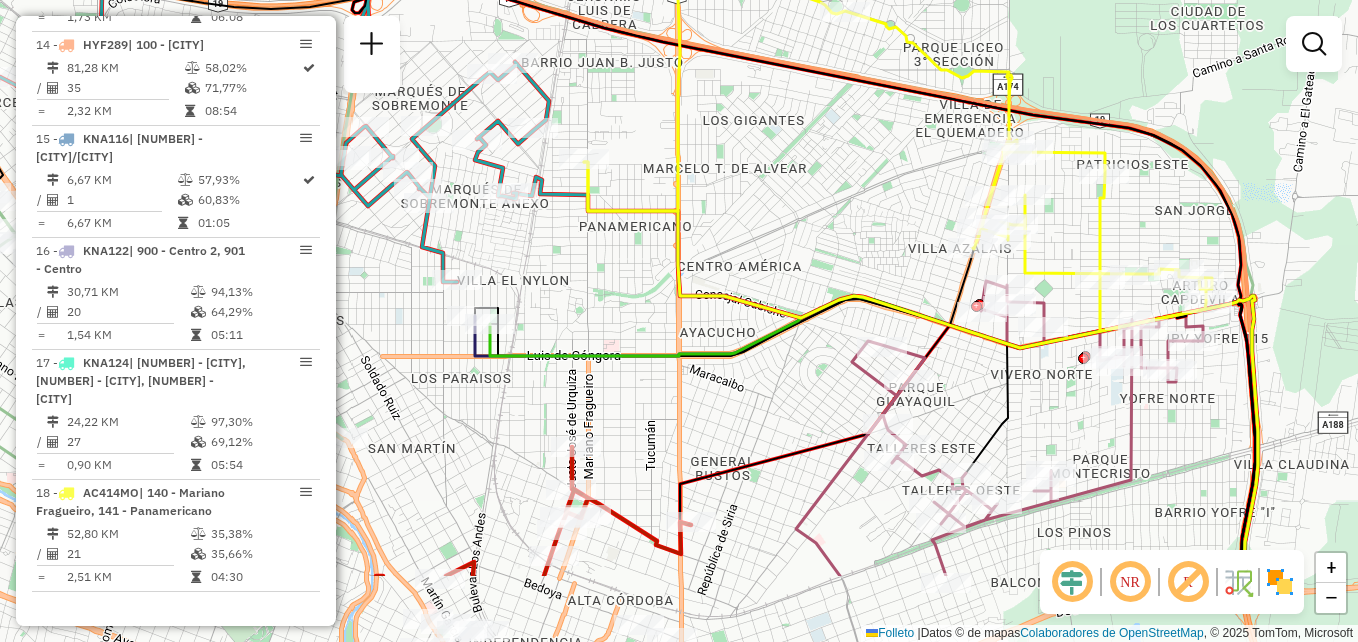 drag, startPoint x: 666, startPoint y: 288, endPoint x: 738, endPoint y: 159, distance: 147.73286 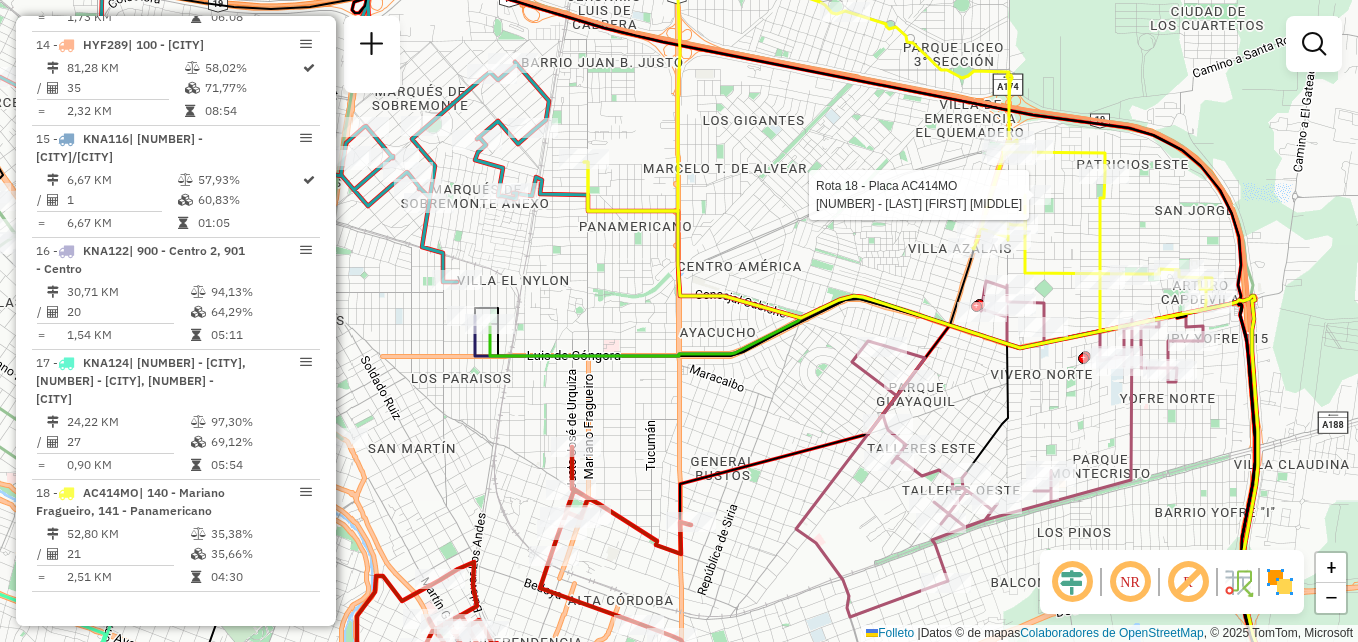 select on "**********" 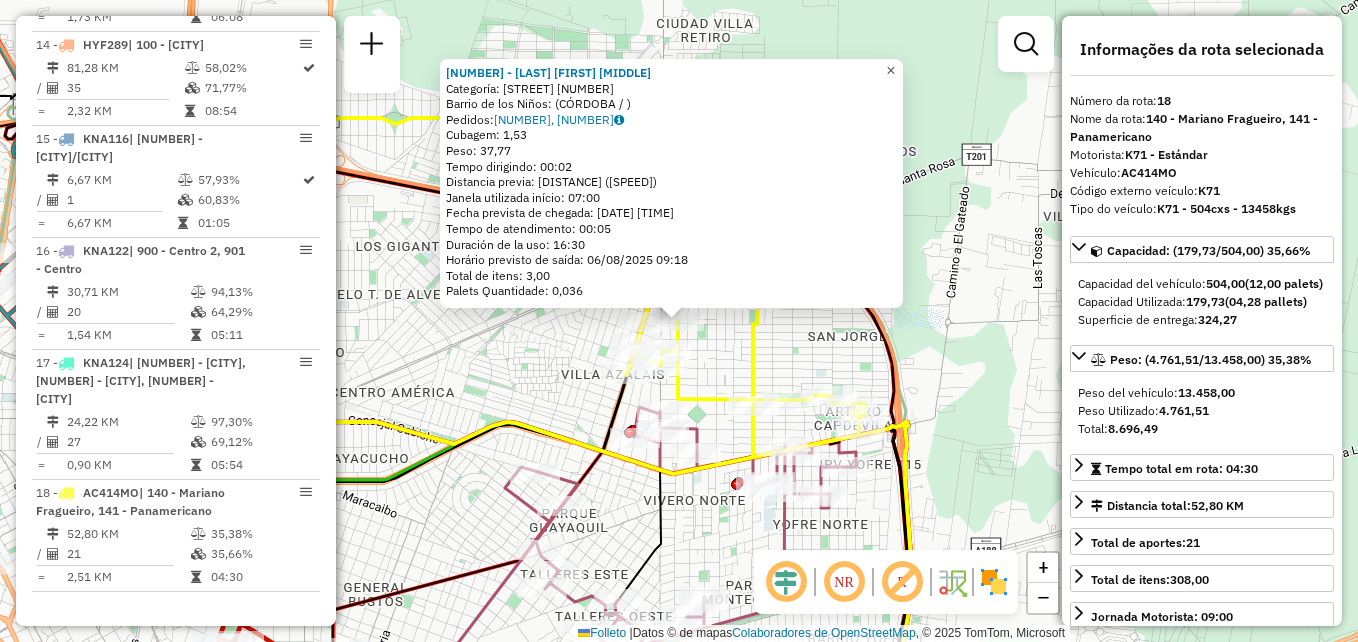 click on "×" 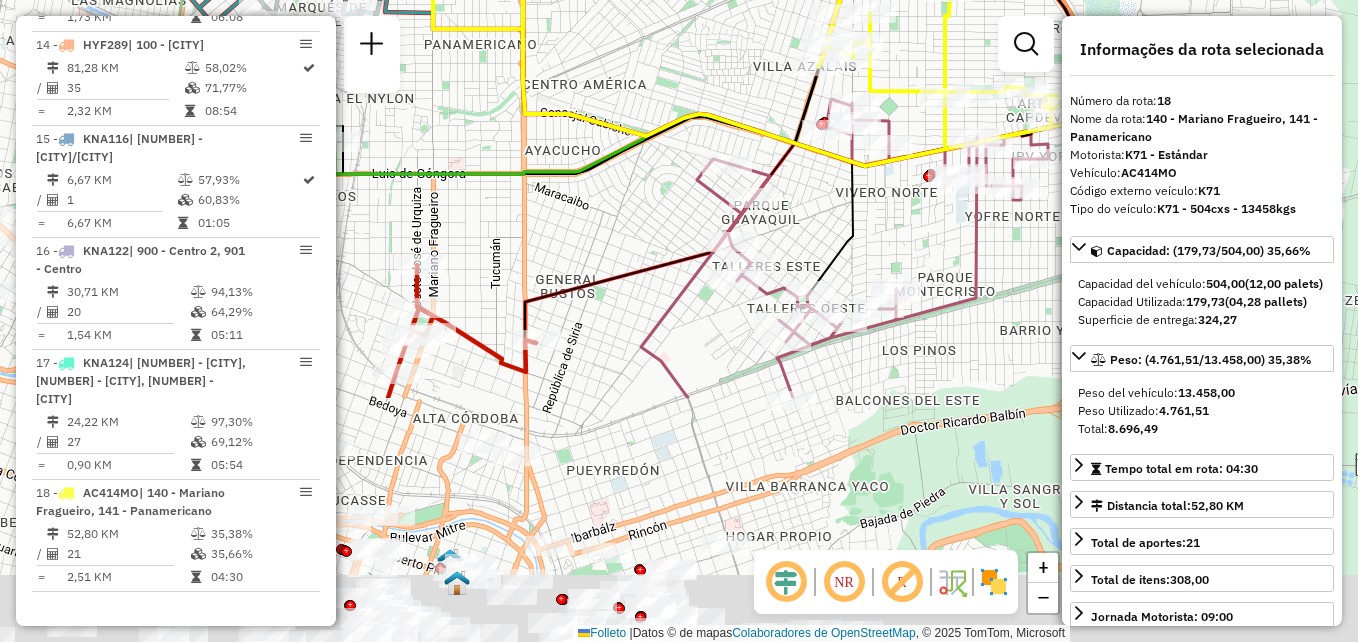 drag, startPoint x: 875, startPoint y: 154, endPoint x: 1035, endPoint y: -60, distance: 267.2003 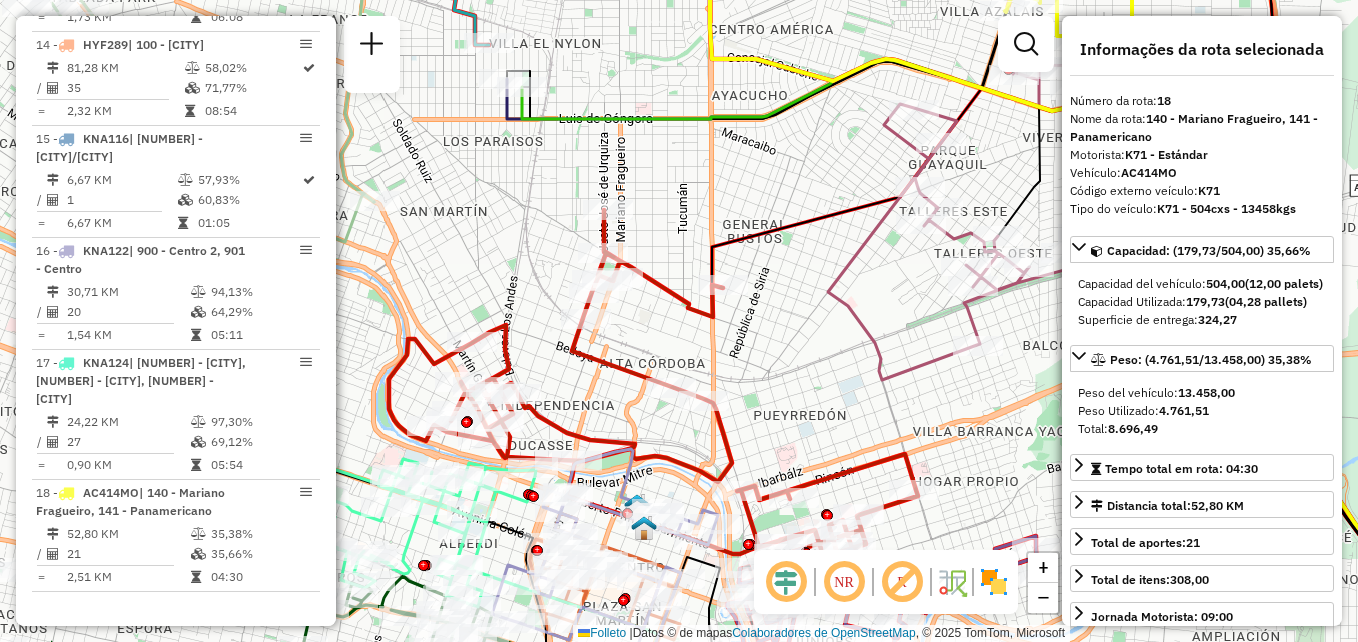 drag, startPoint x: 729, startPoint y: 71, endPoint x: 915, endPoint y: 14, distance: 194.53792 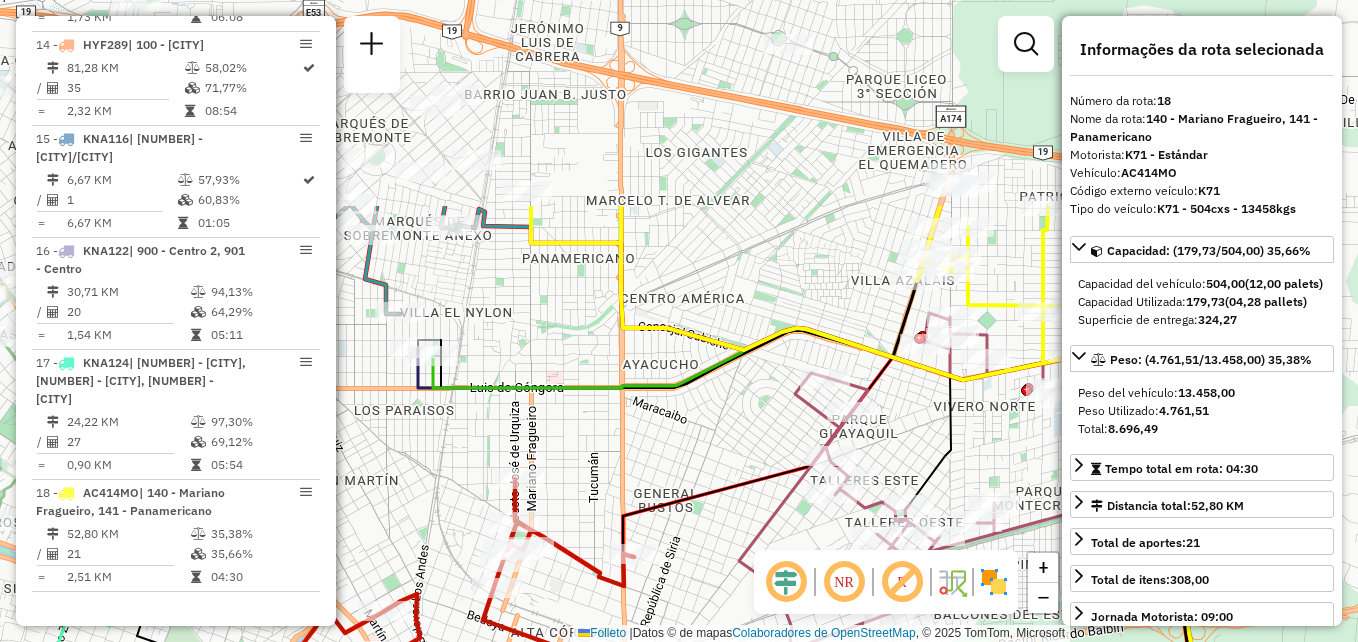 drag, startPoint x: 718, startPoint y: 274, endPoint x: 672, endPoint y: 452, distance: 183.84776 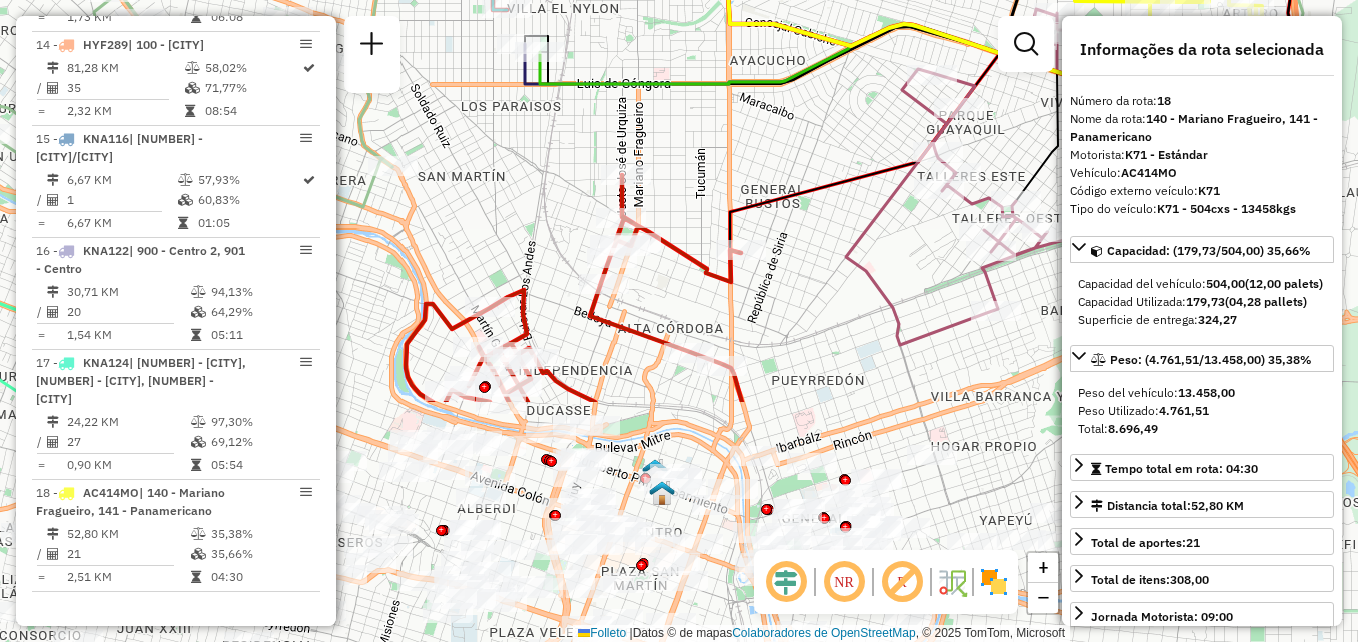 drag, startPoint x: 717, startPoint y: 420, endPoint x: 797, endPoint y: 171, distance: 261.53586 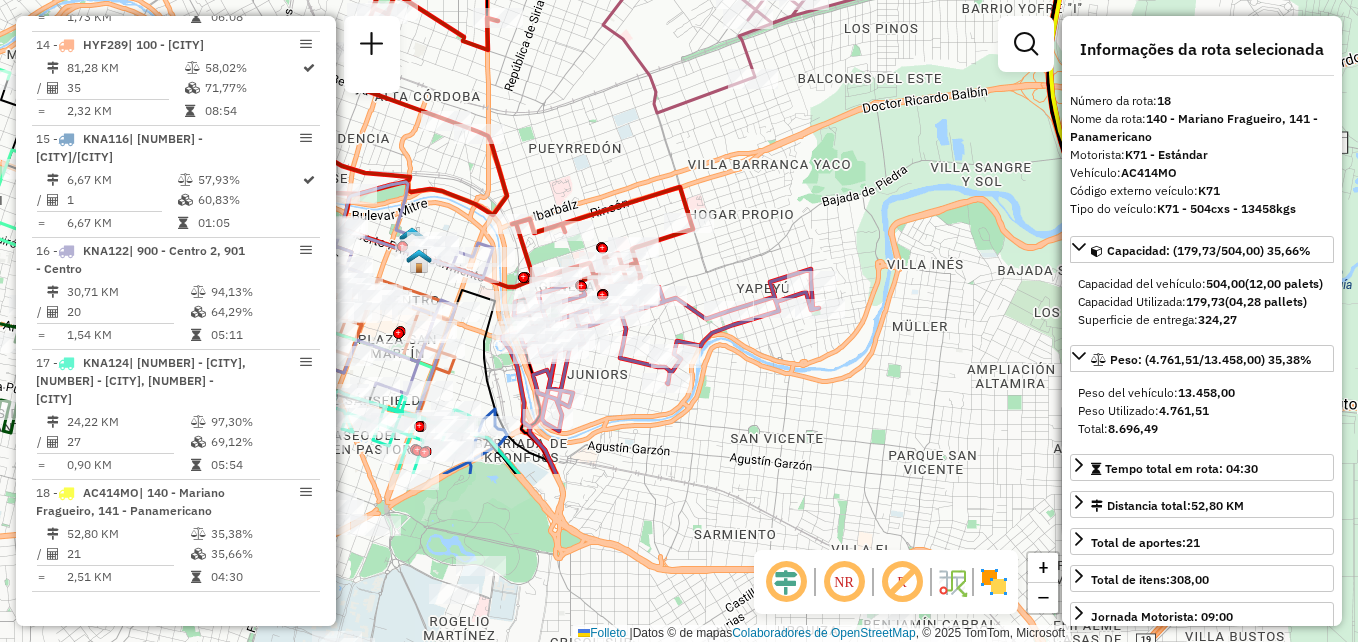 drag, startPoint x: 763, startPoint y: 234, endPoint x: 632, endPoint y: 60, distance: 217.80037 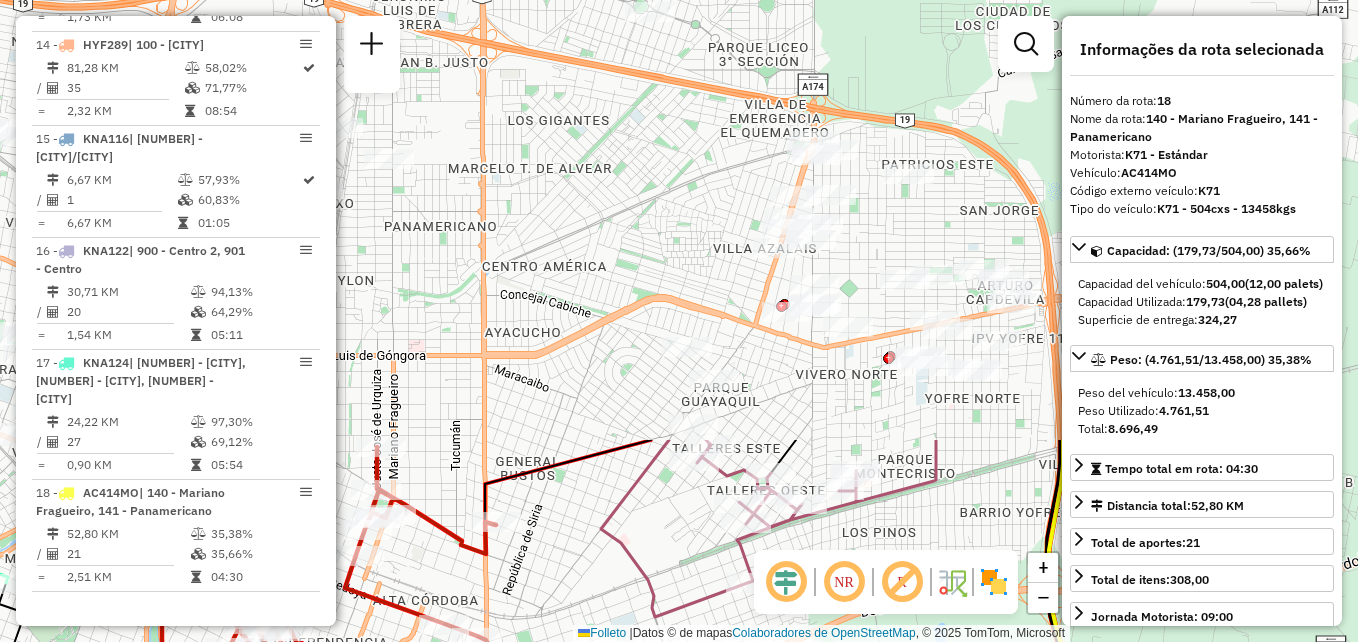 drag, startPoint x: 708, startPoint y: 345, endPoint x: 637, endPoint y: 598, distance: 262.77368 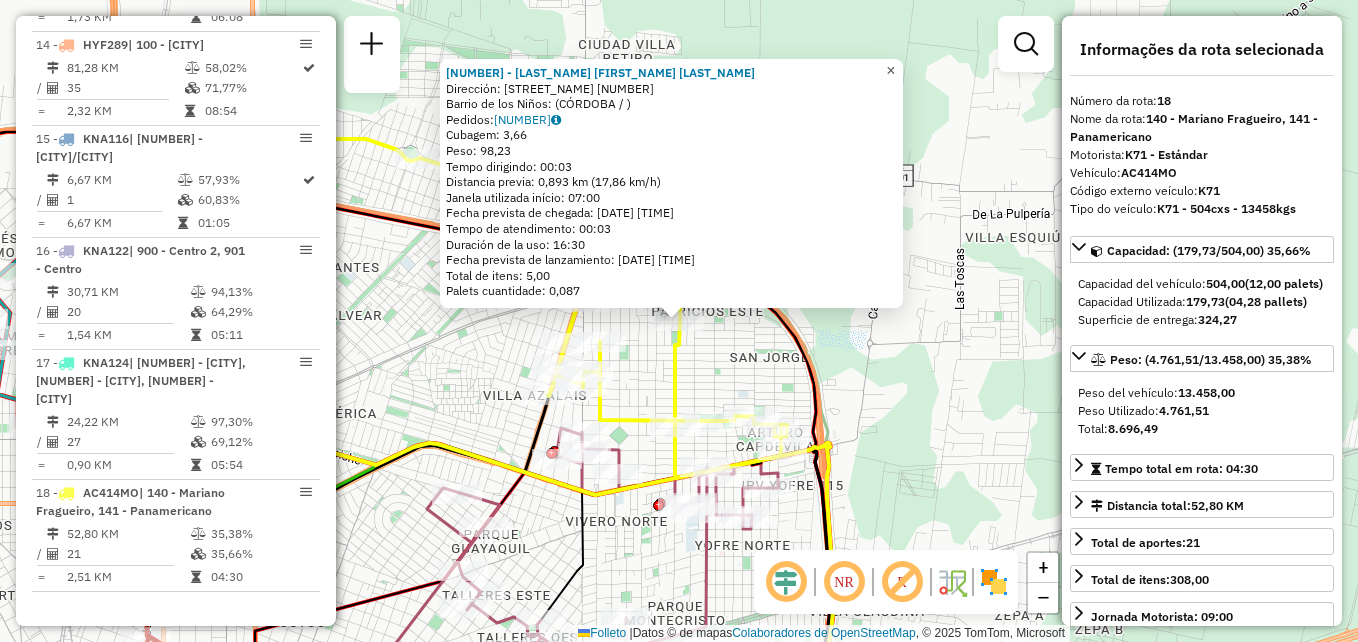 click on "×" 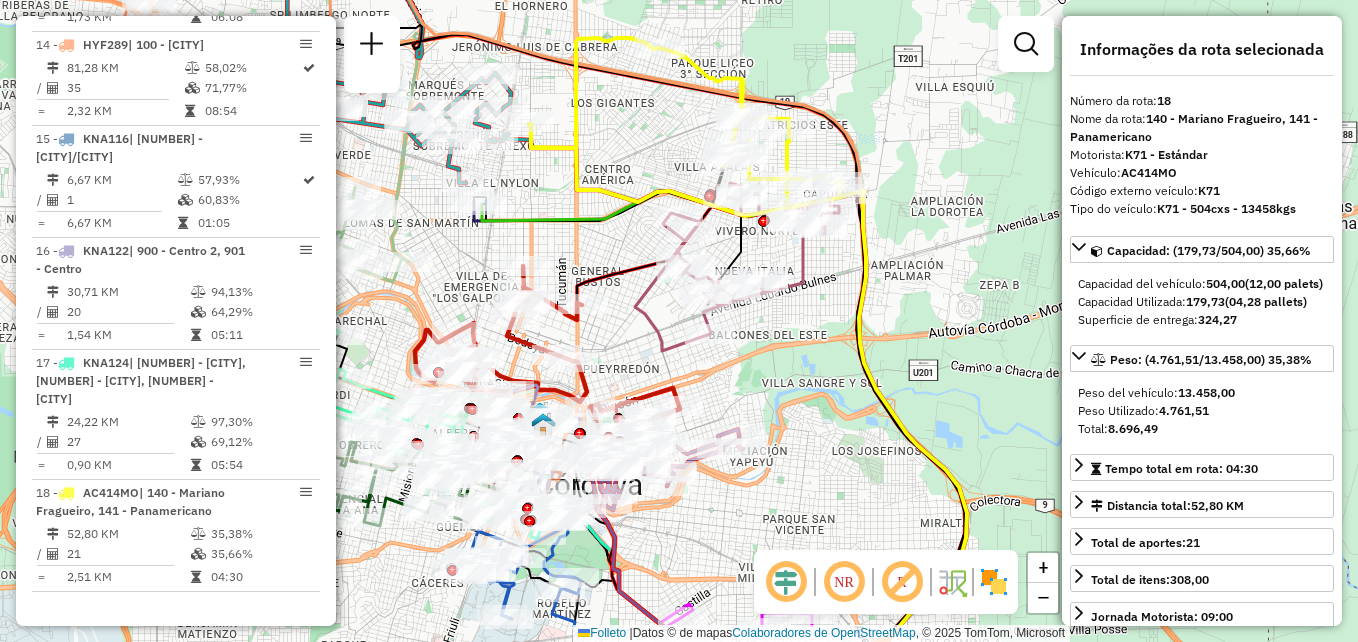 drag, startPoint x: 952, startPoint y: 373, endPoint x: 957, endPoint y: 324, distance: 49.25444 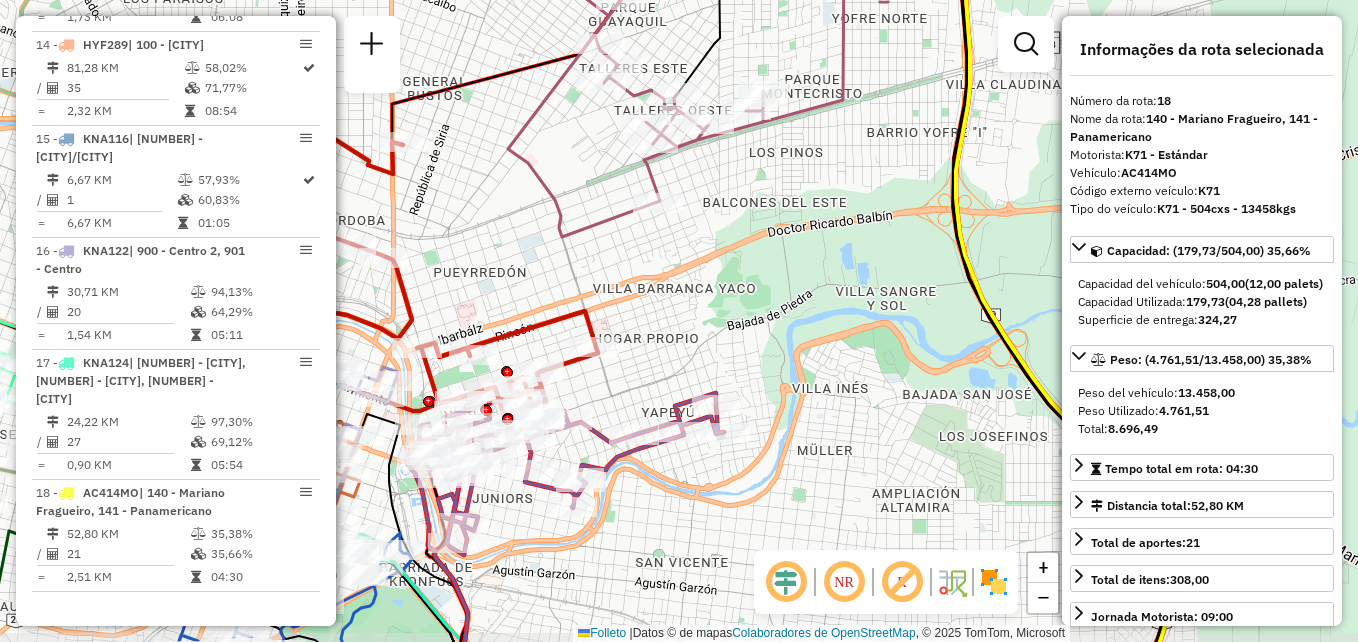 drag, startPoint x: 817, startPoint y: 430, endPoint x: 818, endPoint y: 410, distance: 20.024984 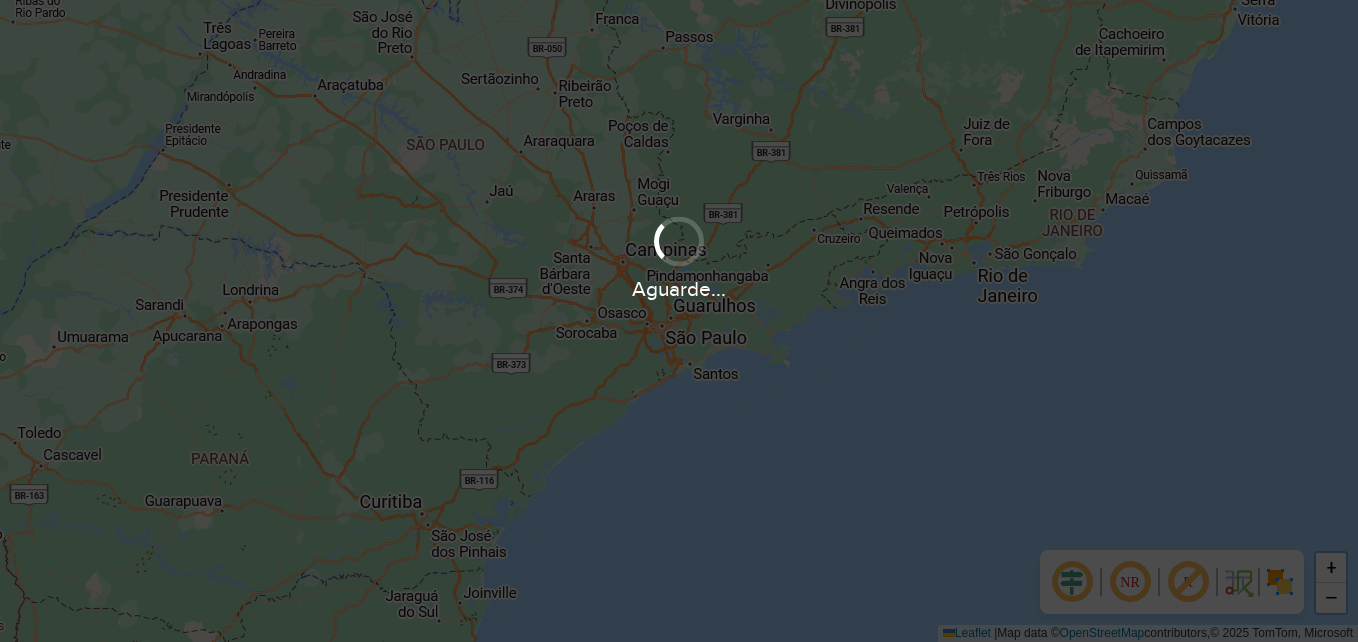 scroll, scrollTop: 0, scrollLeft: 0, axis: both 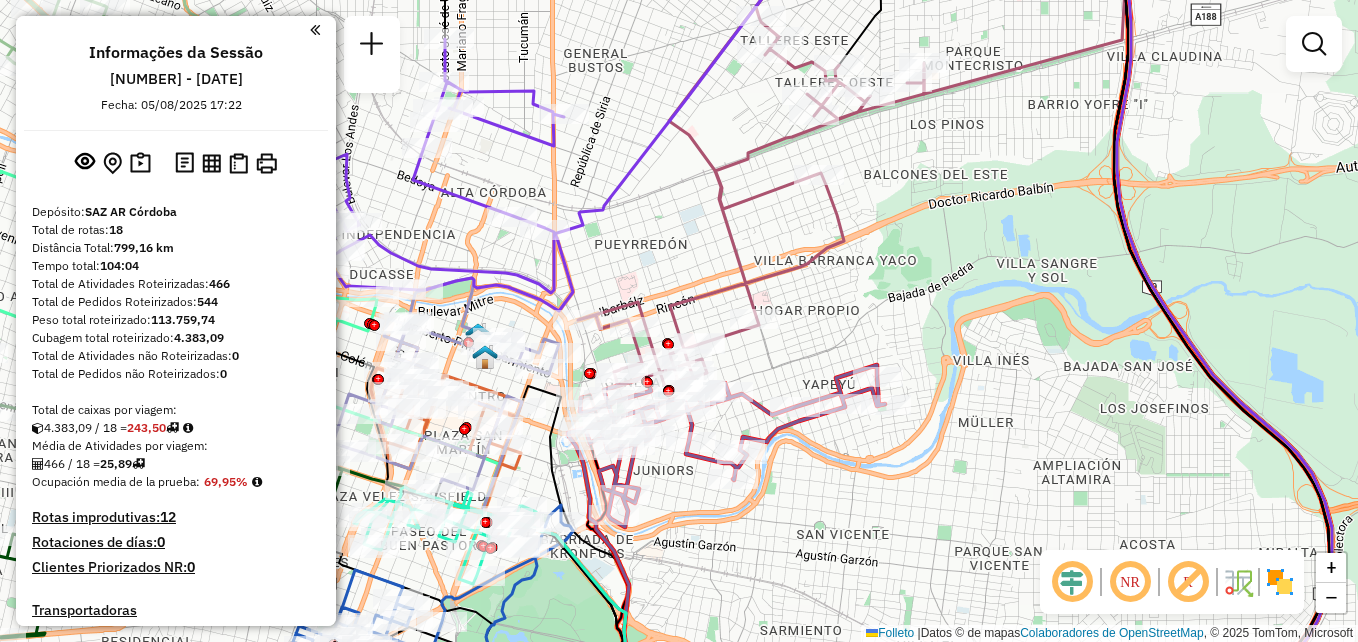 drag, startPoint x: 875, startPoint y: 326, endPoint x: 894, endPoint y: 406, distance: 82.2253 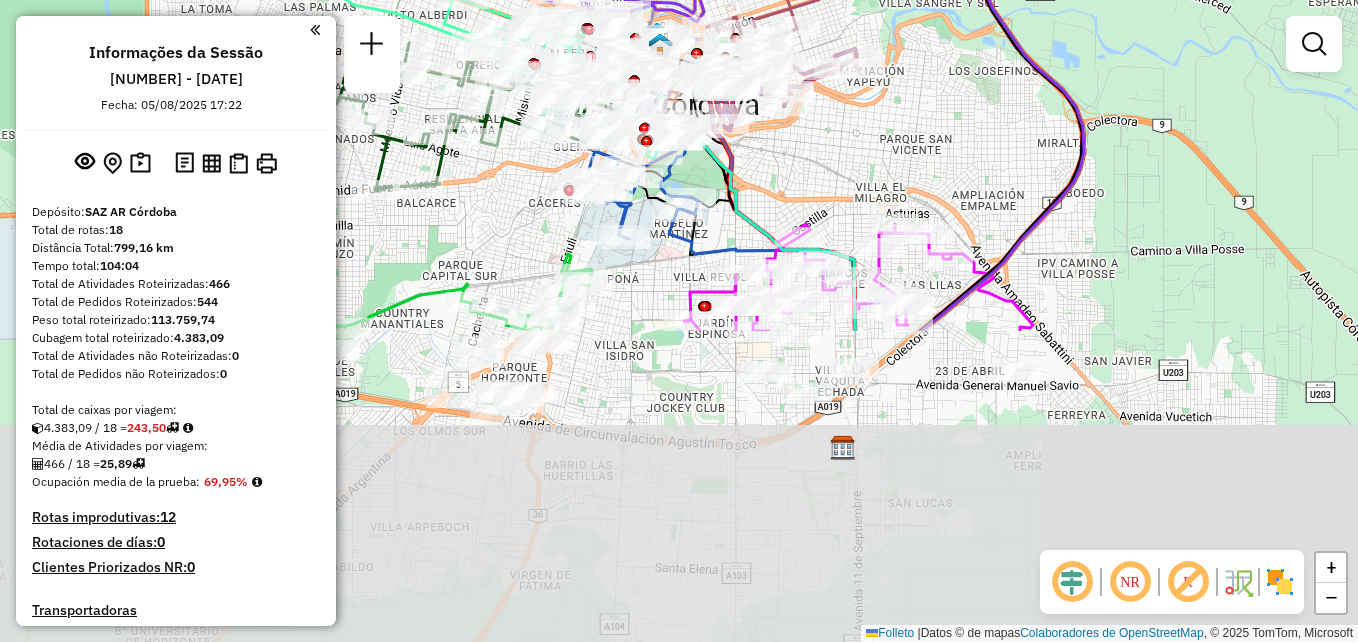 drag, startPoint x: 1062, startPoint y: 395, endPoint x: 1030, endPoint y: 22, distance: 374.37015 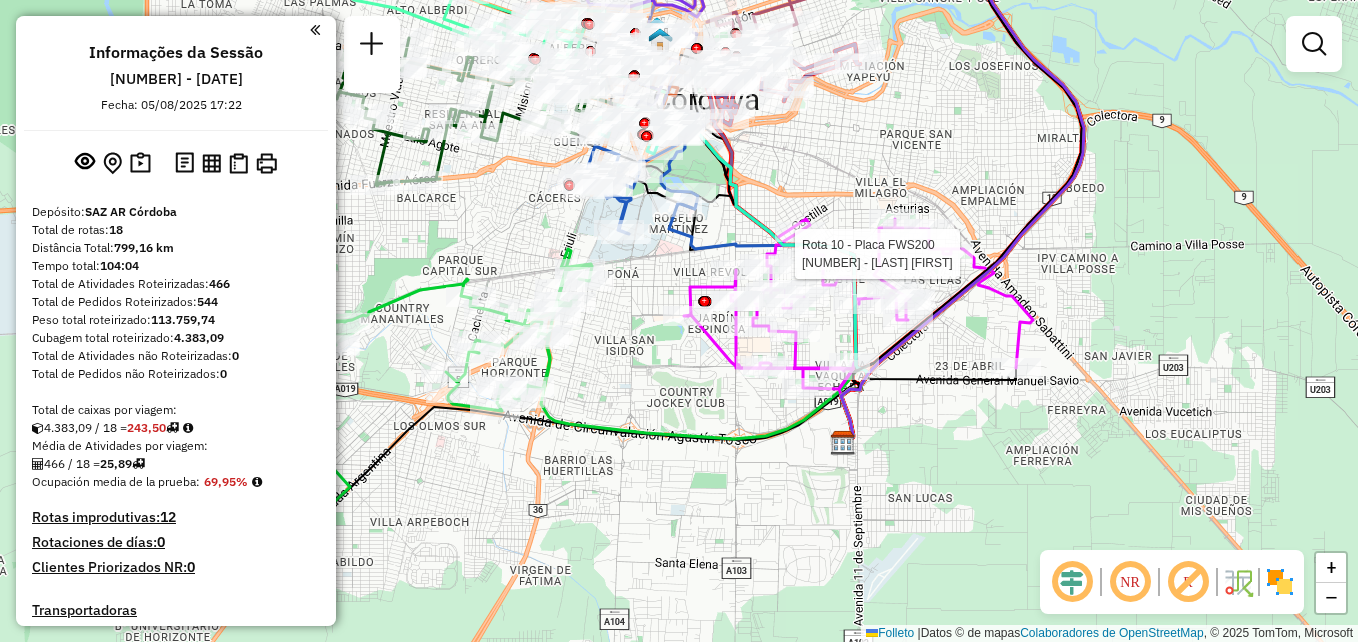 select on "**********" 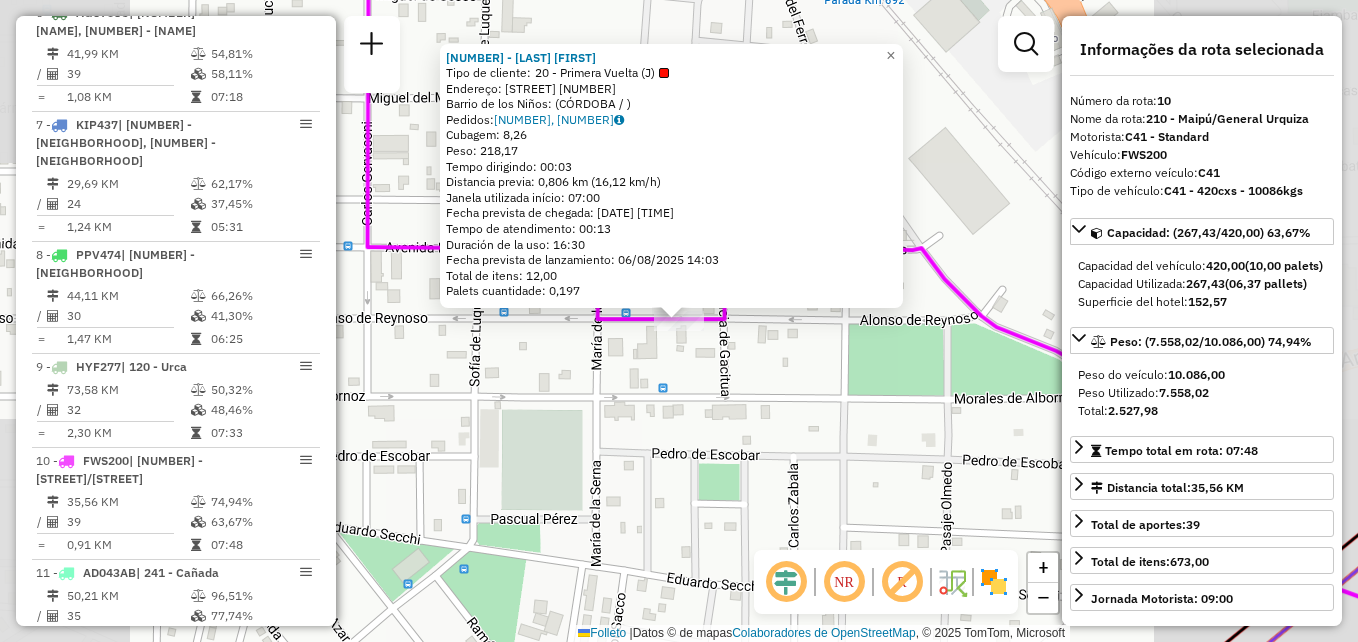 scroll, scrollTop: 1659, scrollLeft: 0, axis: vertical 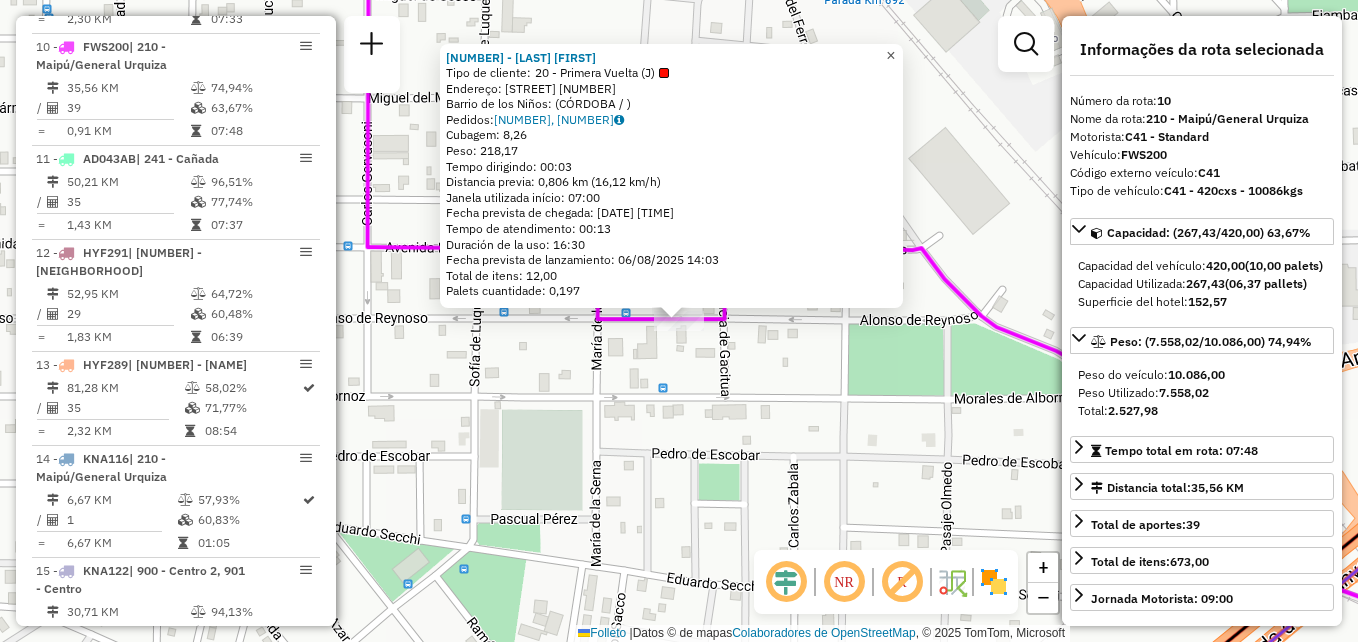 click on "×" 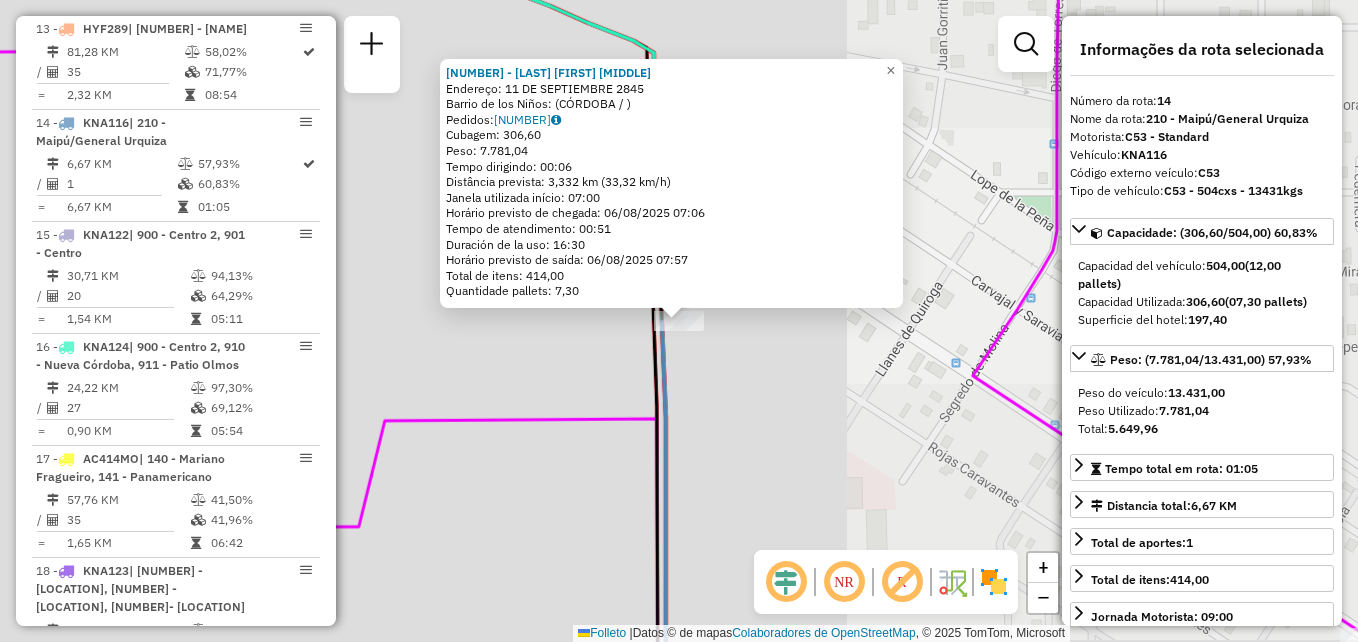scroll, scrollTop: 2053, scrollLeft: 0, axis: vertical 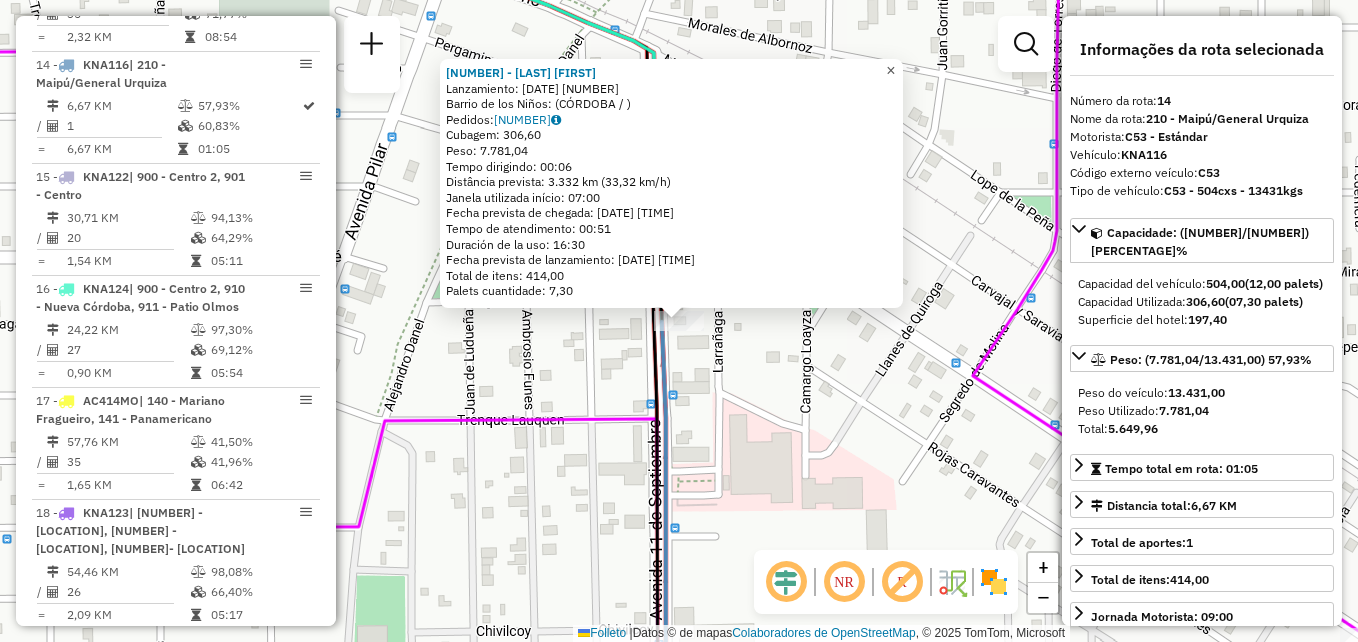 click on "×" 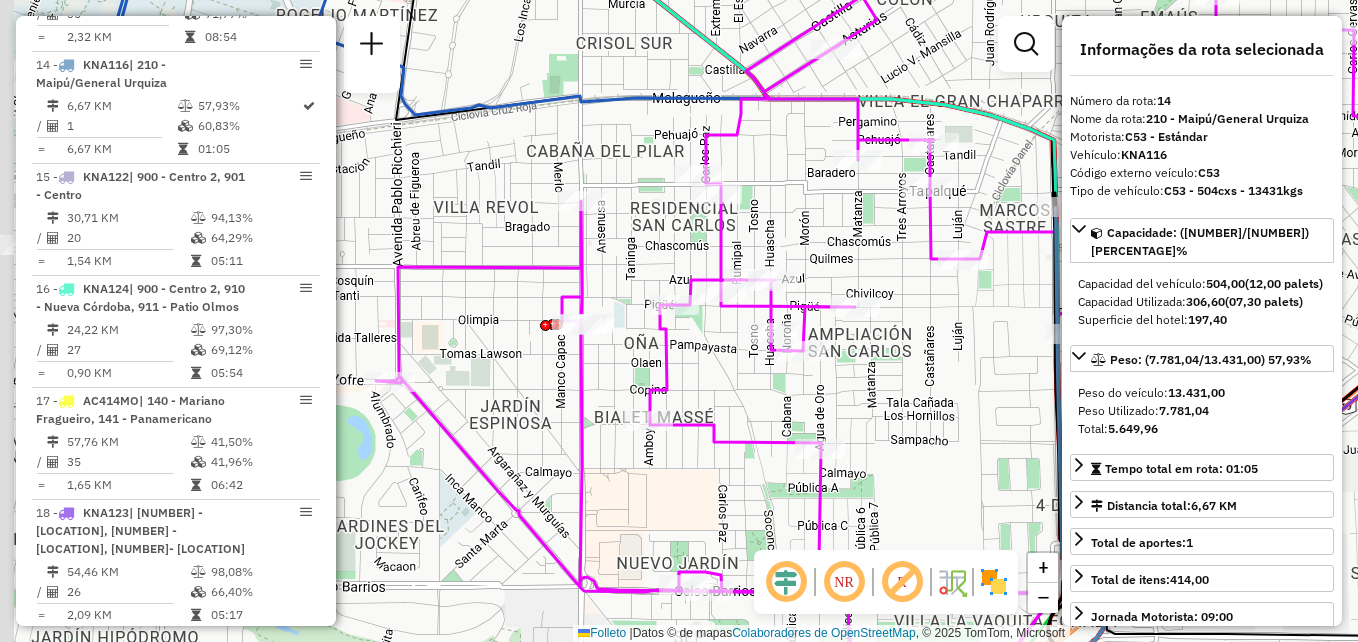 drag, startPoint x: 773, startPoint y: 430, endPoint x: 942, endPoint y: 369, distance: 179.67192 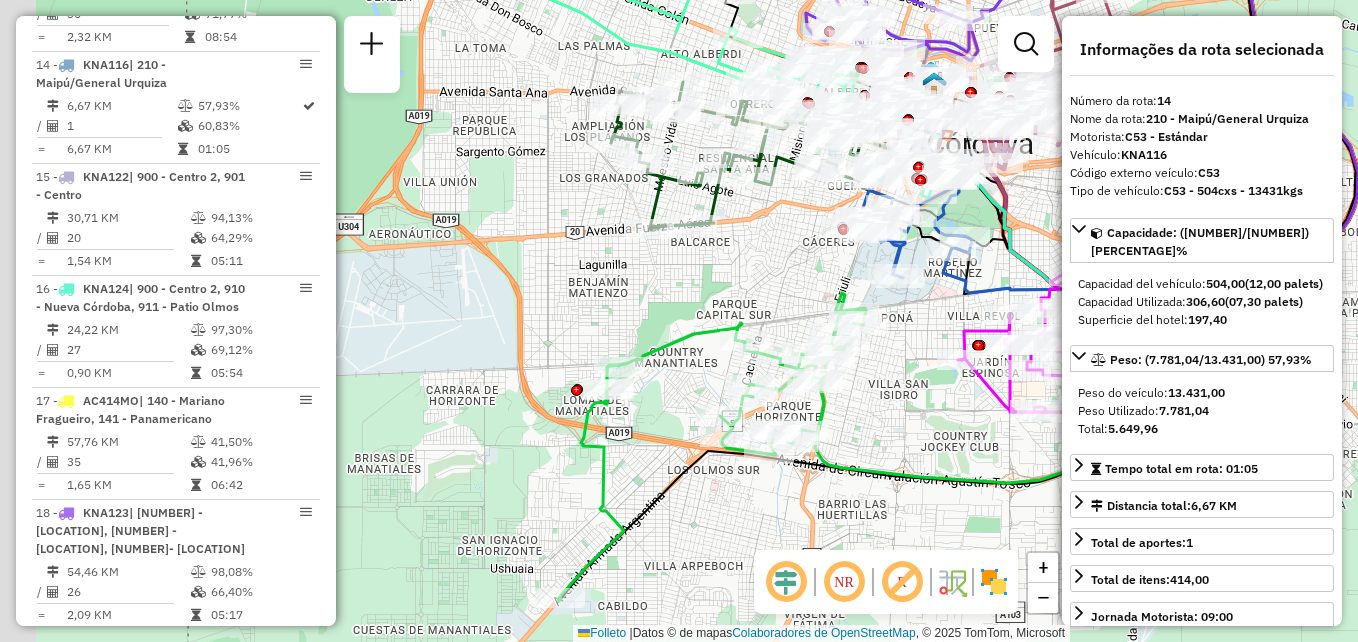 drag, startPoint x: 729, startPoint y: 489, endPoint x: 984, endPoint y: 428, distance: 262.19458 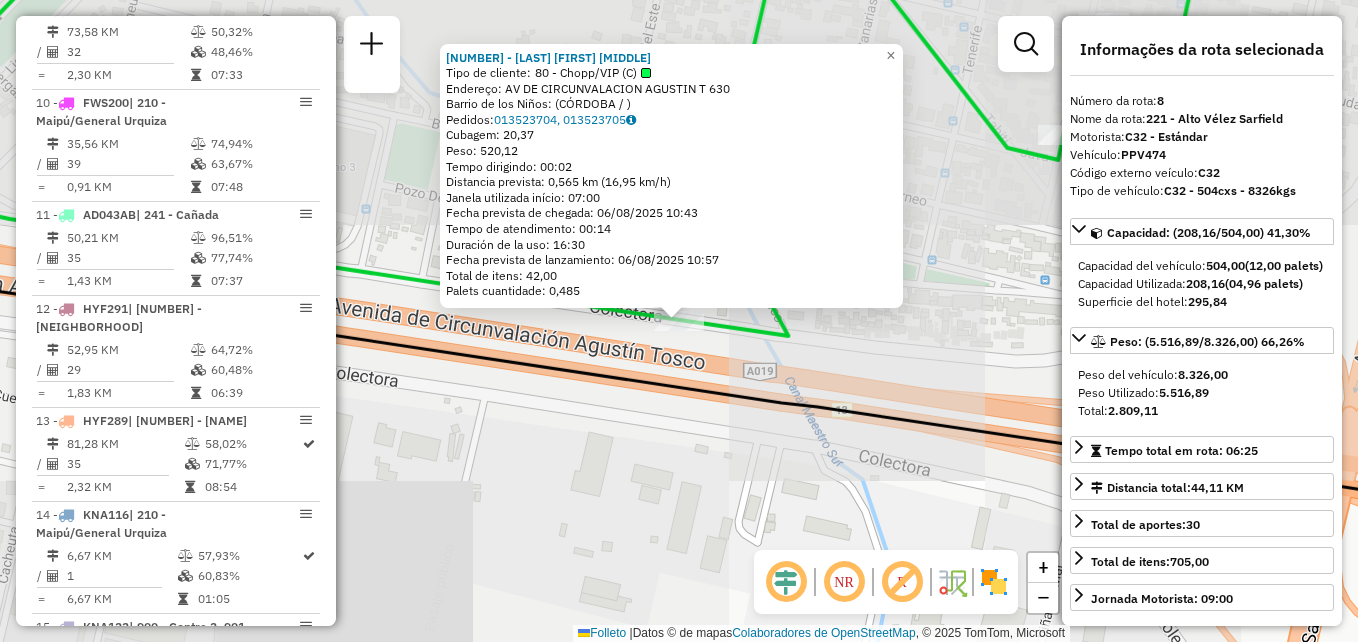 scroll, scrollTop: 1453, scrollLeft: 0, axis: vertical 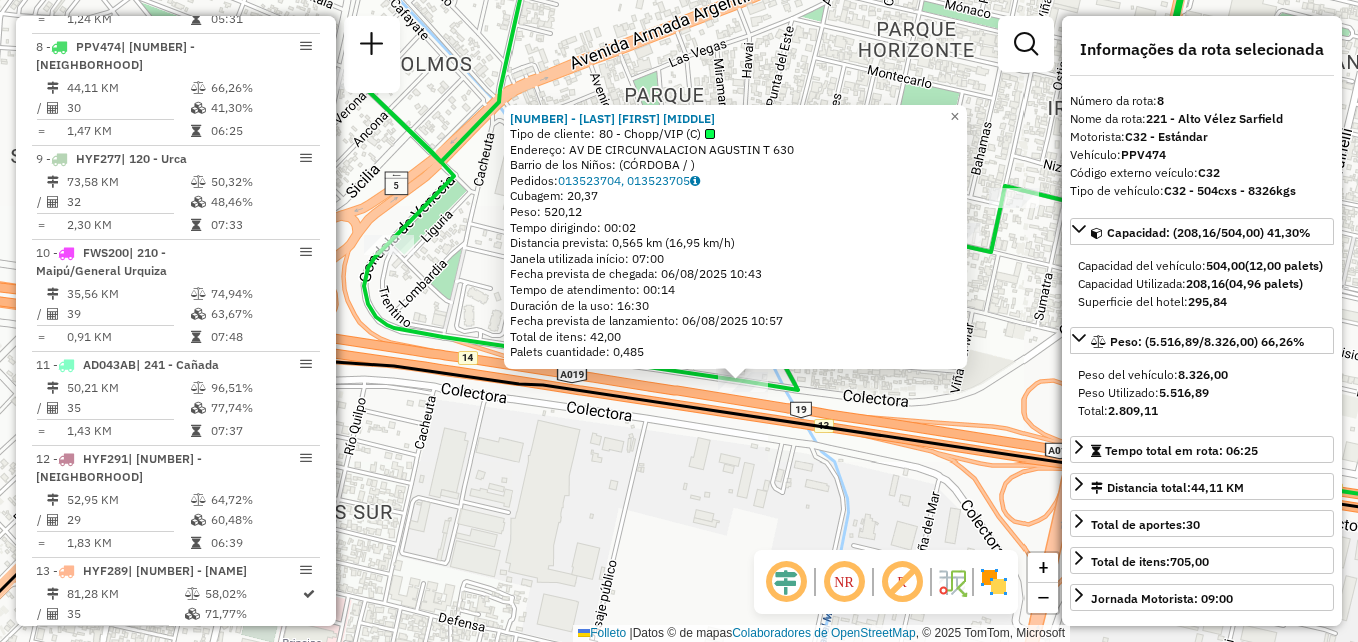 click on "[NUMBER] - [LAST] [FIRST] [MIDDLE]   Tipo de cliente:   [NUMBER] - [LOCATION] ([SYMBOL])   Endereço: [STREET] [NUMBER]   Barrio de los Niños: ([CITY] / )   Pedidos:  [NUMBER], [NUMBER]   Cubagem: [NUMBER]  Peso: [NUMBER]  Tempo dirigindo: [TIME]   Distancia която: [NUMBER] km ([NUMBER] km/h)   Janela utilizada início: [TIME]   Fecha prevista de chegada: [DATE] [TIME]   Tempo de atendimento: [TIME]   Duración de la uso: [TIME]   Fecha prevista de lanzamiento: [DATE] [TIME]   Total de itens: [NUMBER]   Palets cuantidade: [NUMBER]" 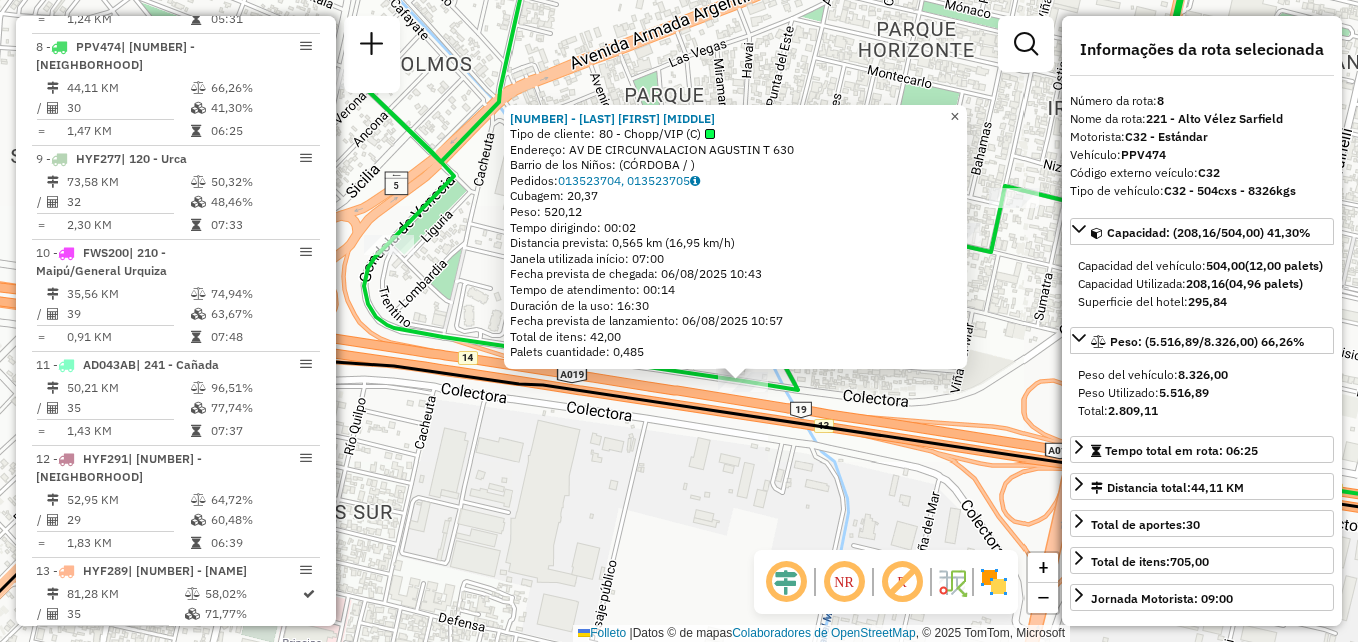 click on "×" 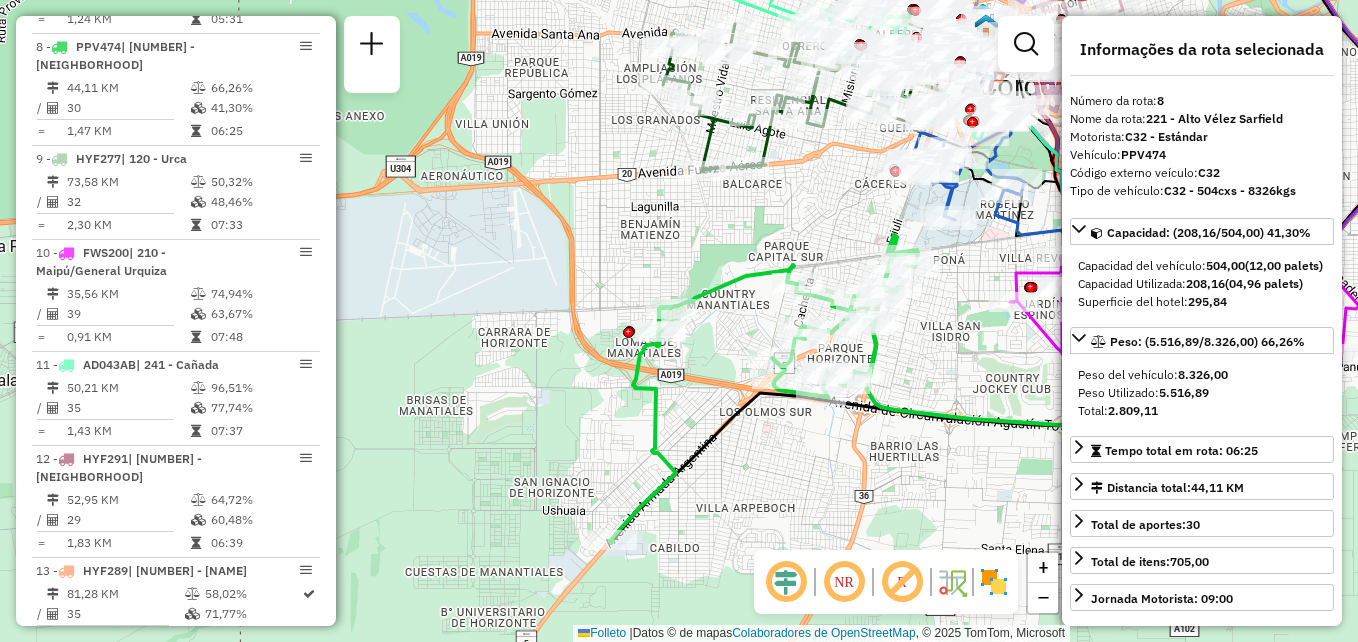 drag, startPoint x: 817, startPoint y: 519, endPoint x: 815, endPoint y: 477, distance: 42.047592 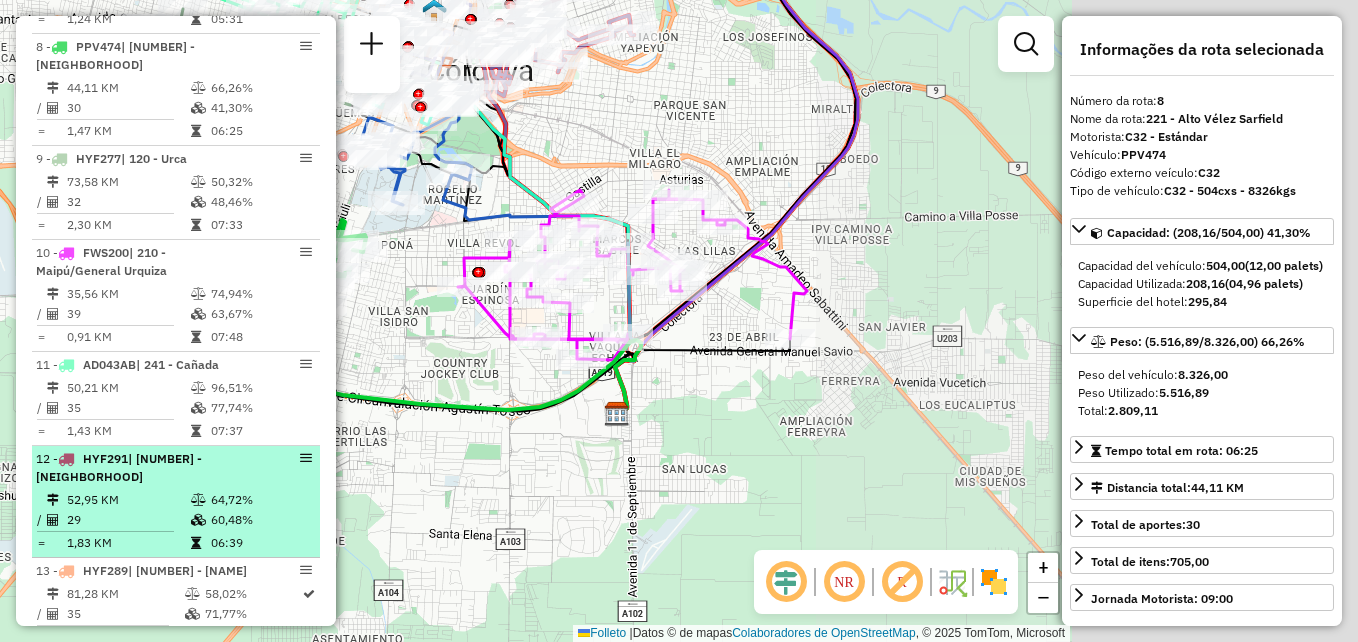 drag, startPoint x: 690, startPoint y: 472, endPoint x: 286, endPoint y: 437, distance: 405.51324 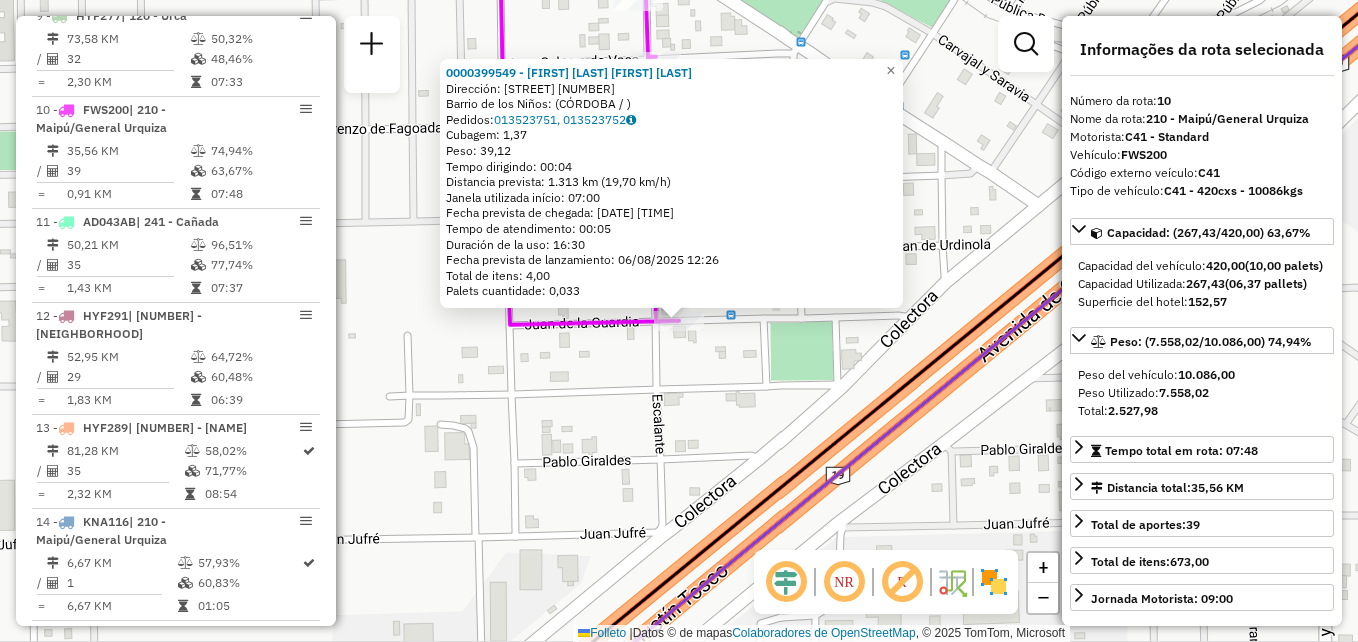scroll, scrollTop: 1659, scrollLeft: 0, axis: vertical 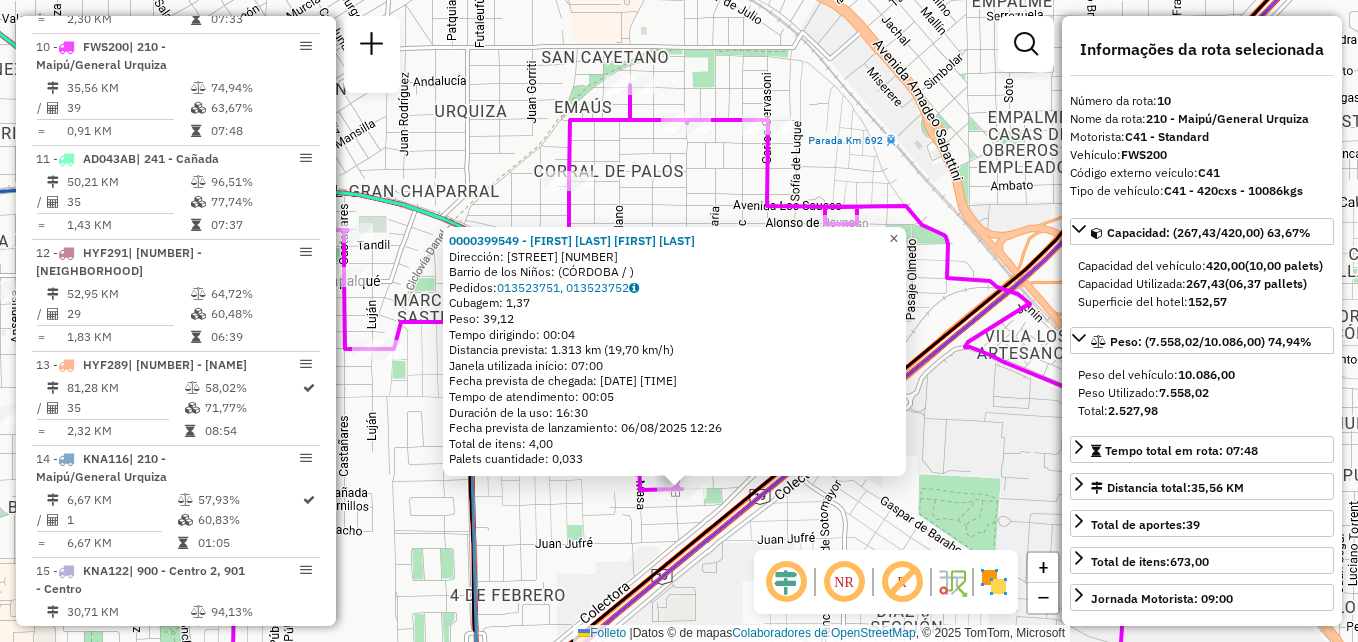 click on "×" 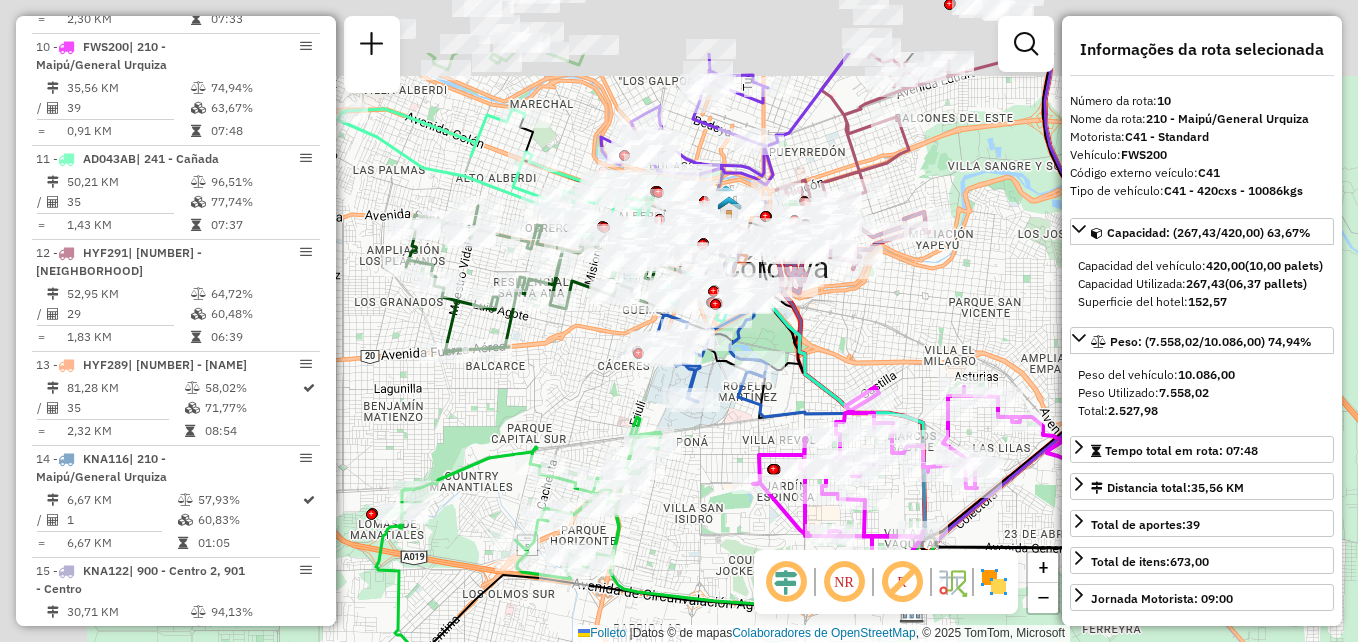 drag, startPoint x: 650, startPoint y: 421, endPoint x: 915, endPoint y: 502, distance: 277.10287 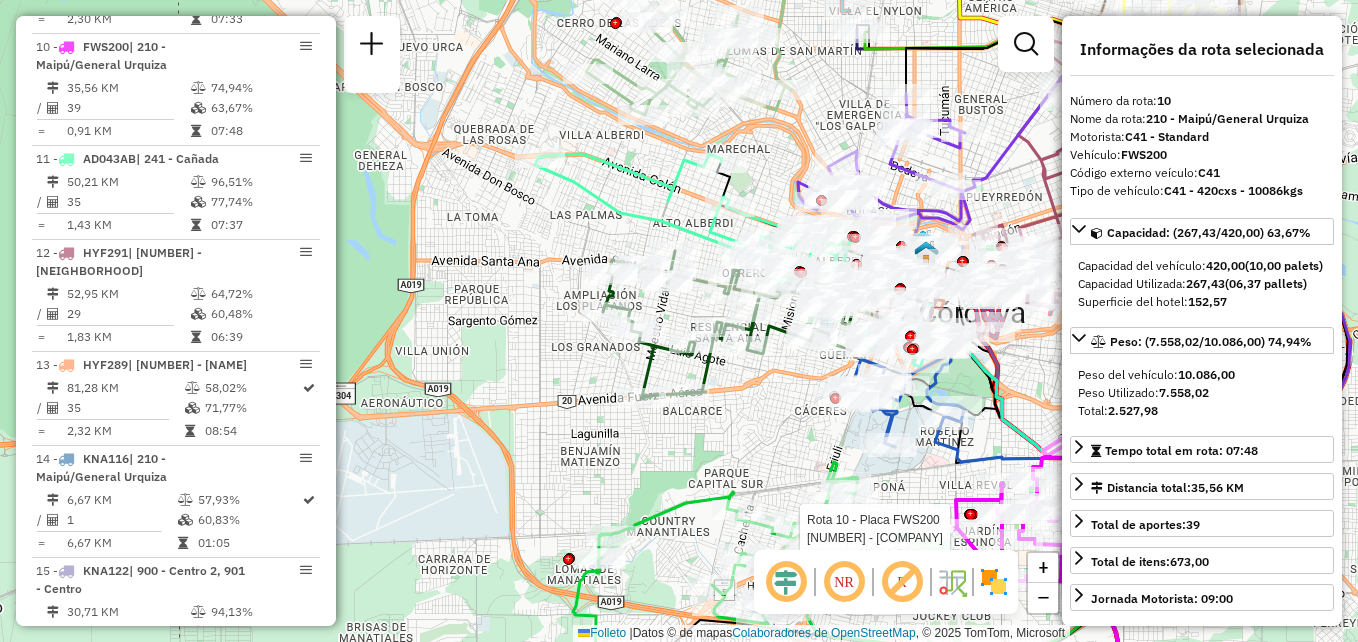 drag, startPoint x: 489, startPoint y: 288, endPoint x: 504, endPoint y: 329, distance: 43.65776 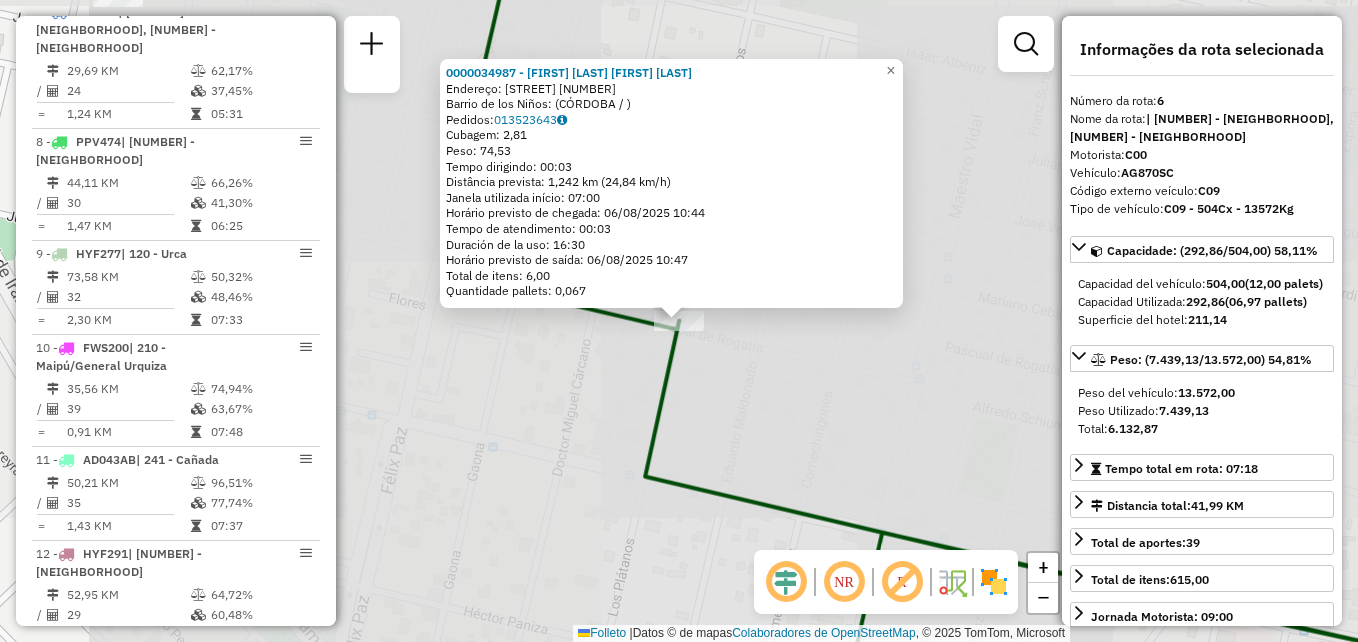 scroll, scrollTop: 1229, scrollLeft: 0, axis: vertical 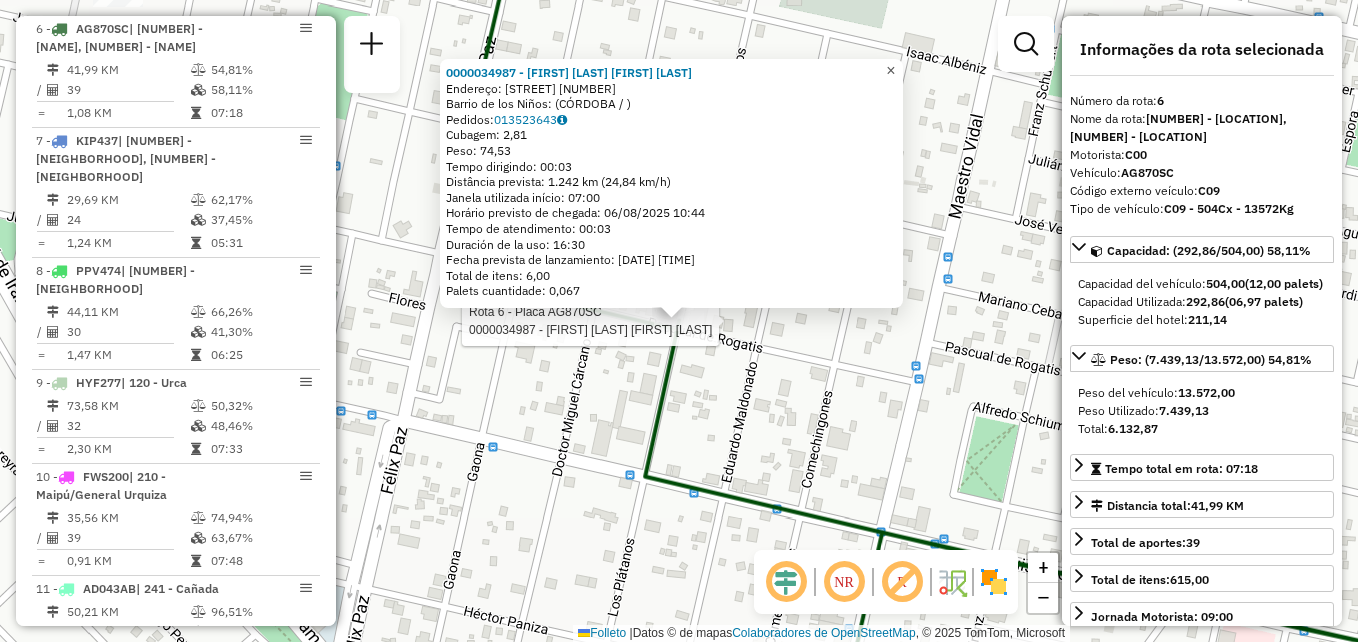click on "×" 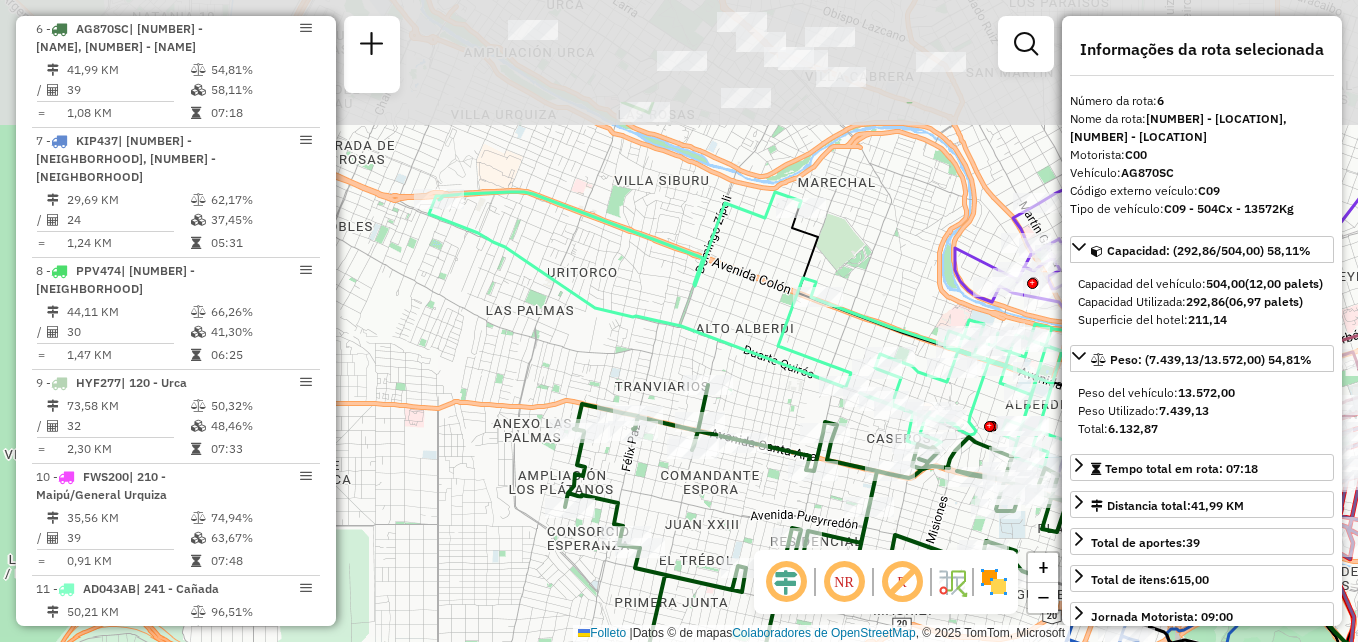 click on "Informações da Sessão [NUMBER] - [DATE]  Fecha: [DATE] [TIME]   Depósito:  [COMPANY]  Total de rotas:  [NUMBER]  Distância Total:  [NUMBER] km  Tempo total:  [TIME]  Total de Atividades Roteirizadas:  [NUMBER]  Total de Pedidos Roteirizados:  [NUMBER]  Peso total roteirizado:  [NUMBER]  Cubagem total roteirizado:  [NUMBER]  Total de Atividades não Roteirizadas:  [NUMBER]  Total de Pedidos não Roteirizados:  [NUMBER] Total de caixas por viagem:  [NUMBER] / [NUMBER] =  [NUMBER] Média de Atividades por viagem:  [NUMBER] / [NUMBER] =  [NUMBER] Ocupación media de la prueba:  [PERCENTAGE]%   Rotas improdutivas:  [NUMBER]  Rotaciones de días:  [NUMBER]  Clientes Priorizados NR:  [NUMBER]  Transportadoras  Rotaciones  Recargas: [NUMBER]   Ver rotas   Ver veículos   1 -       [PLATE]   | [VEHICLE_TYPE]  [NUMBER] KM   [PERCENTAGE]%  /  [NUMBER]   [PERCENTAGE]%     =  [NUMBER] KM   [TIME]   2 -       [PLATE]   | [STREET]  [NUMBER] KM   [PERCENTAGE]%  /  [NUMBER]   [PERCENTAGE]%     =  [NUMBER] KM   [TIME]   3 -       [PLATE]   | [STREET]  [NUMBER] KM   [PERCENTAGE]%  /  [NUMBER]   [PERCENTAGE]%     =  [NUMBER] KM   [TIME]   4 -      / =" 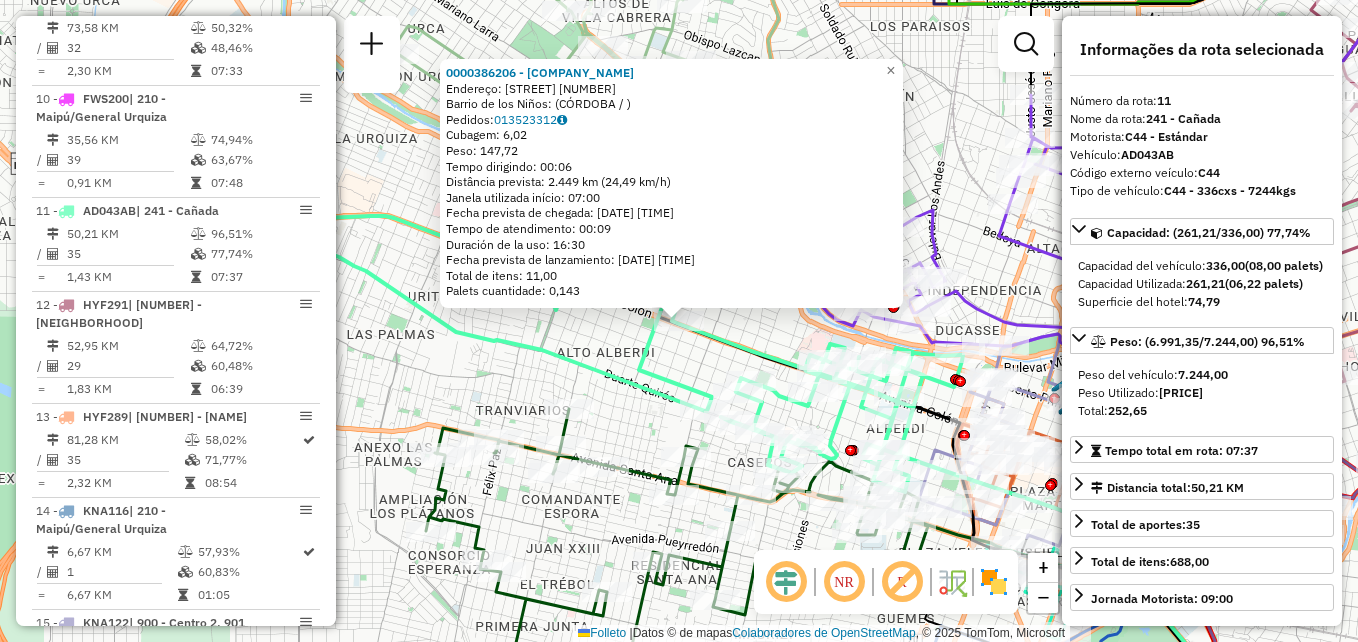 scroll, scrollTop: 1771, scrollLeft: 0, axis: vertical 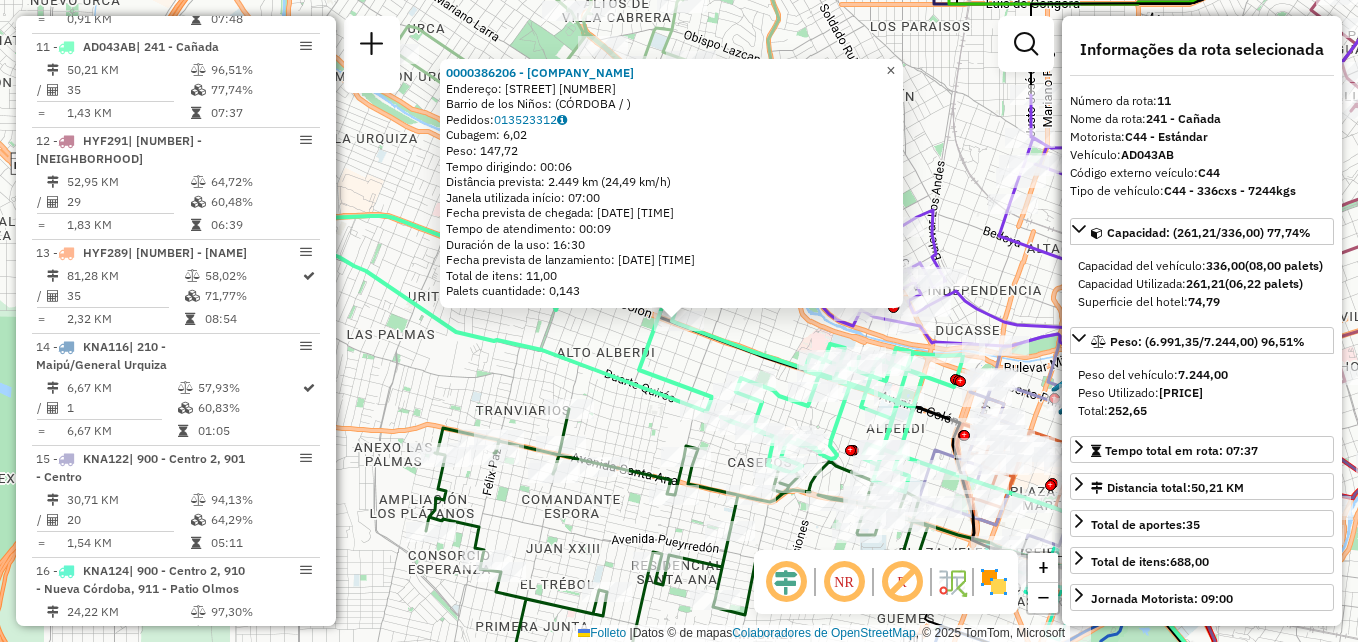 click on "×" 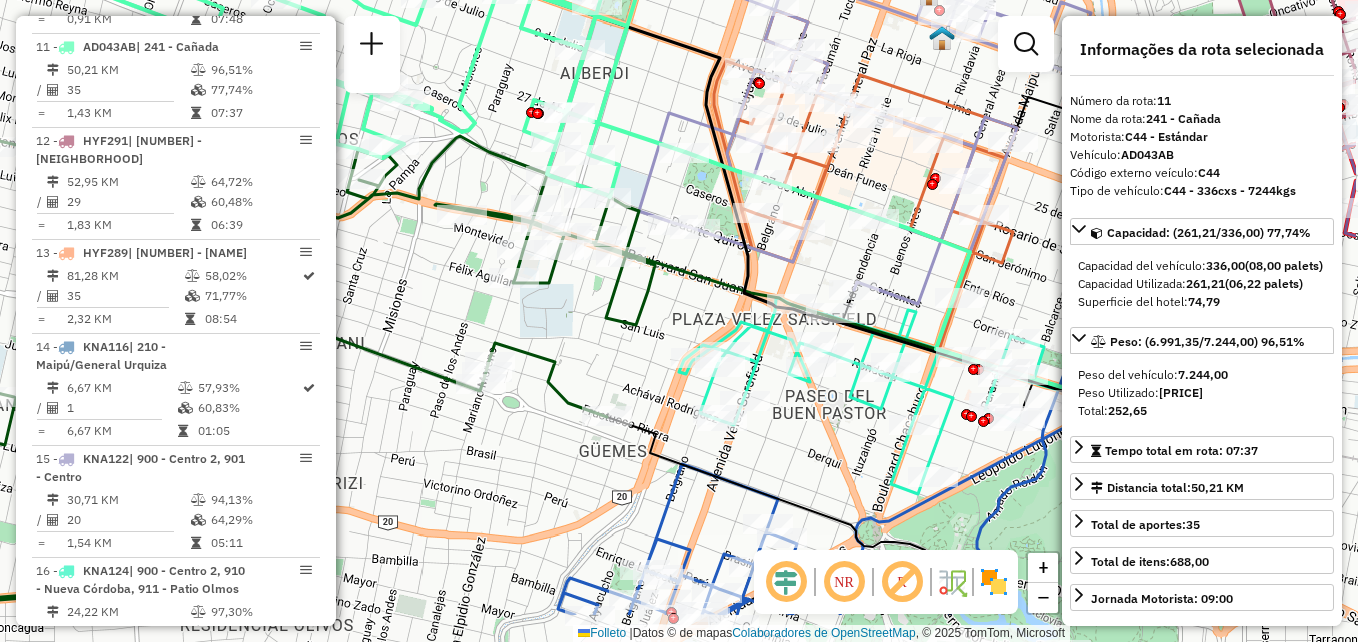 drag, startPoint x: 815, startPoint y: 337, endPoint x: 700, endPoint y: 264, distance: 136.21307 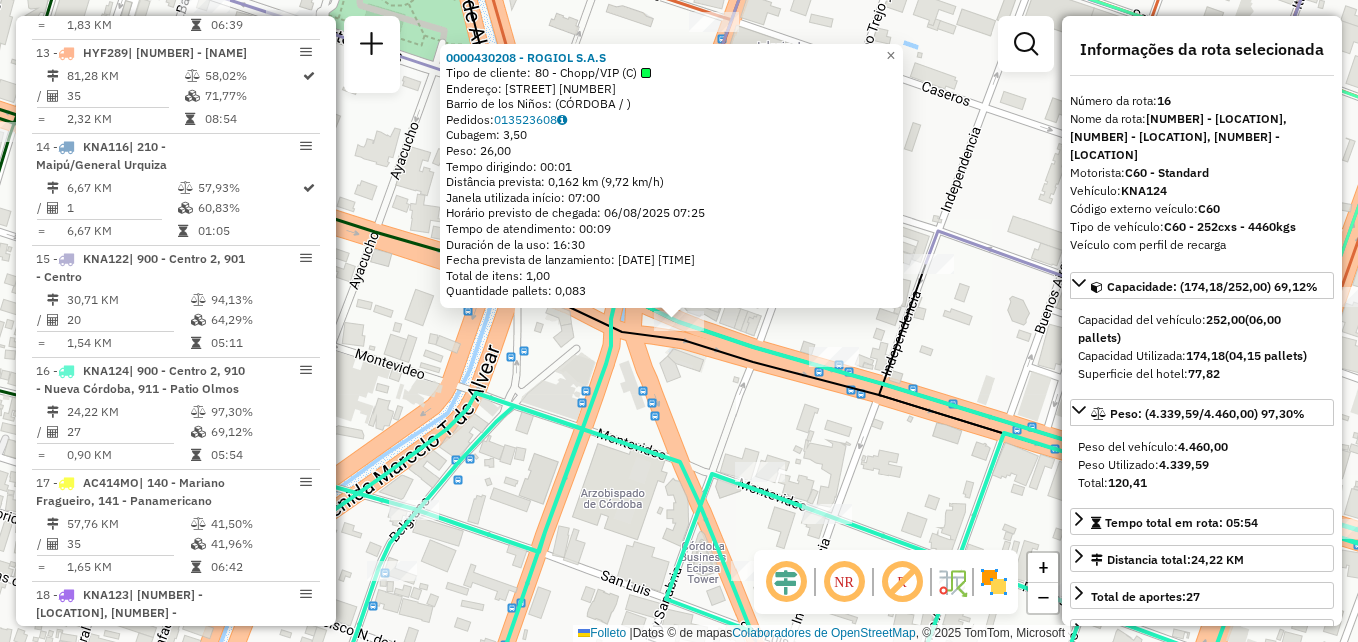 scroll, scrollTop: 2073, scrollLeft: 0, axis: vertical 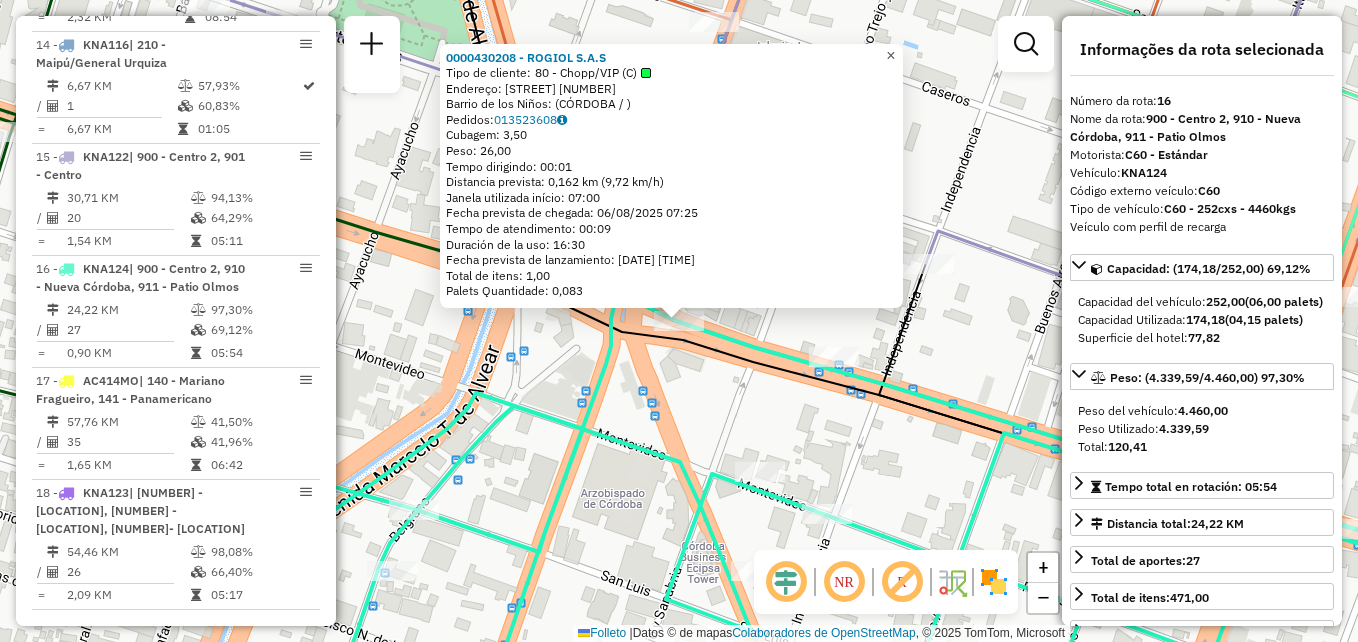 drag, startPoint x: 905, startPoint y: 46, endPoint x: 917, endPoint y: 54, distance: 14.422205 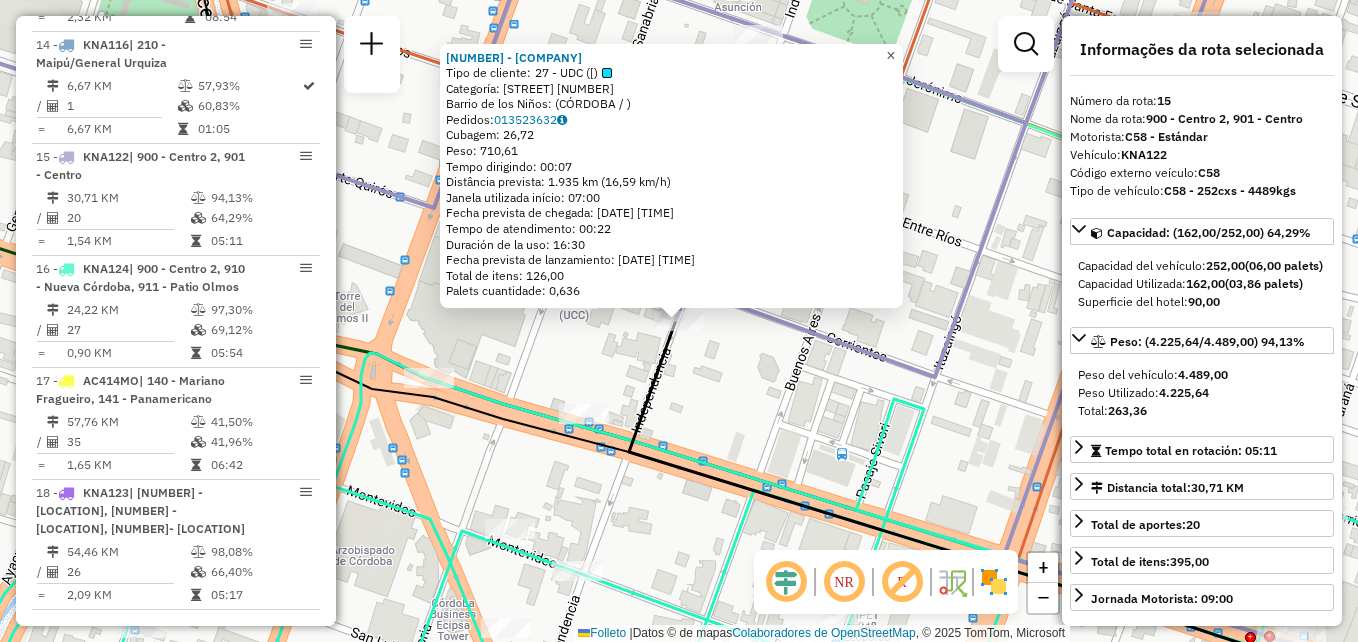 drag, startPoint x: 909, startPoint y: 47, endPoint x: 896, endPoint y: 100, distance: 54.571056 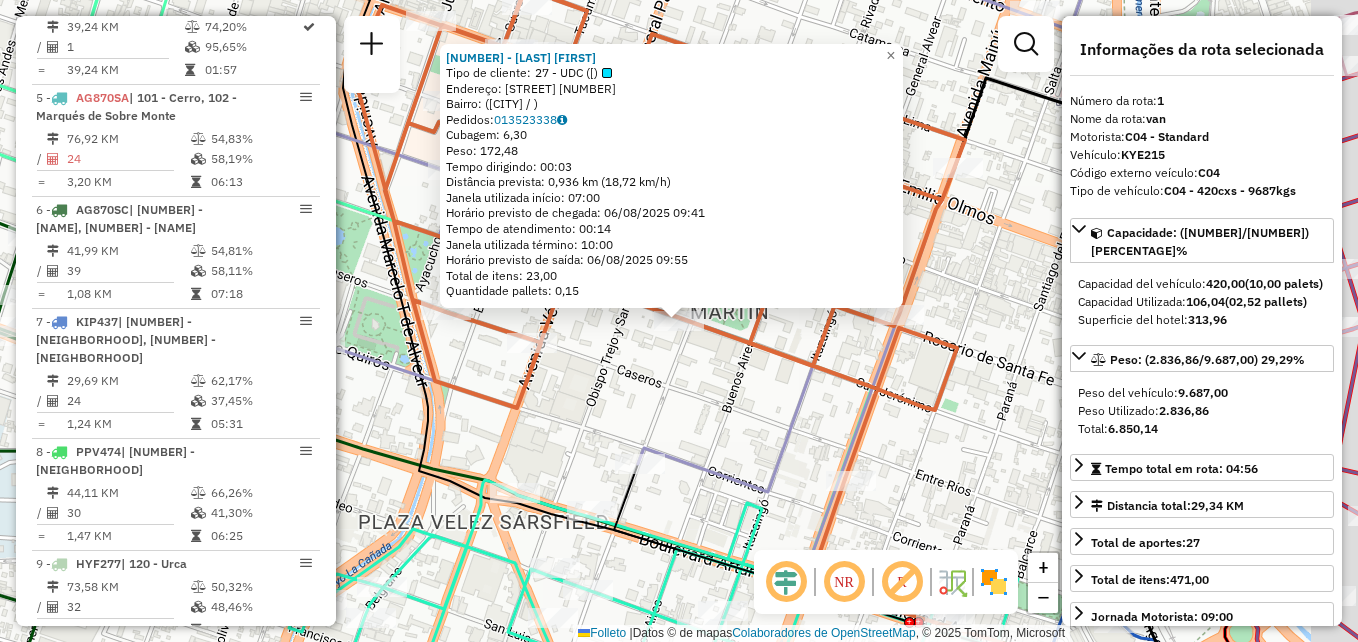scroll, scrollTop: 705, scrollLeft: 0, axis: vertical 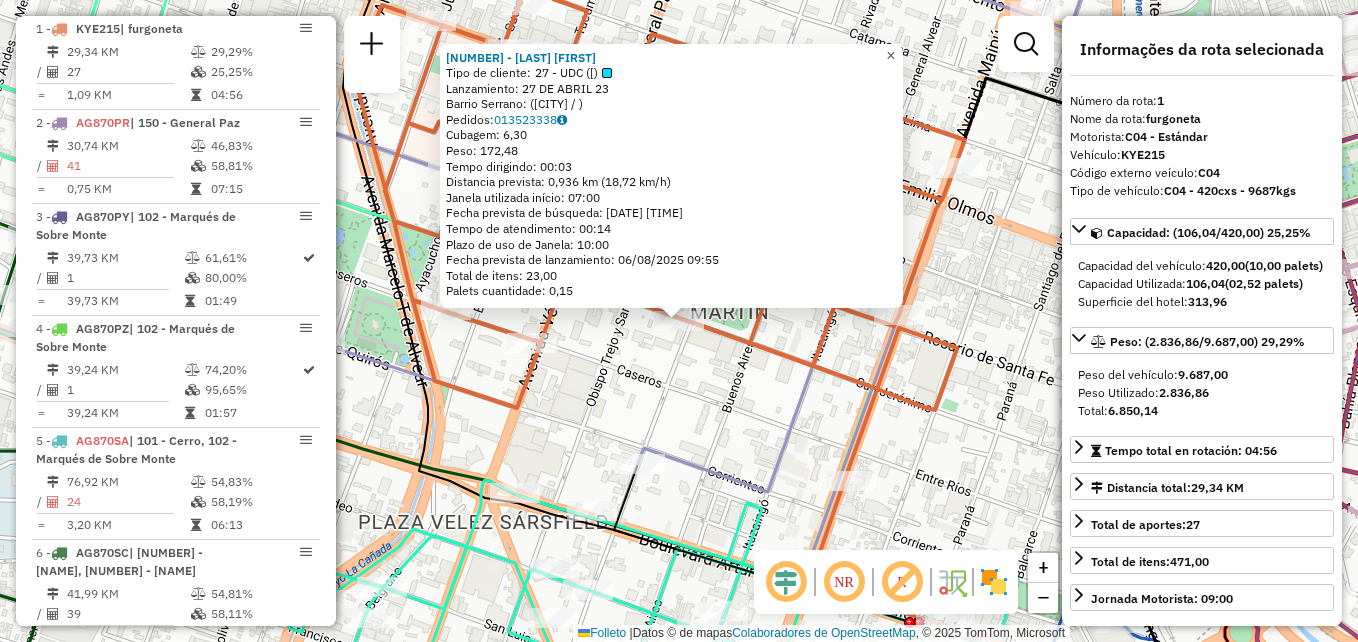 click on "×" 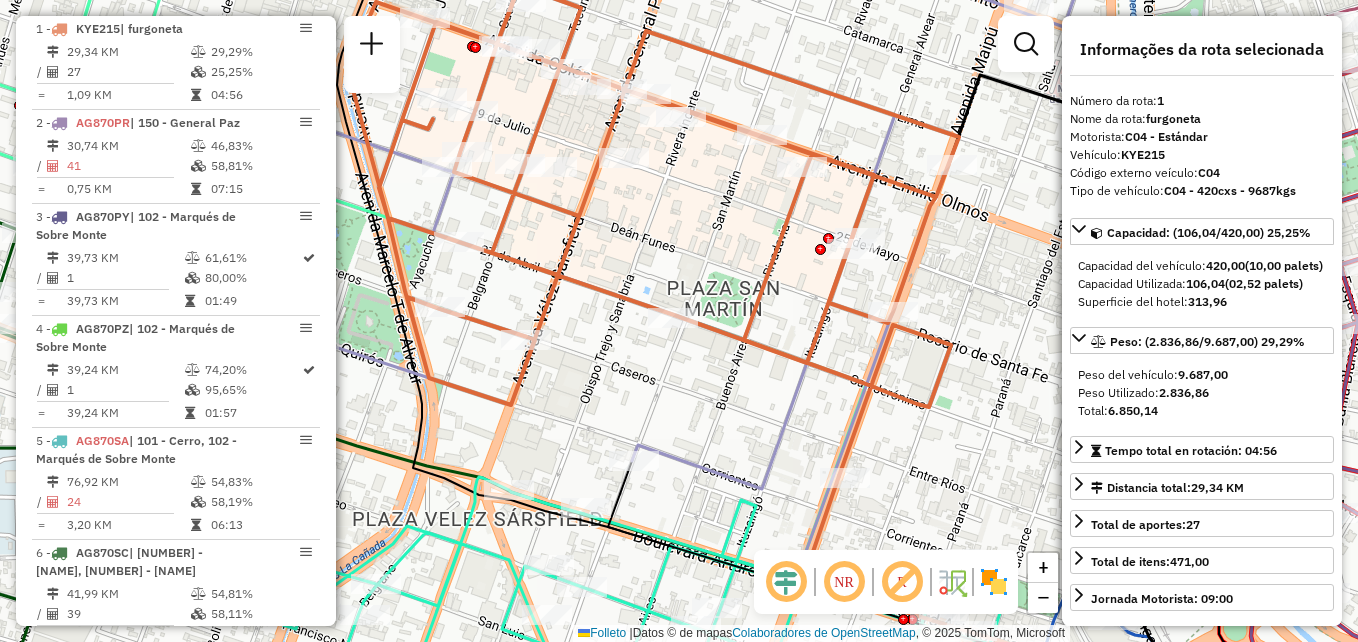drag, startPoint x: 774, startPoint y: 267, endPoint x: 536, endPoint y: 163, distance: 259.73062 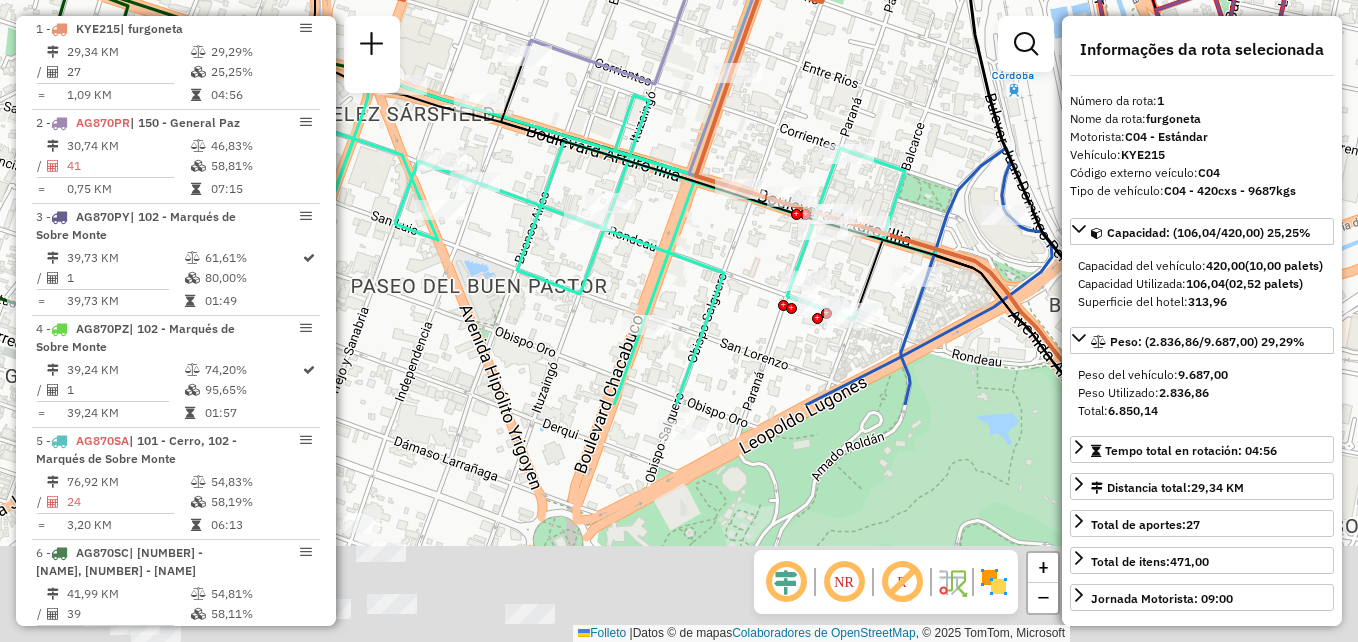 drag, startPoint x: 634, startPoint y: 297, endPoint x: 745, endPoint y: -74, distance: 387.24927 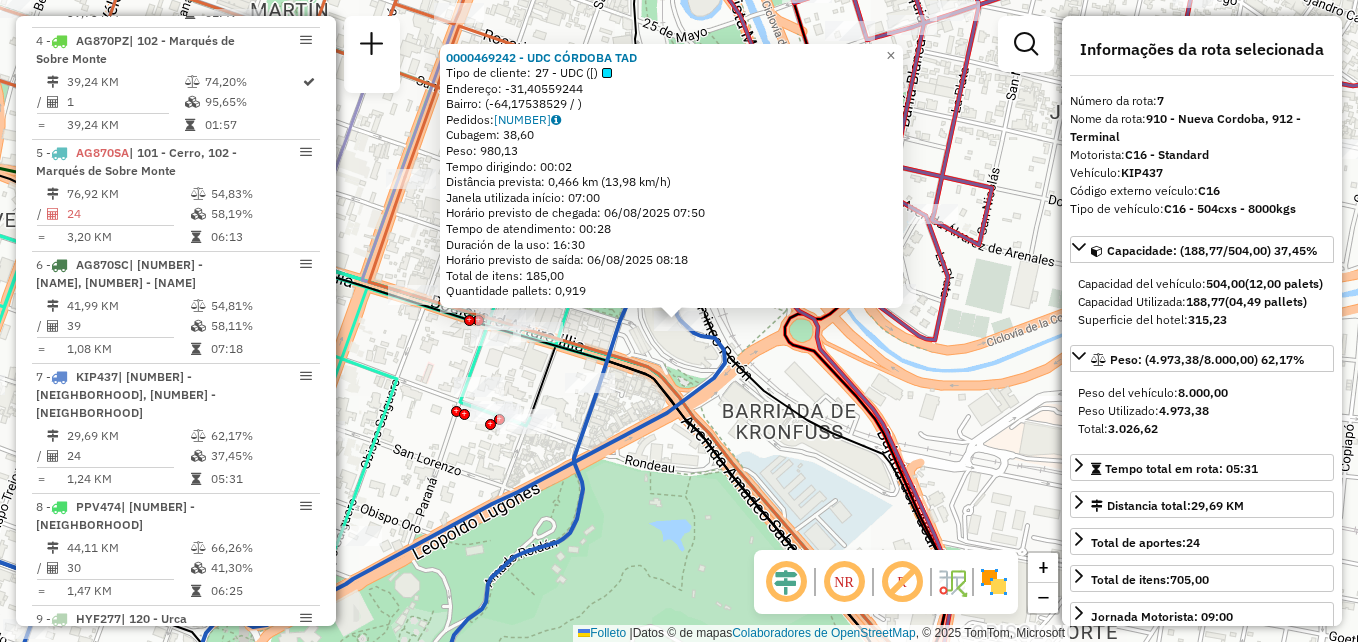 scroll, scrollTop: 1341, scrollLeft: 0, axis: vertical 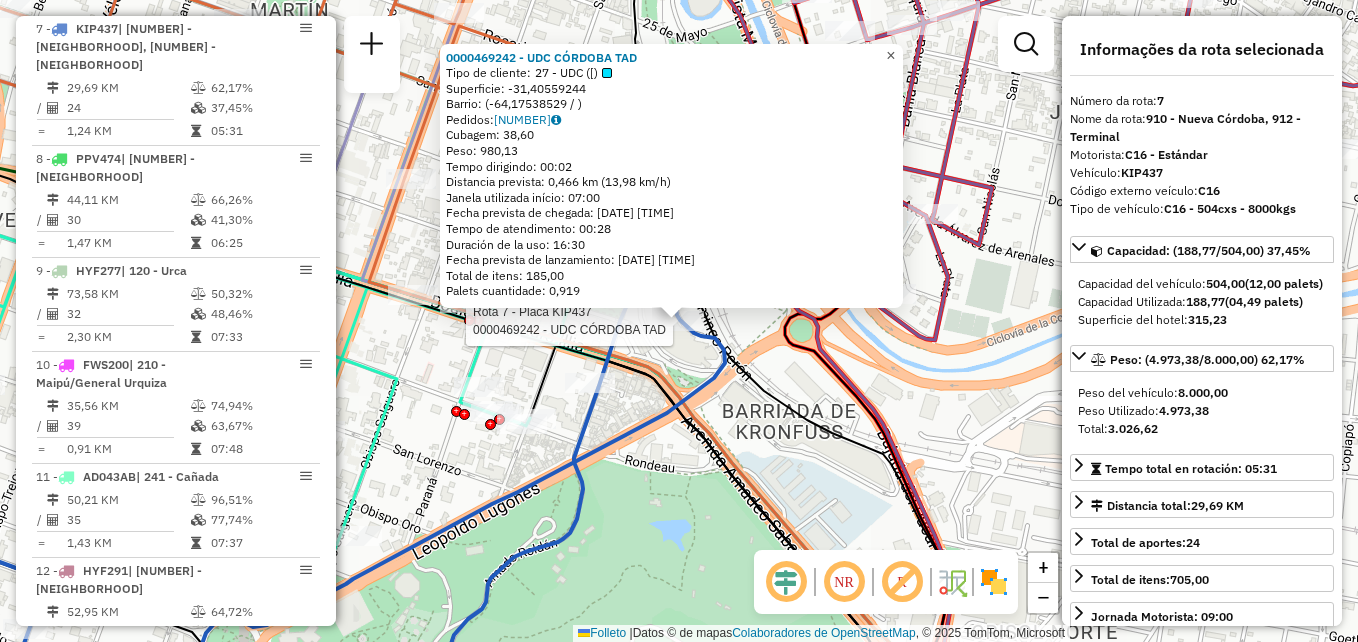 drag, startPoint x: 904, startPoint y: 50, endPoint x: 889, endPoint y: 80, distance: 33.54102 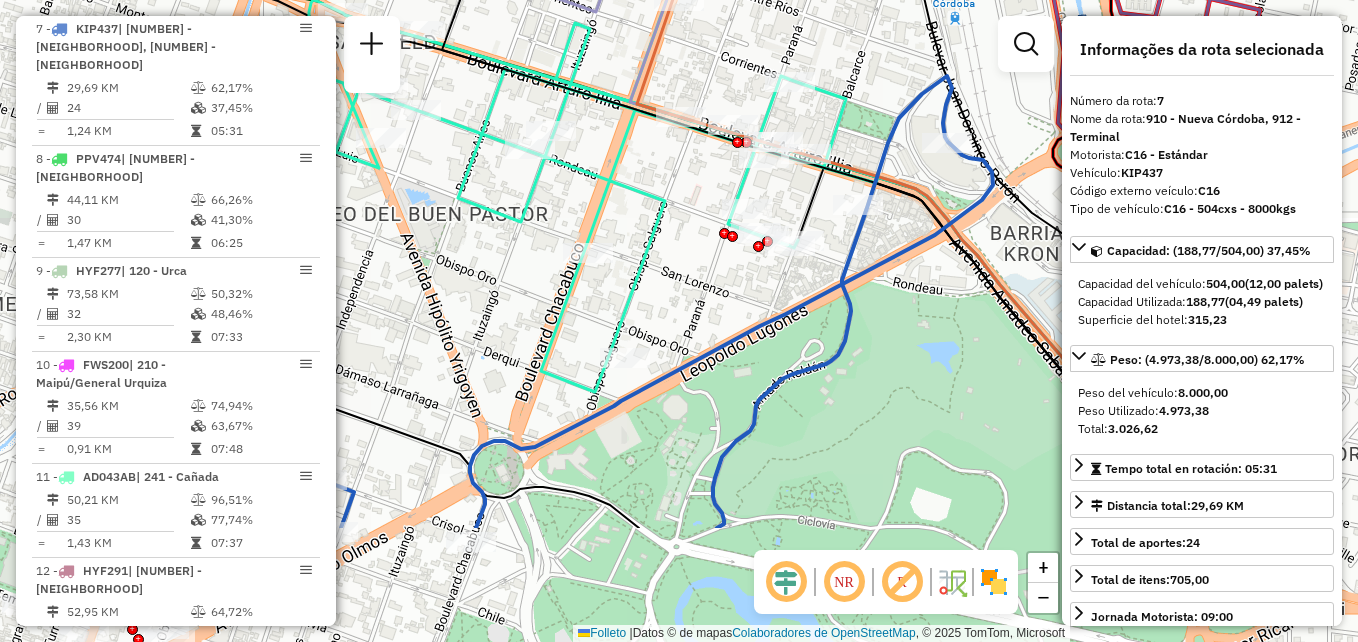 drag, startPoint x: 900, startPoint y: 136, endPoint x: 992, endPoint y: 93, distance: 101.55294 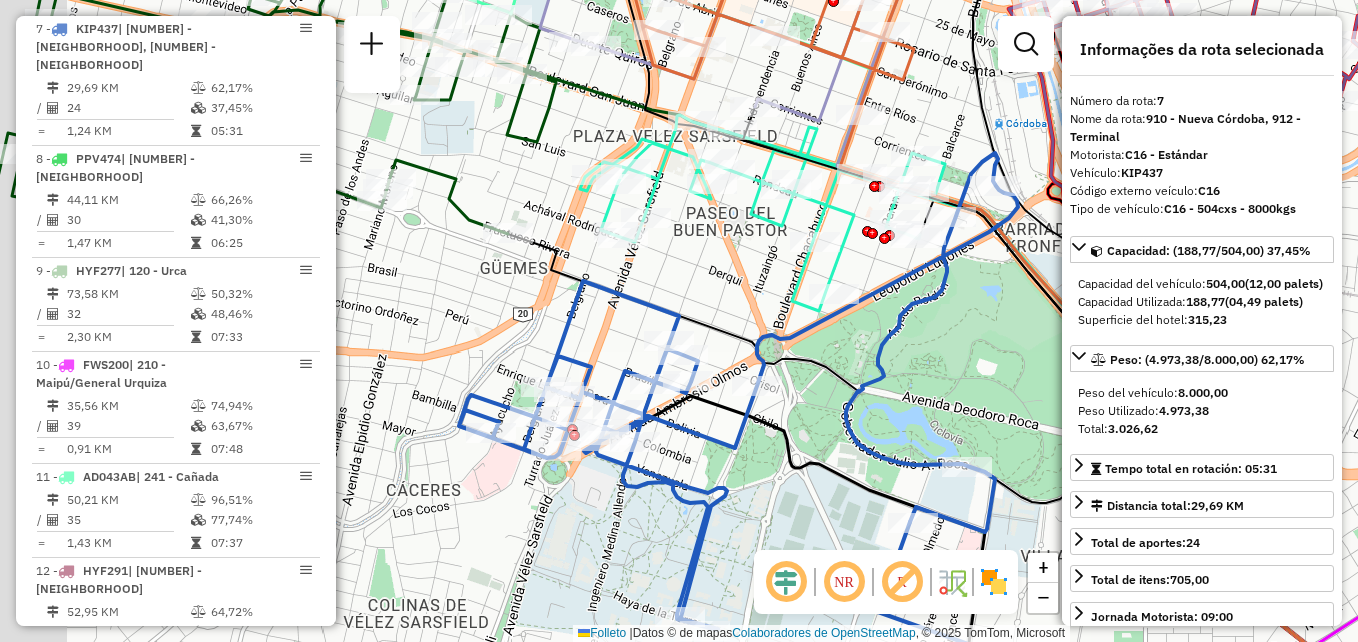 drag, startPoint x: 716, startPoint y: 329, endPoint x: 904, endPoint y: 291, distance: 191.80199 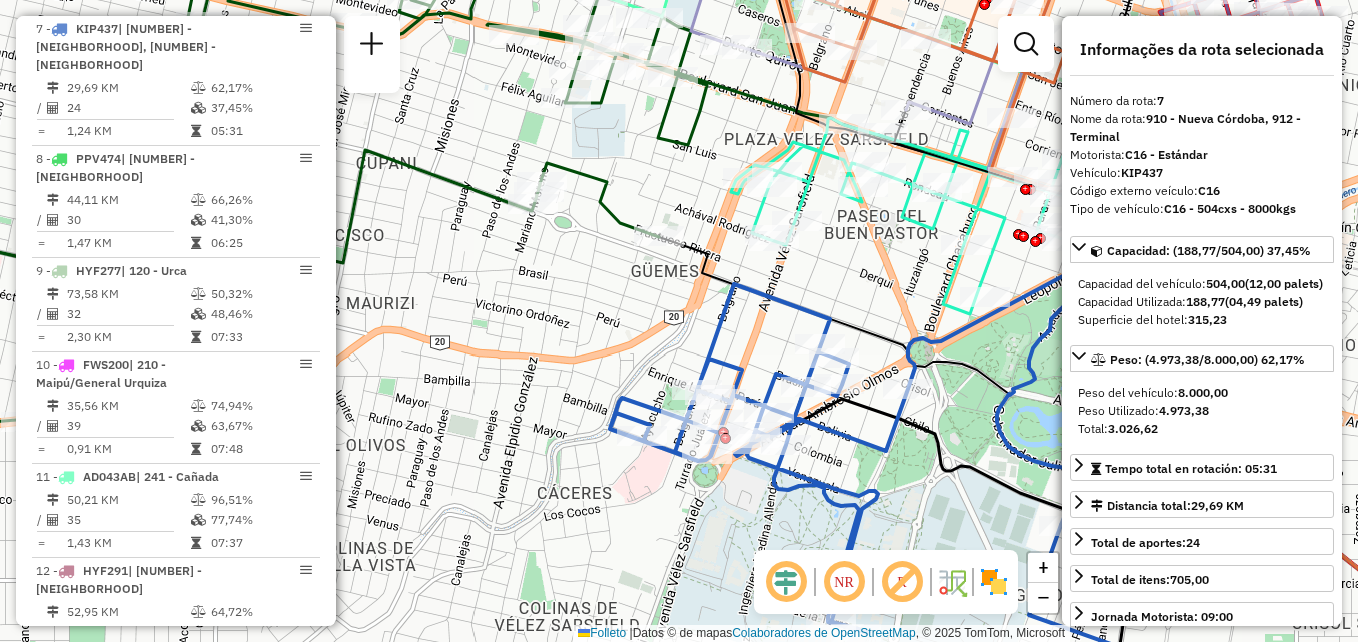 drag, startPoint x: 862, startPoint y: 308, endPoint x: 766, endPoint y: 464, distance: 183.17204 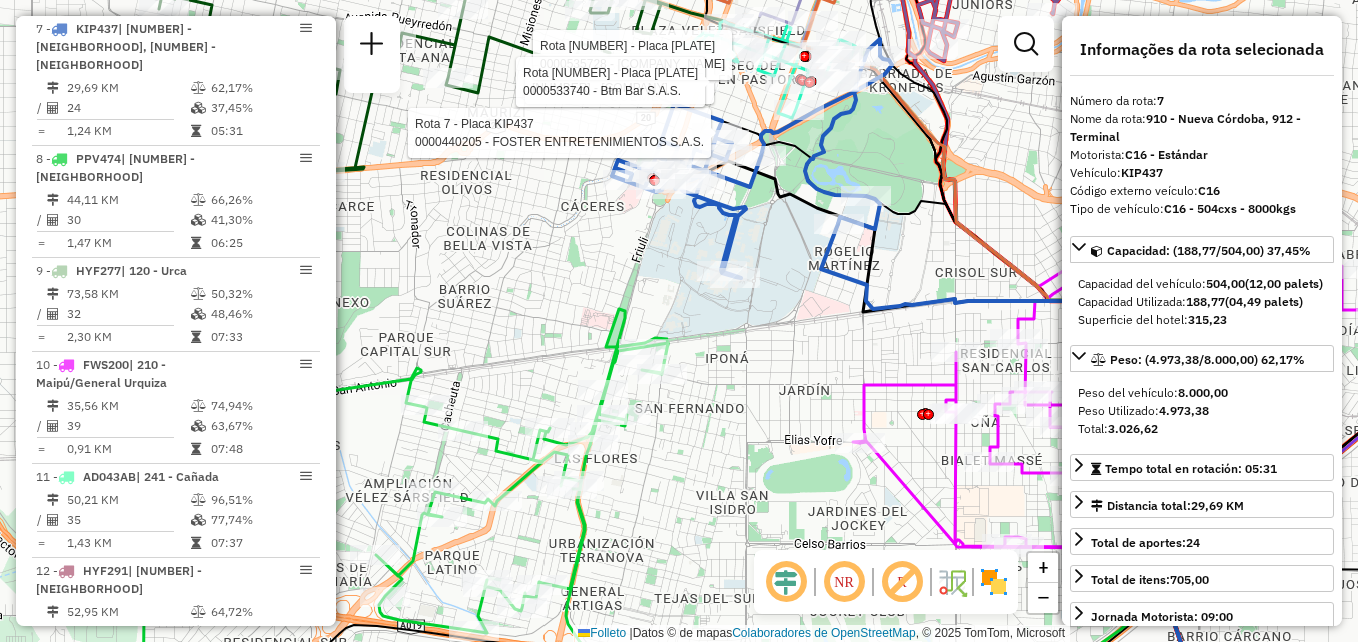drag, startPoint x: 681, startPoint y: 321, endPoint x: 600, endPoint y: 177, distance: 165.21803 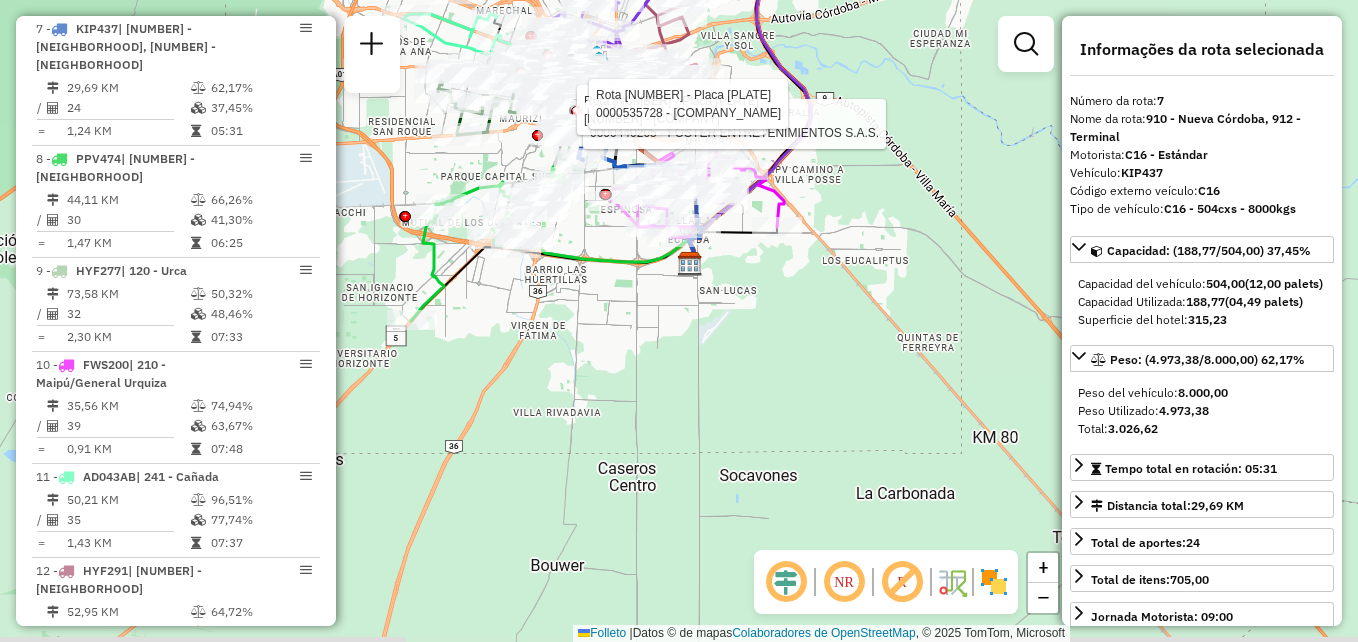 click 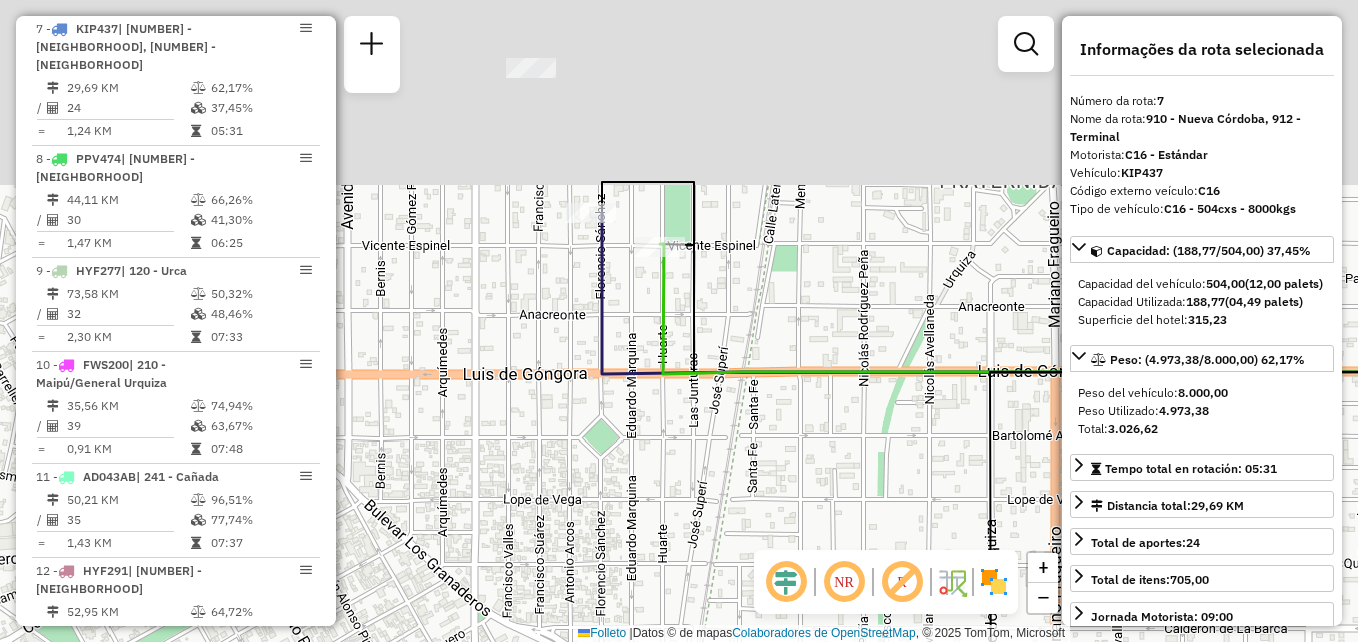 drag, startPoint x: 660, startPoint y: 124, endPoint x: 641, endPoint y: 325, distance: 201.89601 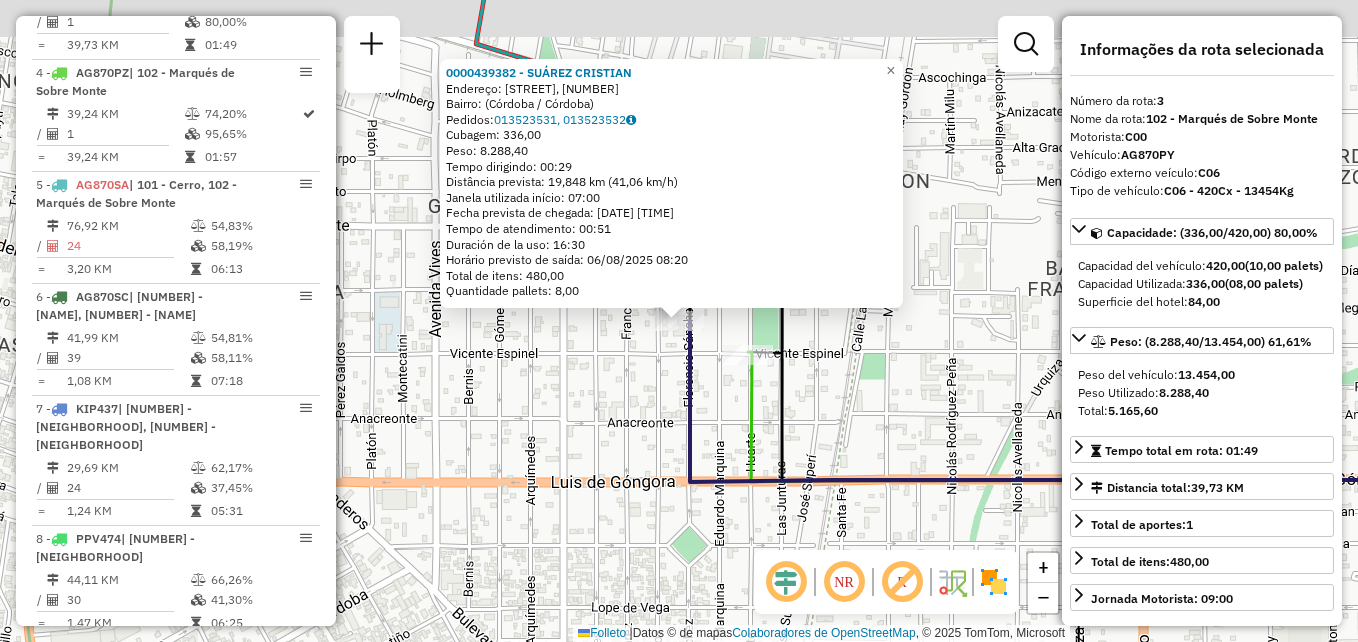 scroll, scrollTop: 893, scrollLeft: 0, axis: vertical 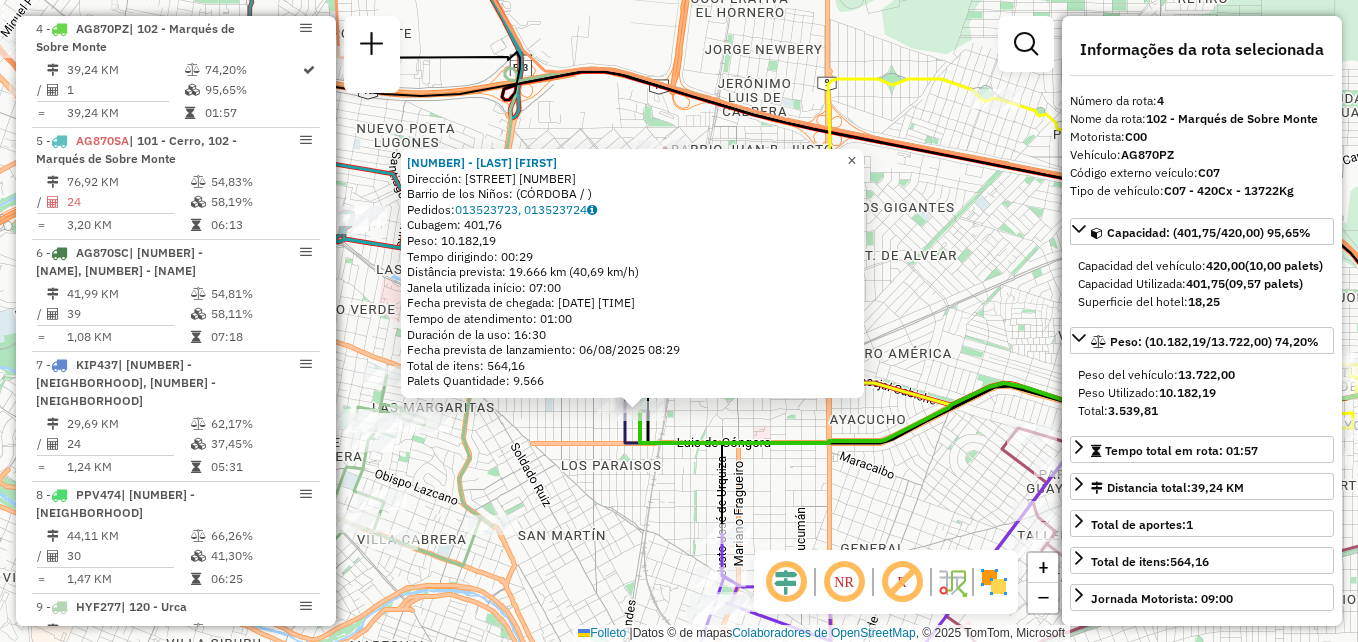 click on "×" 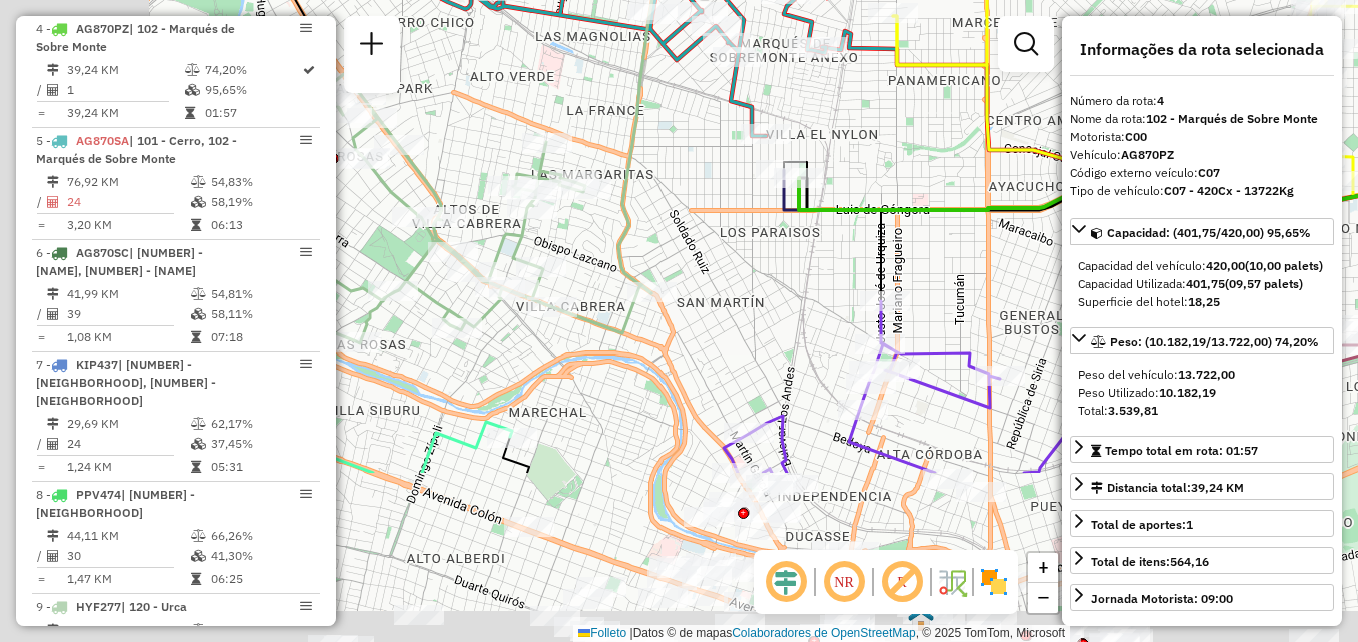 drag, startPoint x: 740, startPoint y: 349, endPoint x: 985, endPoint y: 47, distance: 388.88174 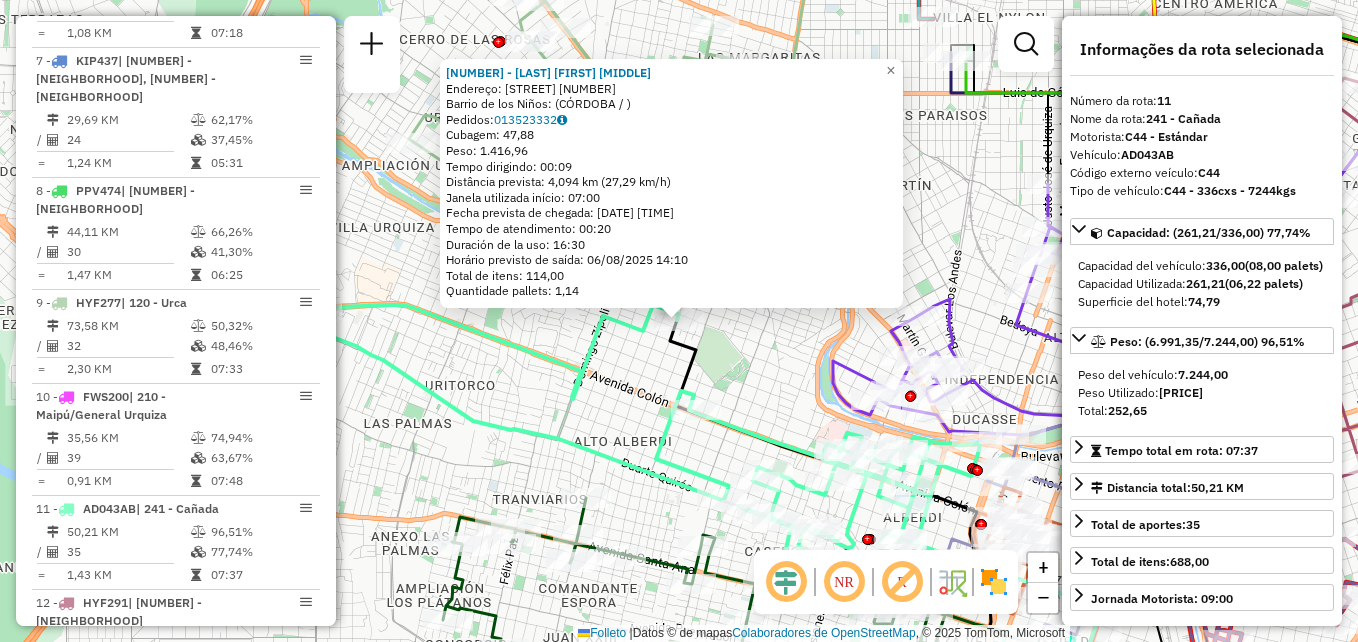 scroll, scrollTop: 1771, scrollLeft: 0, axis: vertical 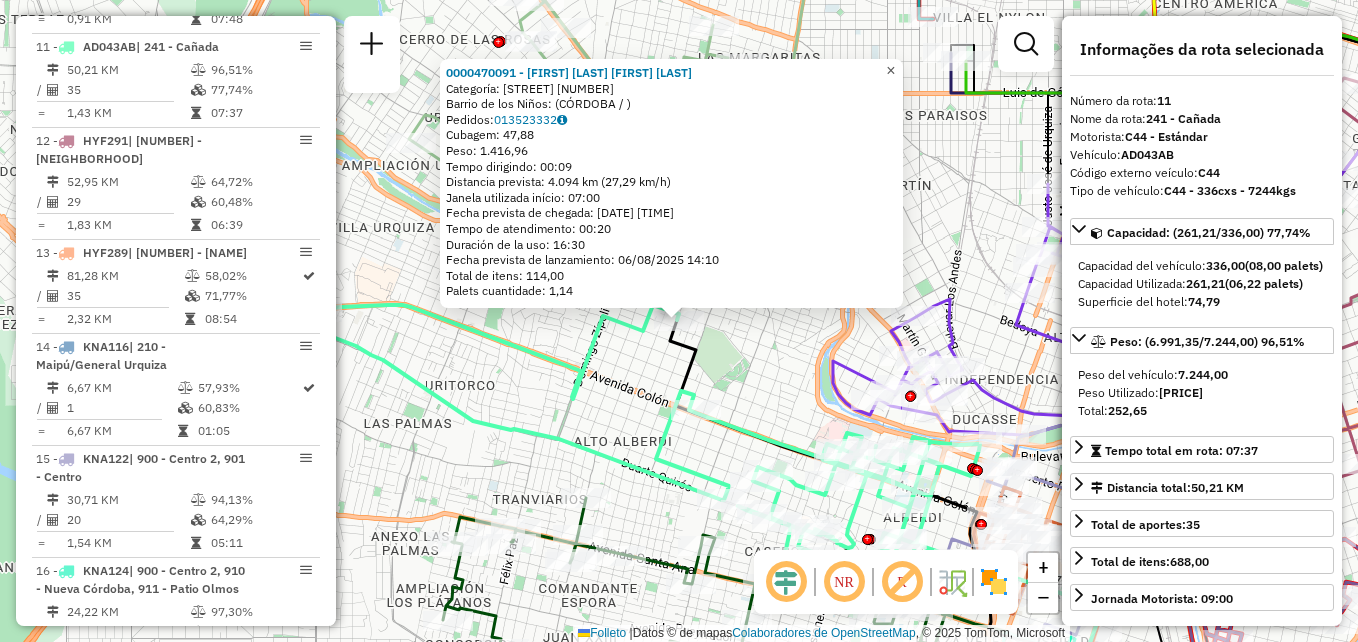 click on "×" 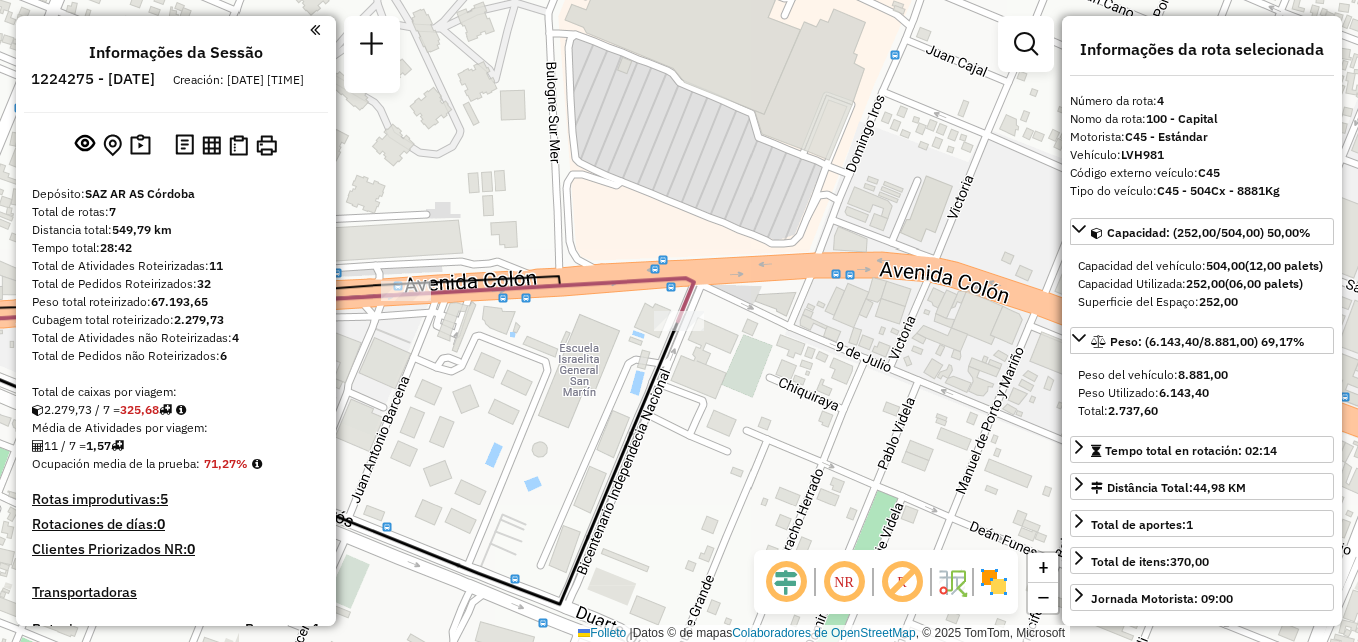 select on "**********" 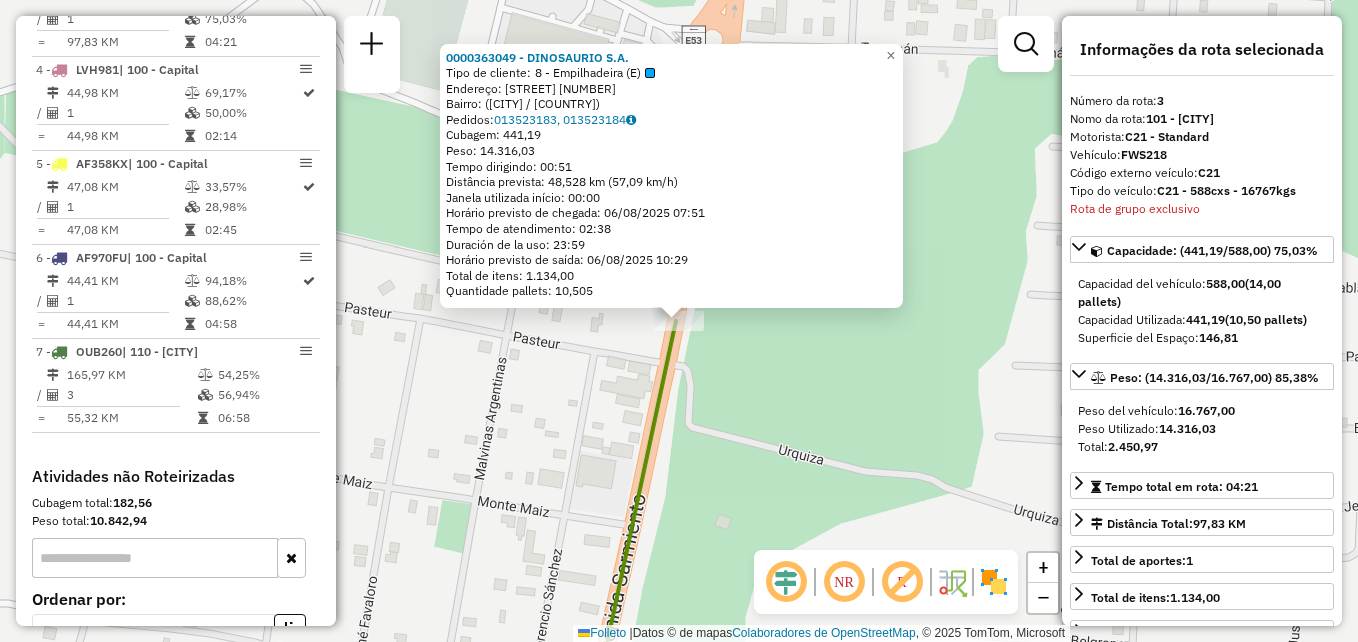 scroll, scrollTop: 911, scrollLeft: 0, axis: vertical 